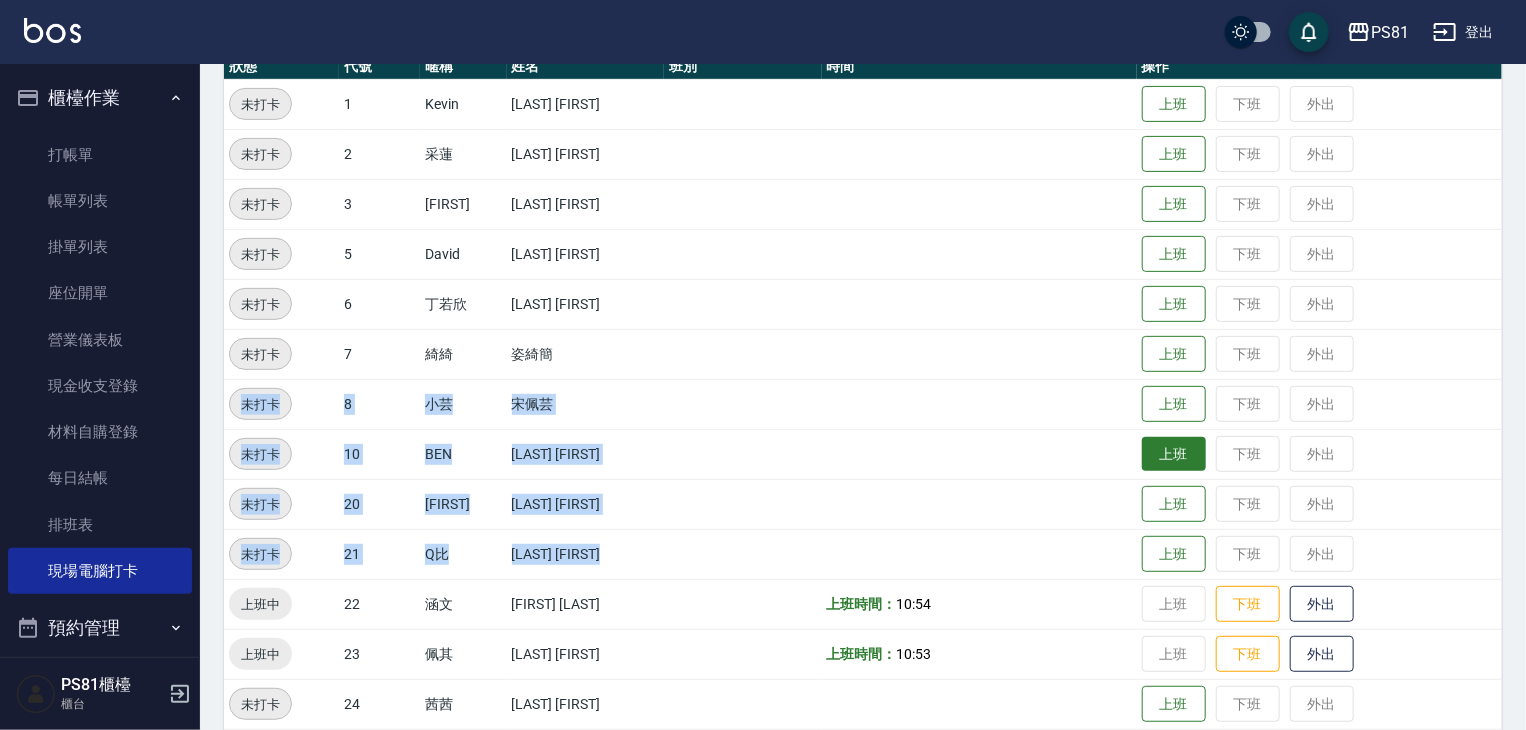 scroll, scrollTop: 0, scrollLeft: 0, axis: both 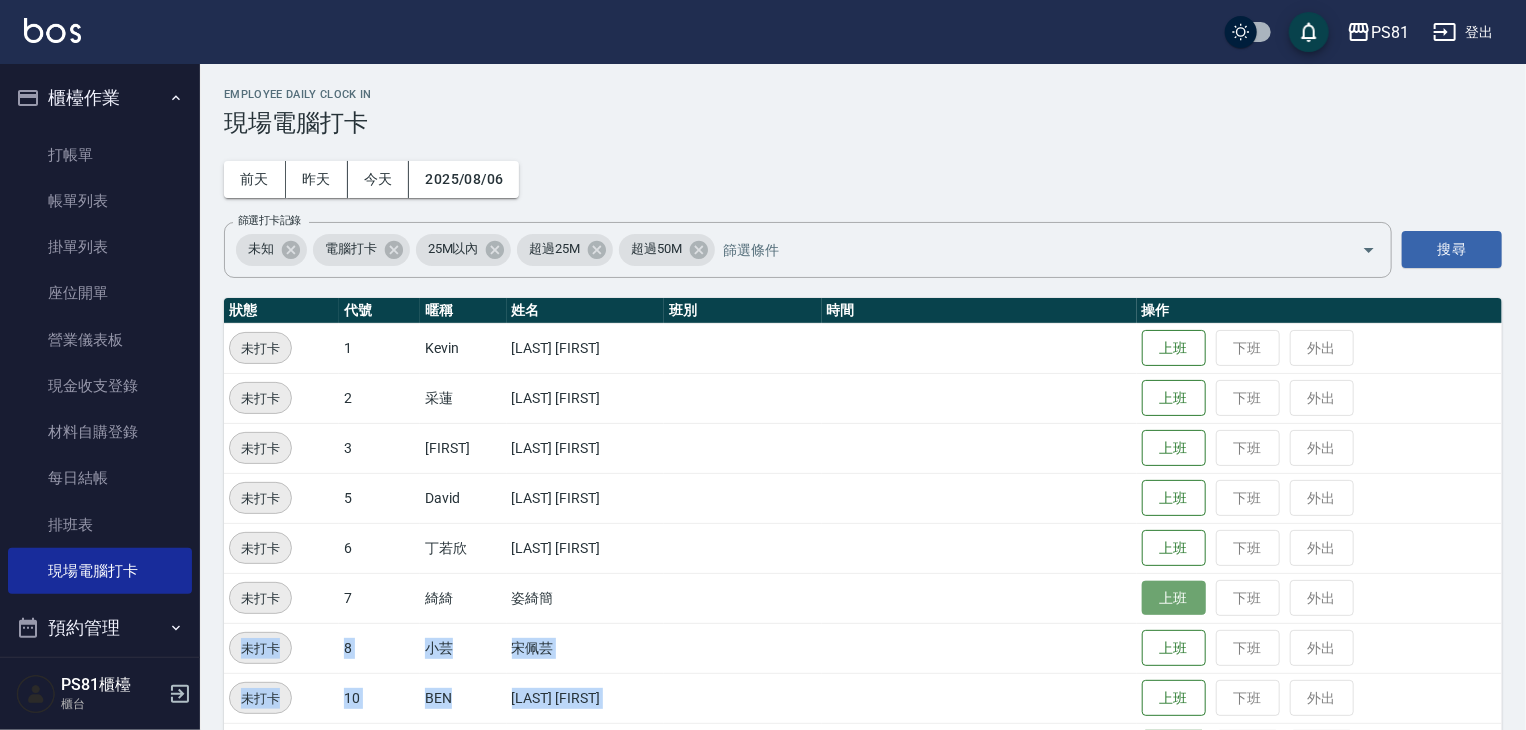 click on "上班" at bounding box center (1174, 598) 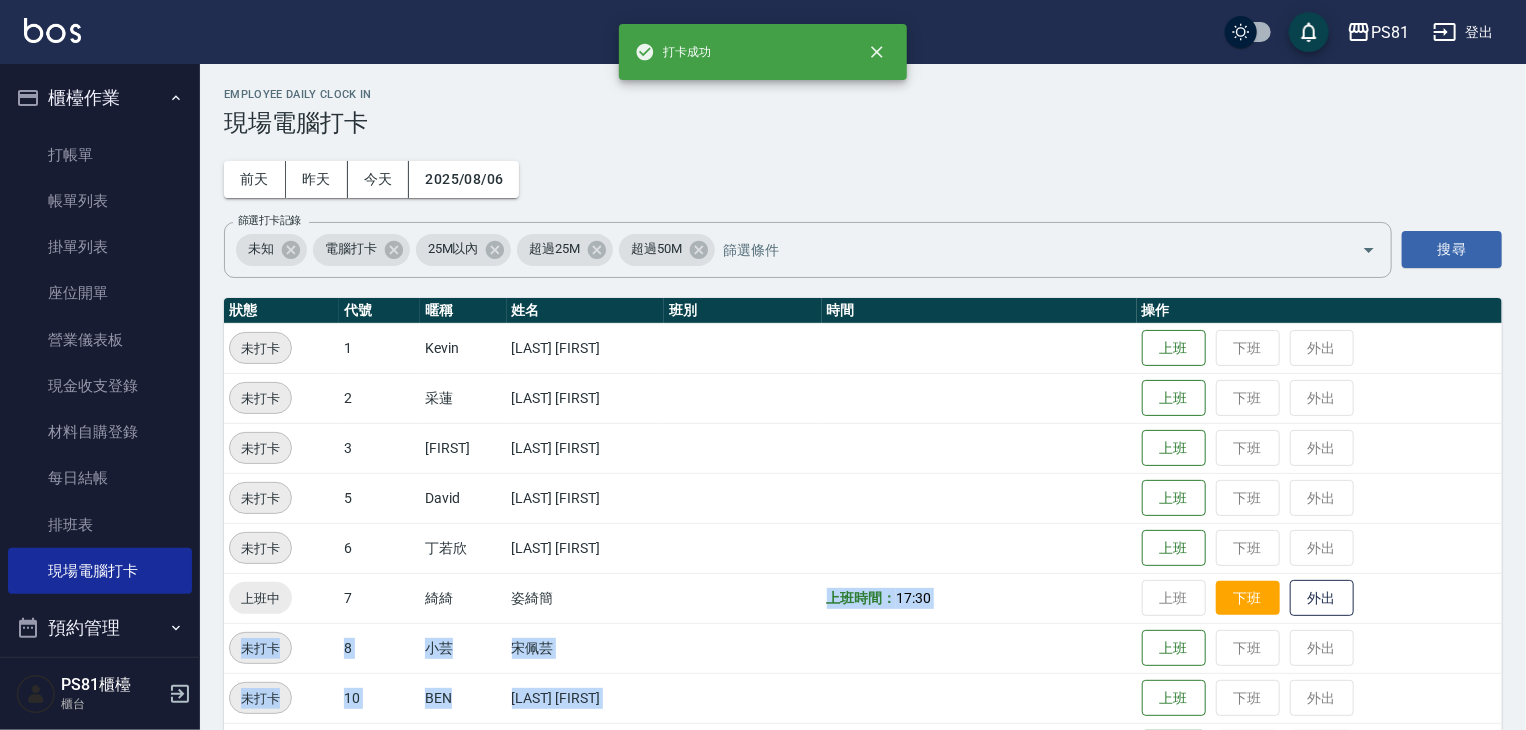 click on "下班" at bounding box center [1248, 598] 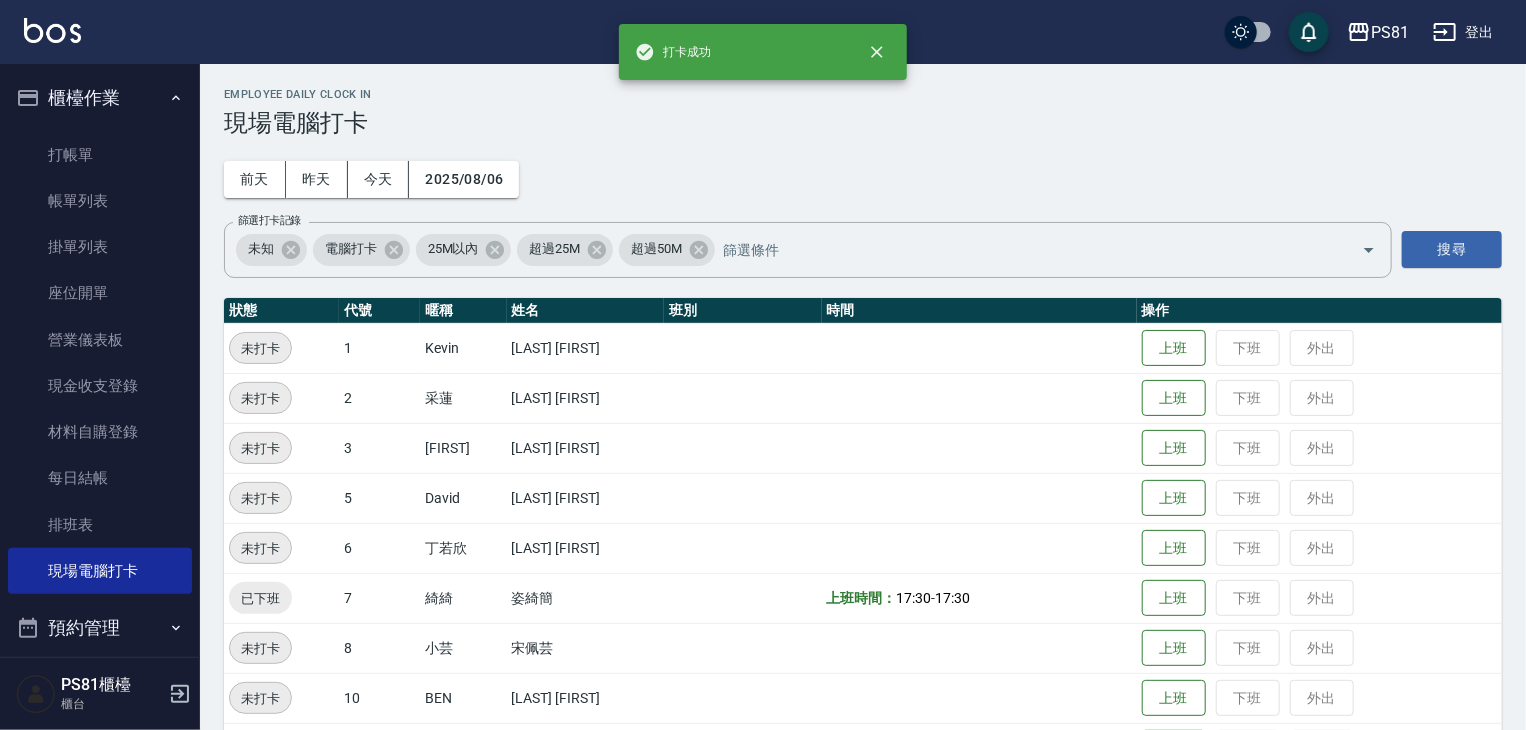 click on "Employee Daily Clock In 現場電腦打卡 前天 昨天 今天 2025/08/06 篩選打卡記錄 未知 電腦打卡 25M以內 超過25M 超過50M 篩選打卡記錄 搜尋 狀態 代號 暱稱 姓名 班別 時間 操作 未打卡 1 Kevin 李彥馳 上班 下班 外出 未打卡 2 采蓮 采蓮何 上班 下班 外出 未打卡 3 晏菱 張晏菱 上班 下班 外出 未打卡 5 David 吳佩其 上班 下班 外出 未打卡 6 丁若欣 蔡欣肴 上班 下班 外出 已下班 7 綺綺 姿綺簡 上班時間： 17:30  -  17:30 上班 下班 外出 未打卡 8 小芸 宋佩芸 上班 下班 外出 未打卡 10 BEN 黃培育 上班 下班 外出 未打卡 20 妍妍 陳冠蓉 上班 下班 外出 未打卡 21 Q比 潘亮今 上班 下班 外出 上班中 22 涵文 鄭涵文 上班時間： 10:54 上班 下班 外出 上班中 23 佩其 吳佩其 上班時間： 10:53 上班 下班 外出 未打卡 24 茜茜 龔軒靜 上班 下班 外出 上班中 25 妮可 徐麗惠 上班時間： 10:53 上班 下班 外出 99" at bounding box center [863, 656] 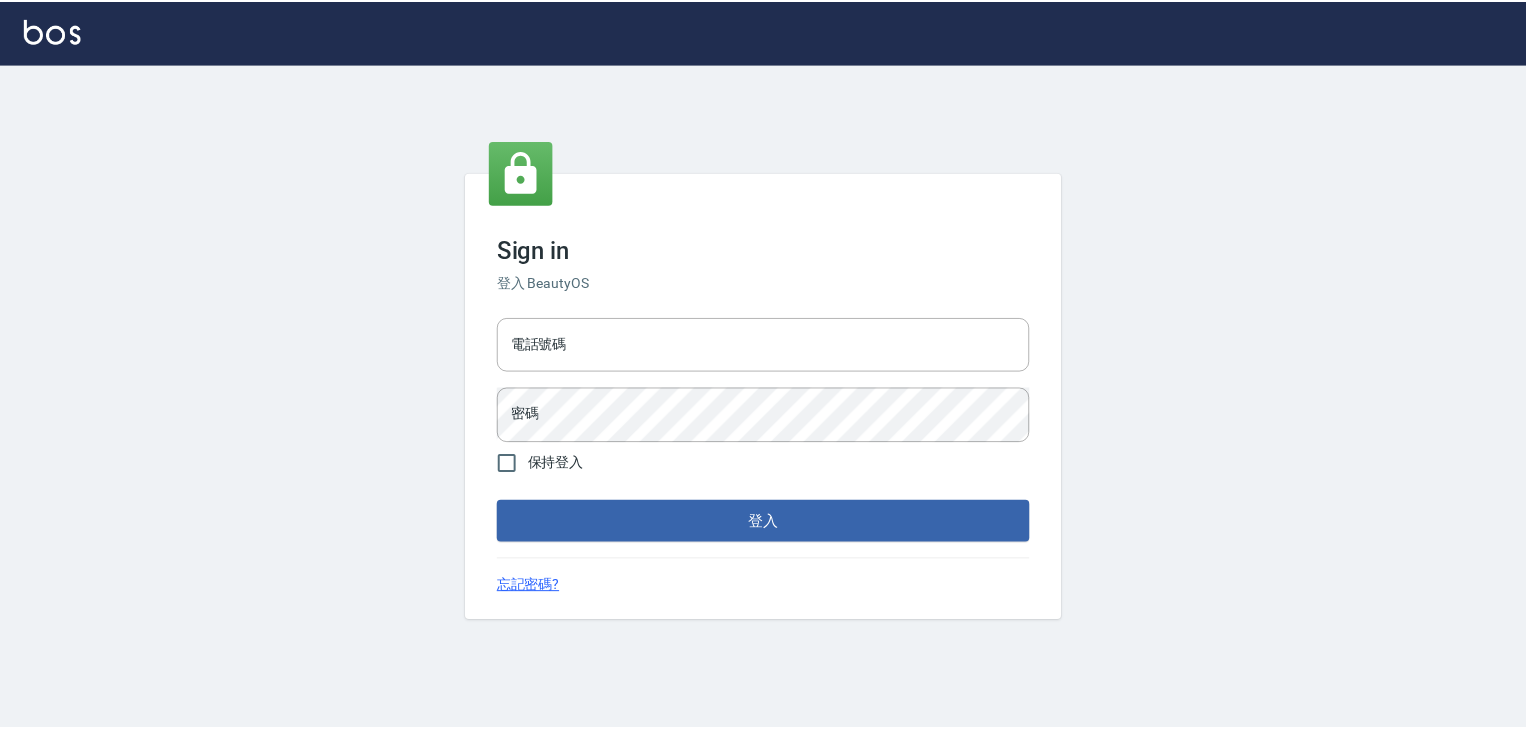 scroll, scrollTop: 0, scrollLeft: 0, axis: both 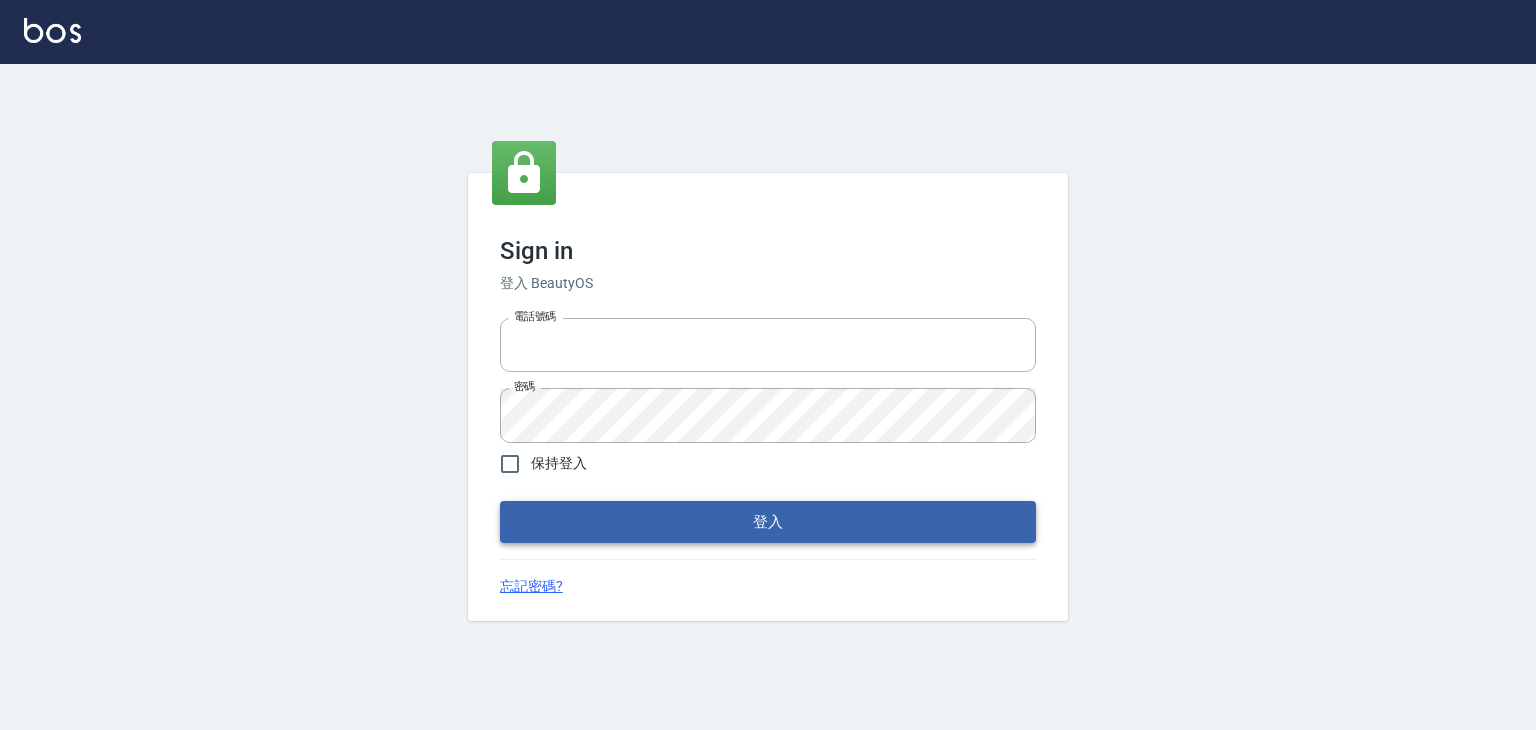 type on "6430581" 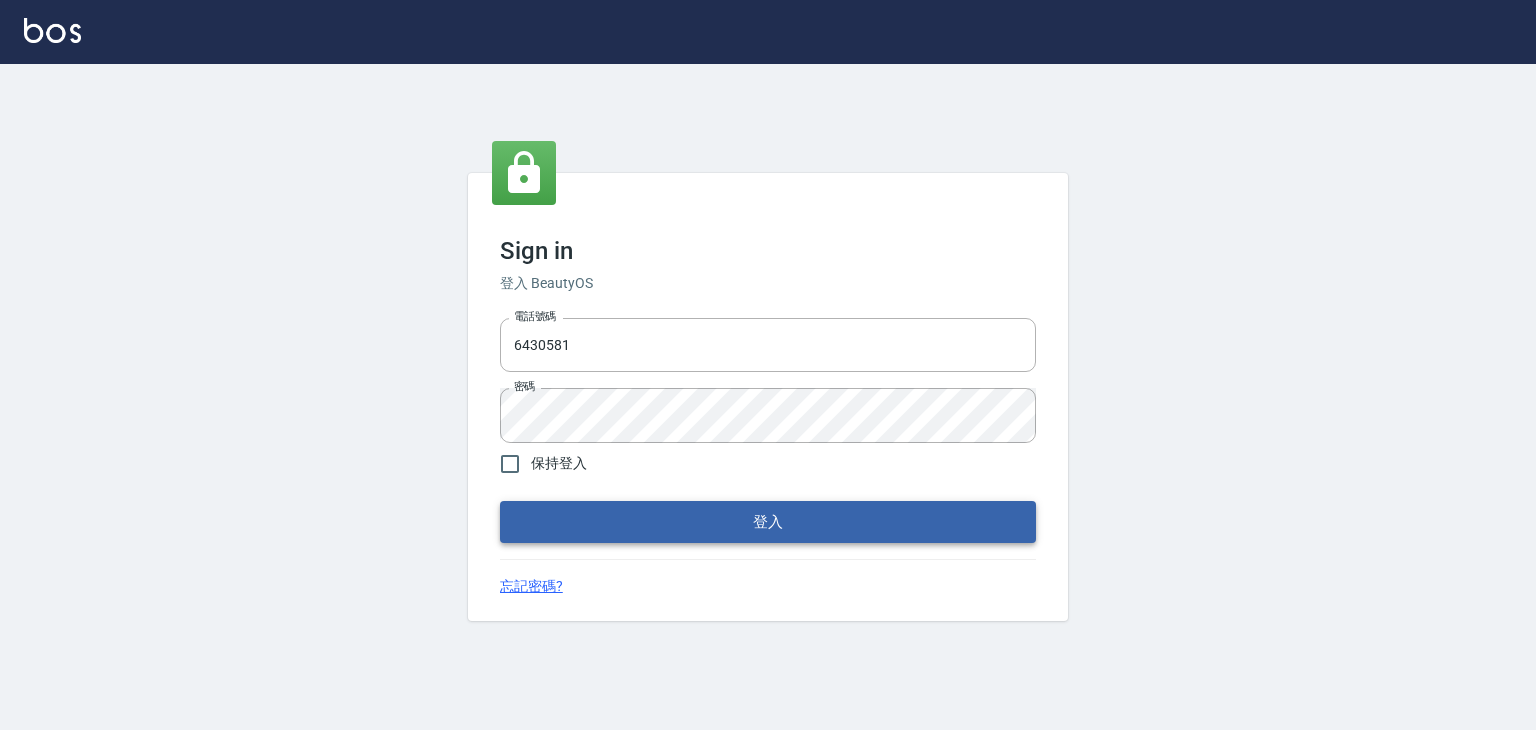 click on "登入" at bounding box center (768, 522) 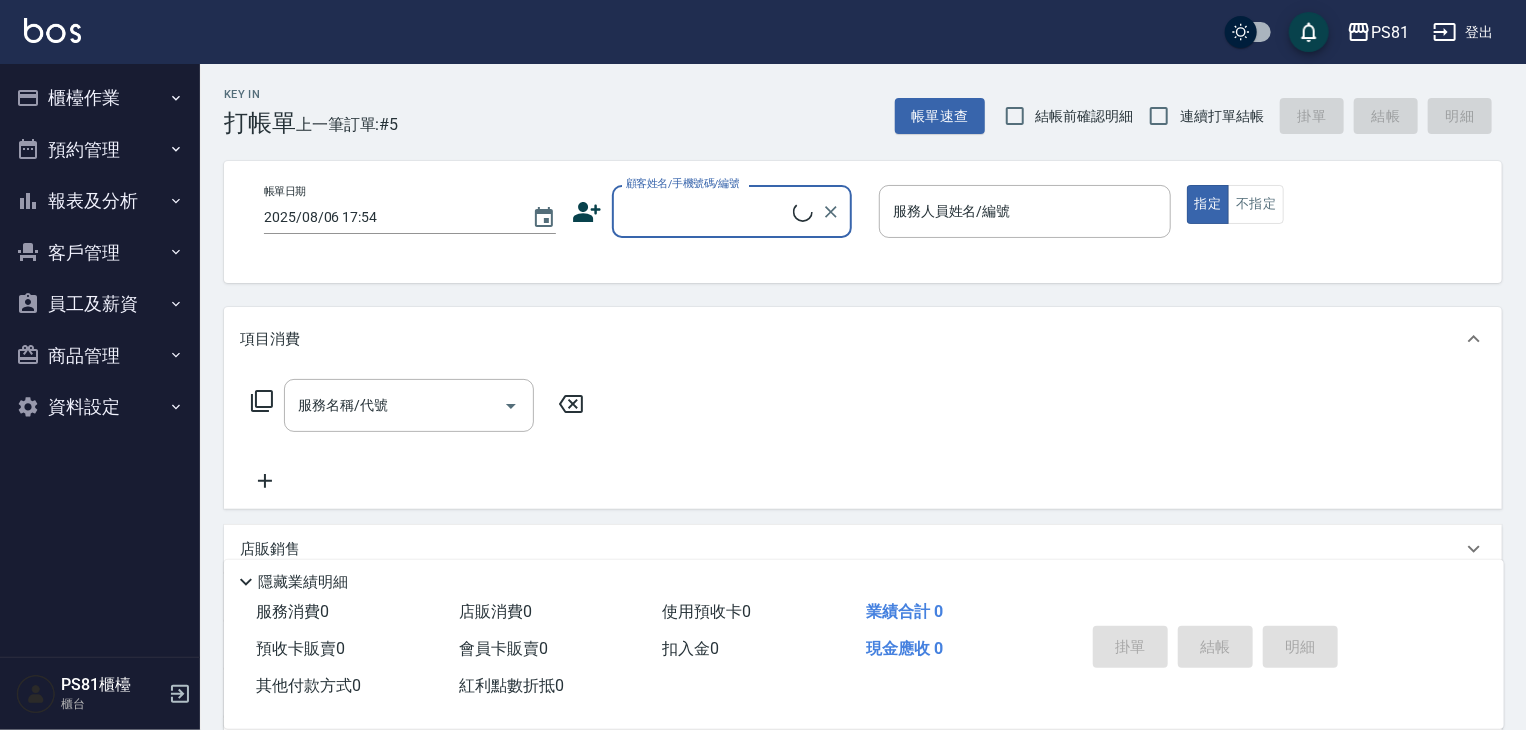 click on "顧客姓名/手機號碼/編號" at bounding box center [707, 211] 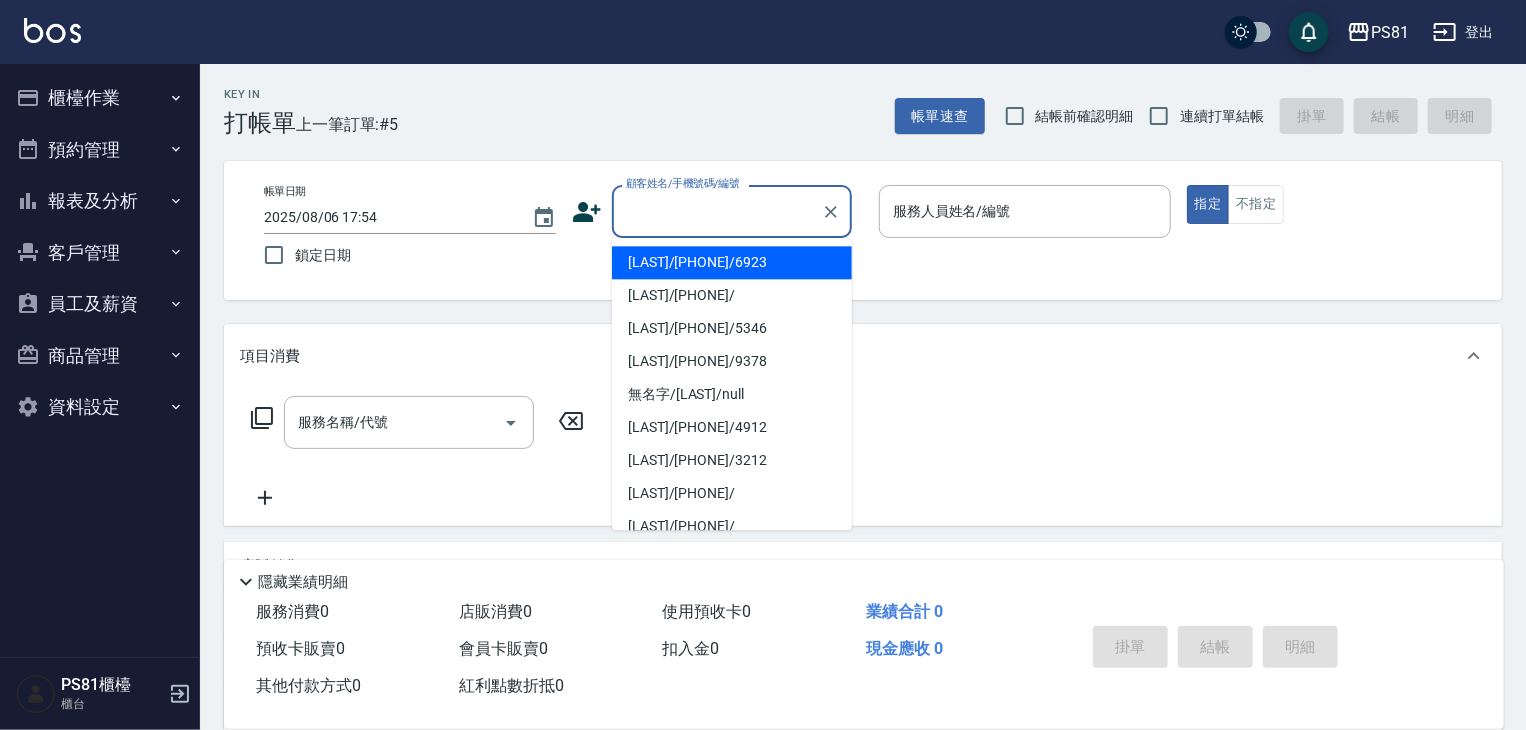 click on "顧客姓名/手機號碼/編號" at bounding box center (717, 211) 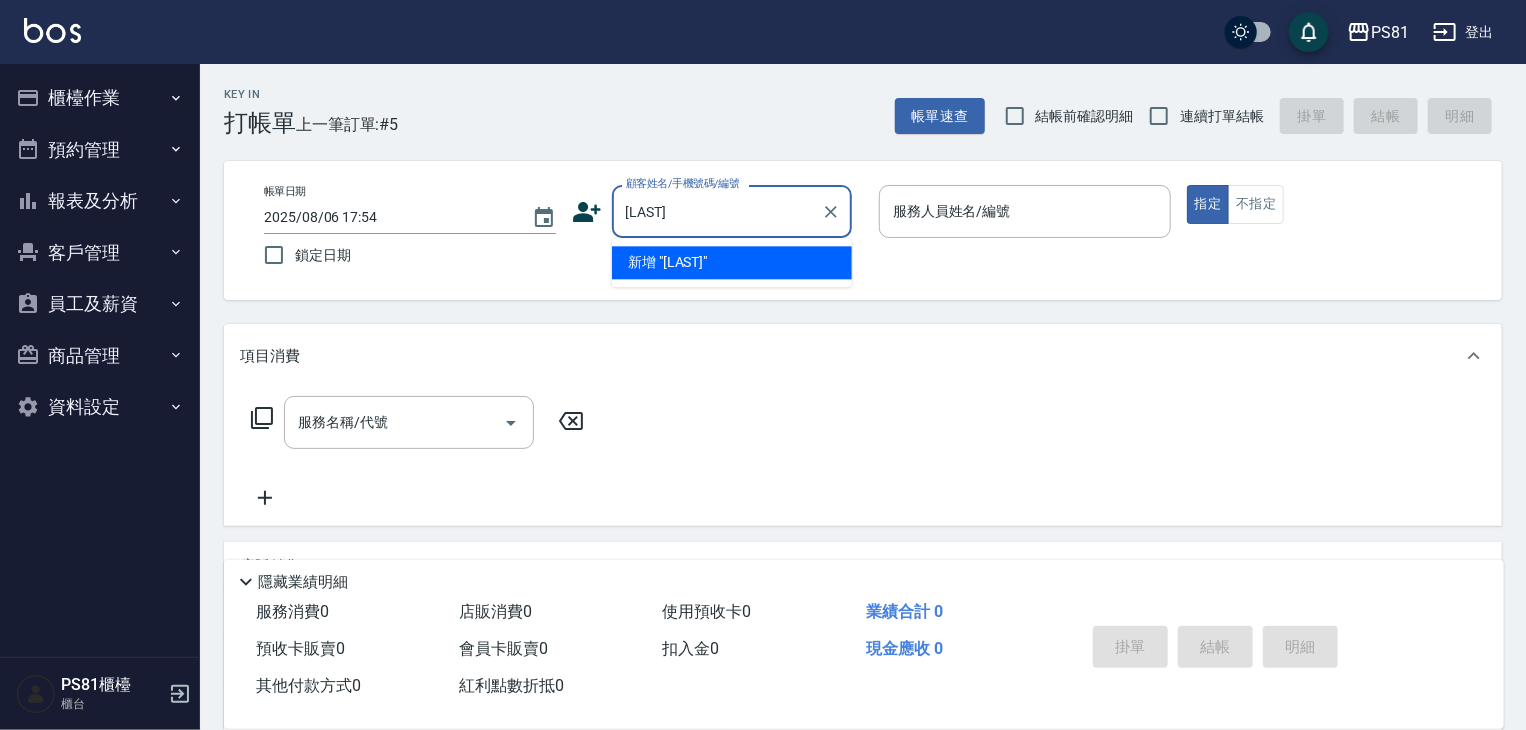 click on "新增 "[LAST]"" at bounding box center [732, 262] 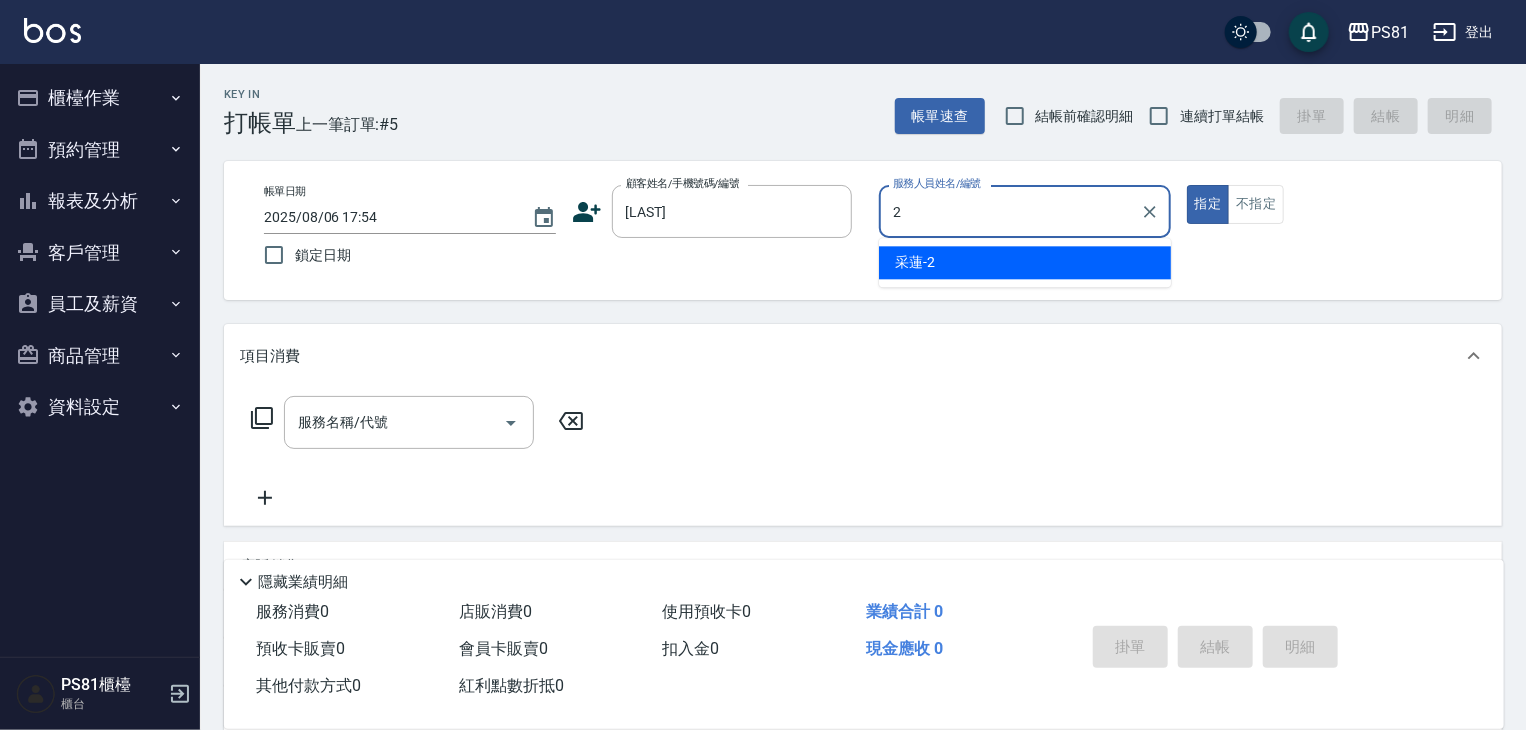 type on "采蓮-2" 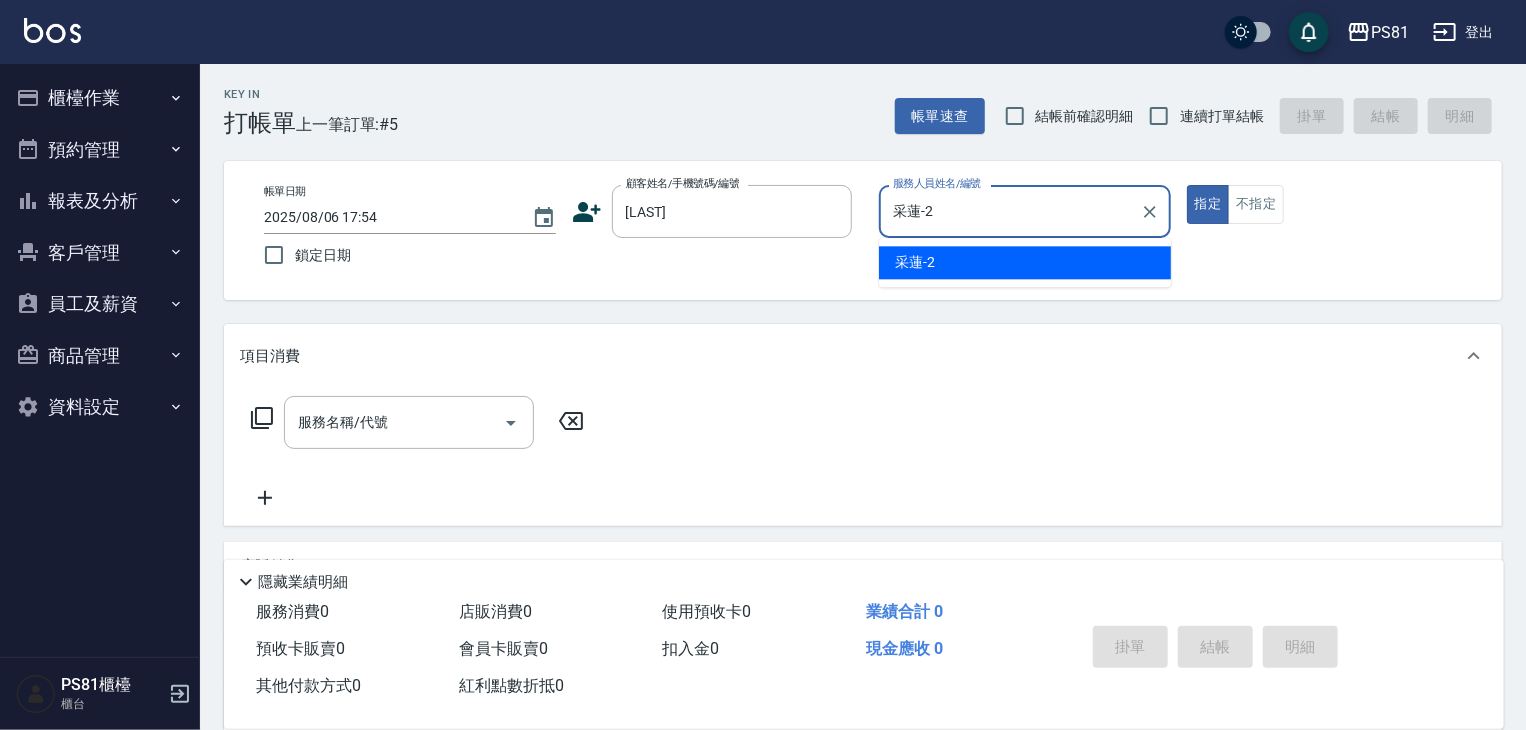 type on "true" 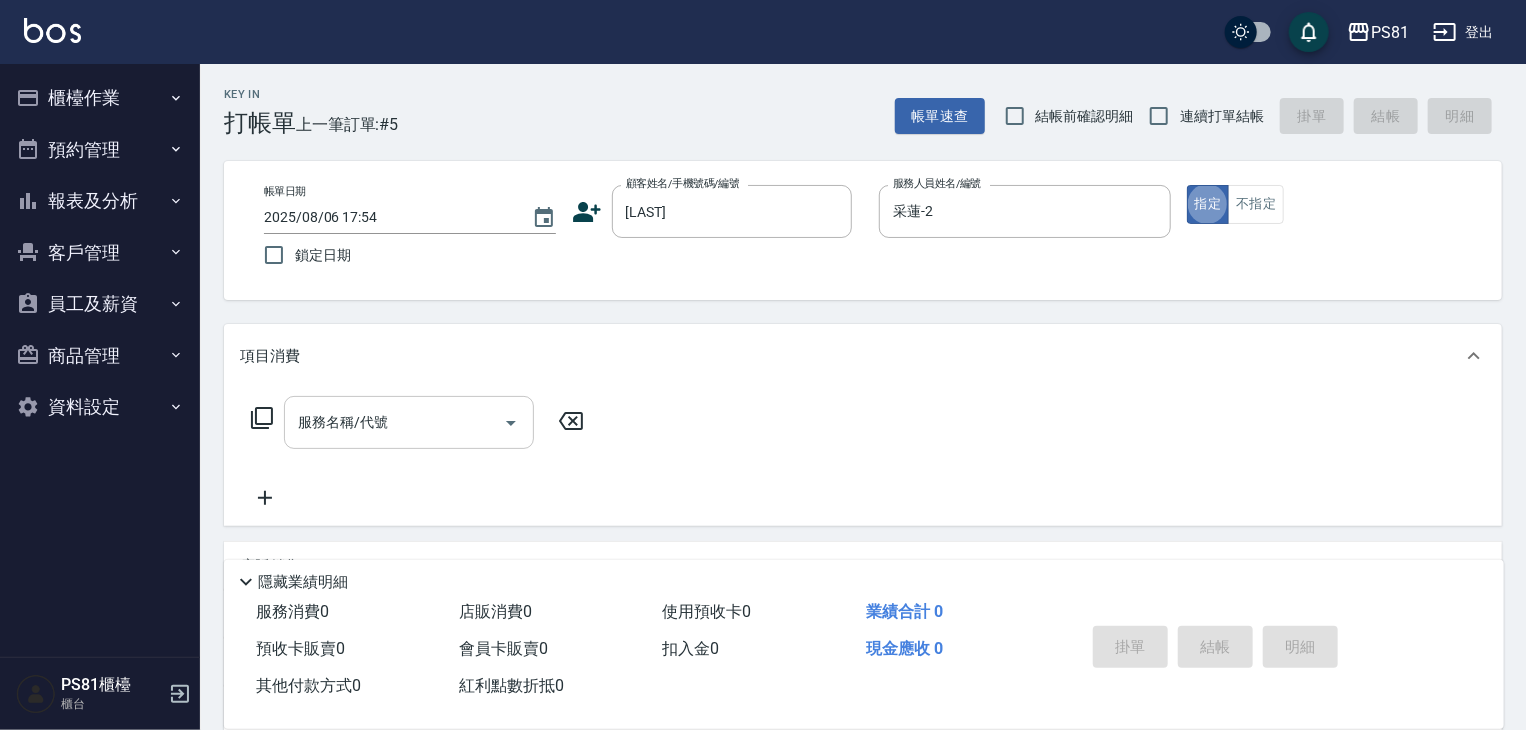 click on "服務名稱/代號" at bounding box center (394, 422) 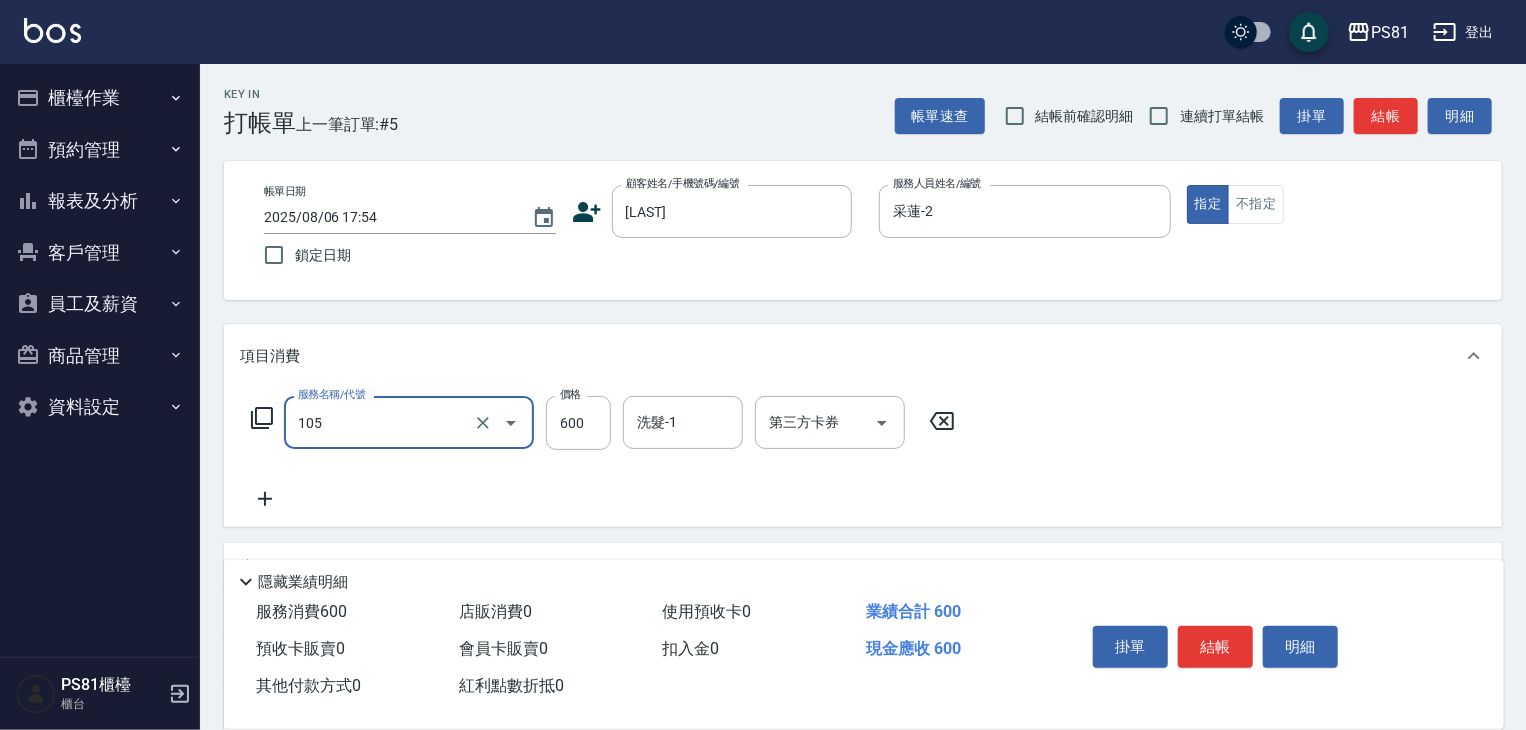 type on "A級洗剪600(105)" 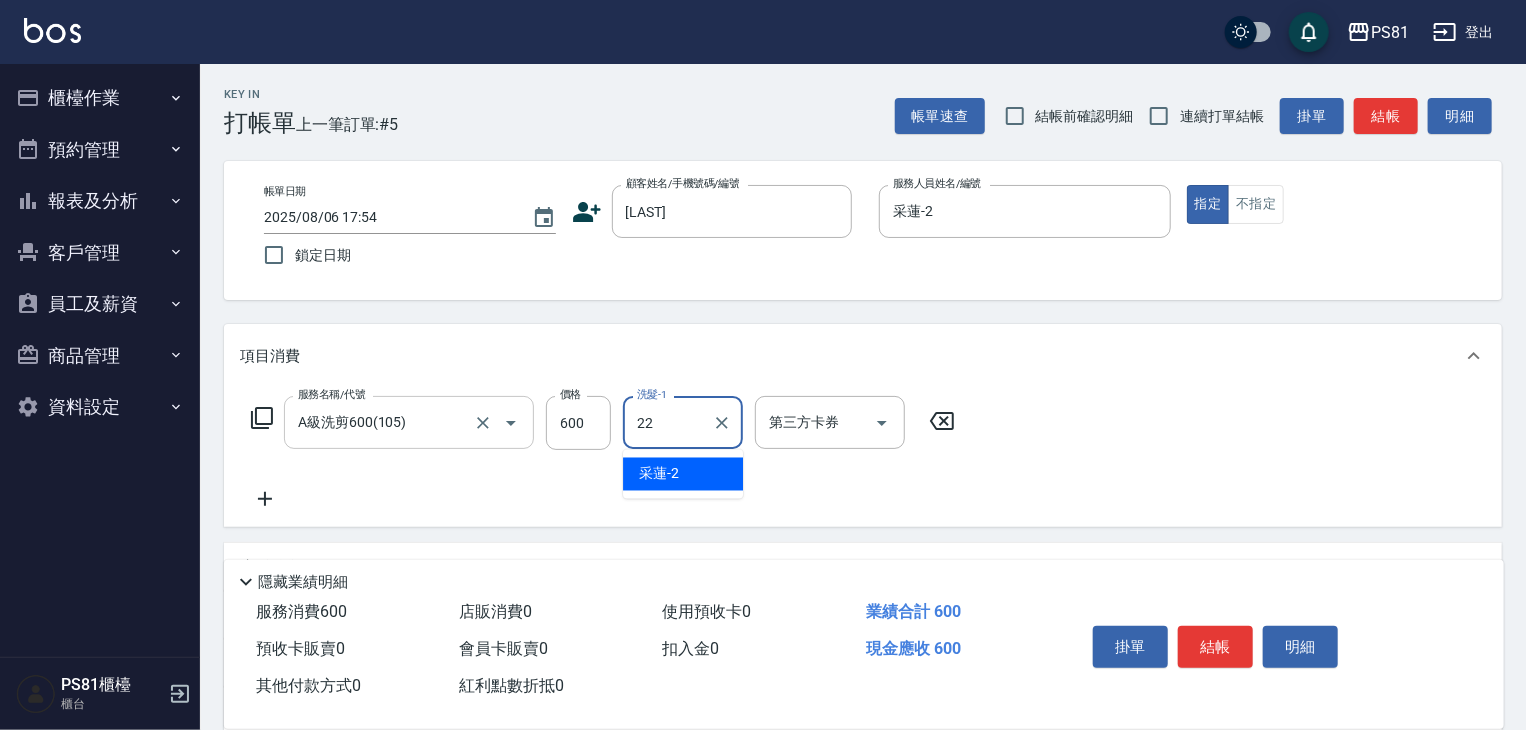 type on "涵文-22" 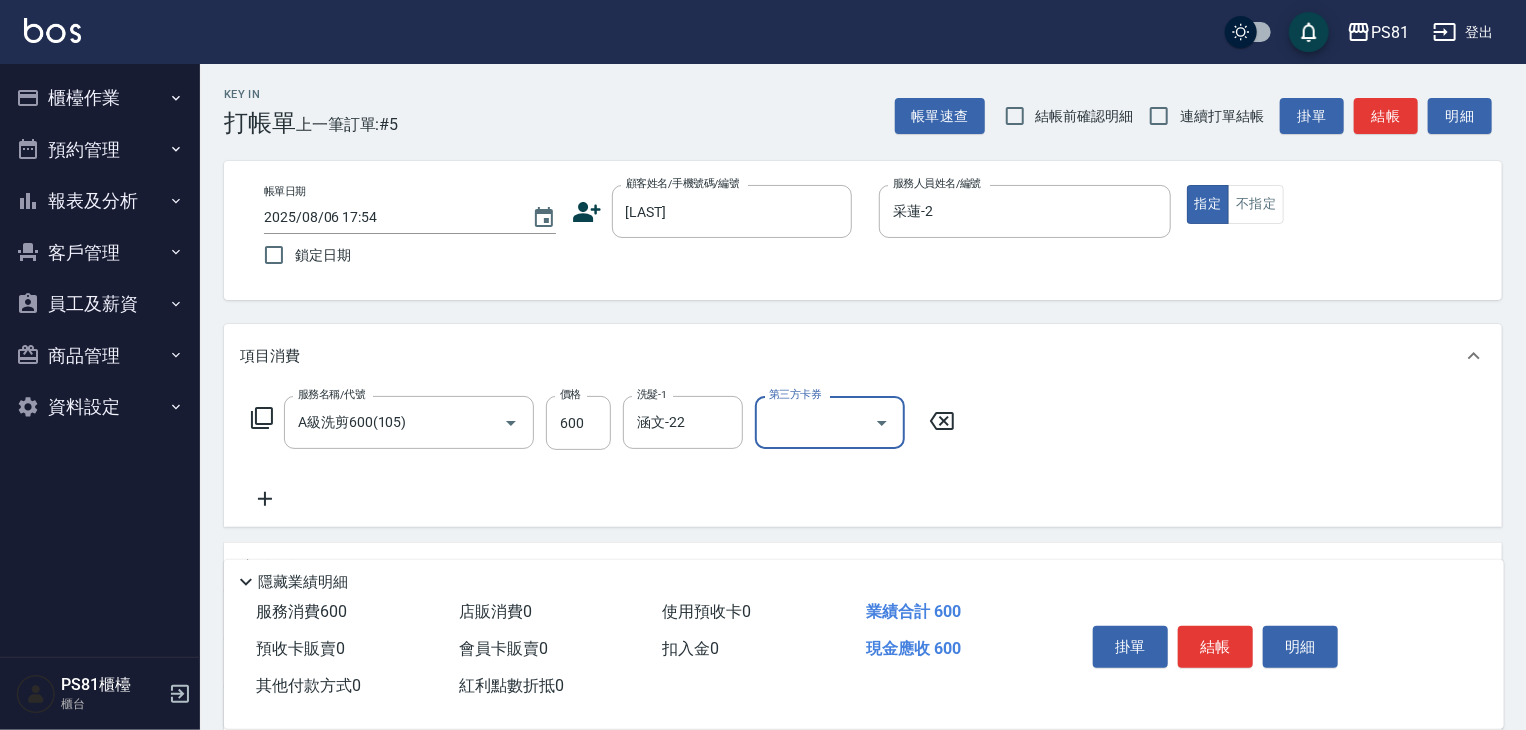 click on "服務名稱/代號 A級洗剪600(105) 服務名稱/代號 價格 600 價格 洗髮-1 涵文-22 洗髮-1 第三方卡券 第三方卡券" at bounding box center (863, 457) 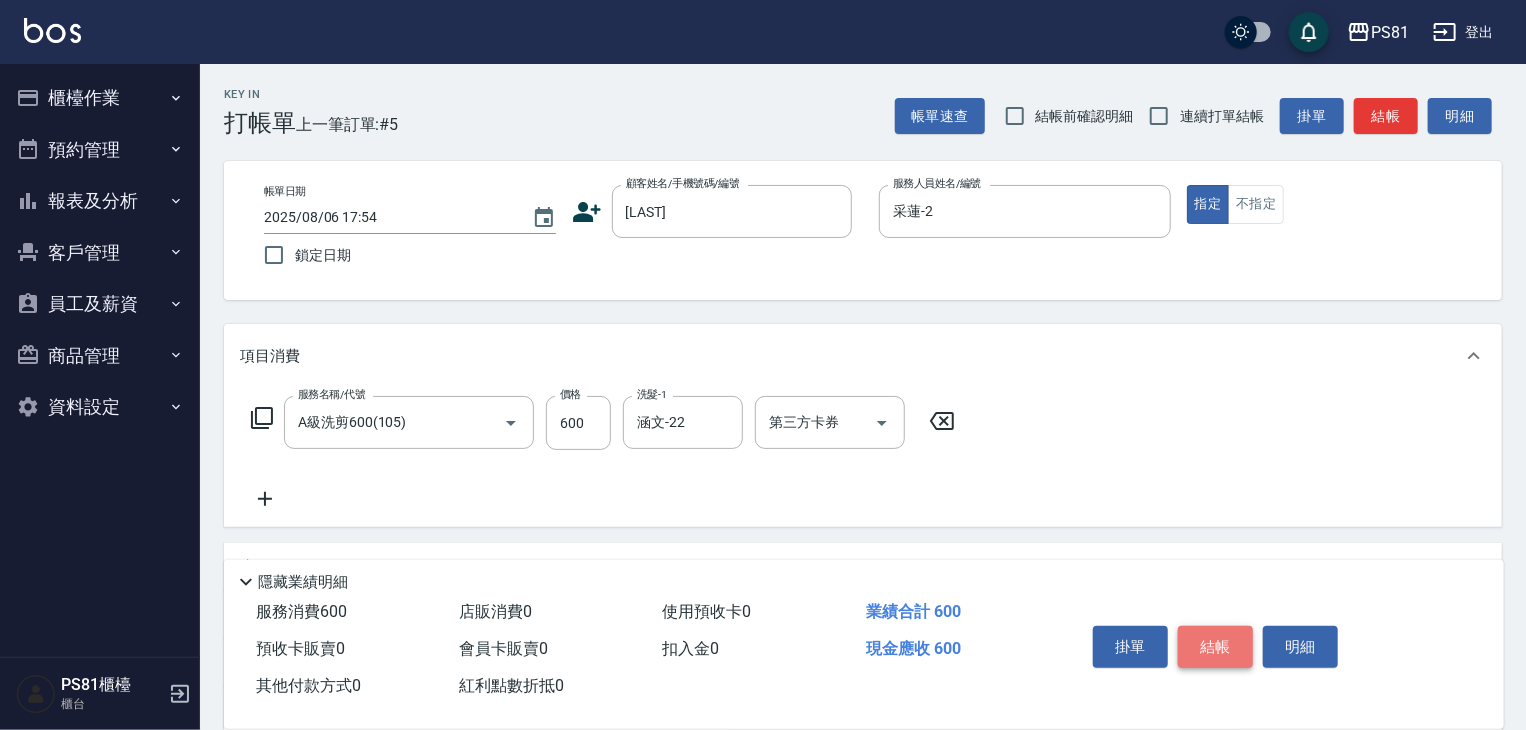 click on "結帳" at bounding box center (1215, 647) 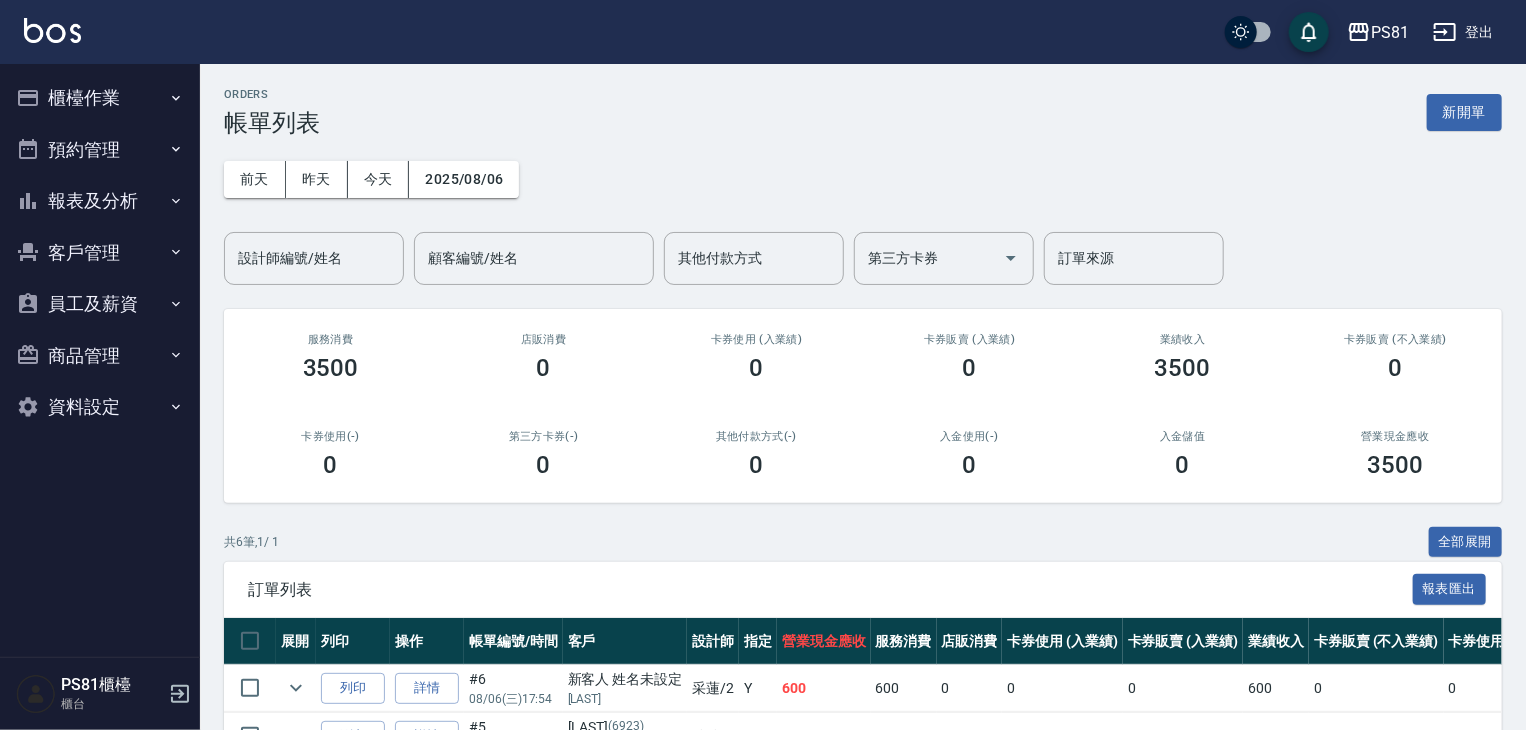 click on "櫃檯作業" at bounding box center [100, 98] 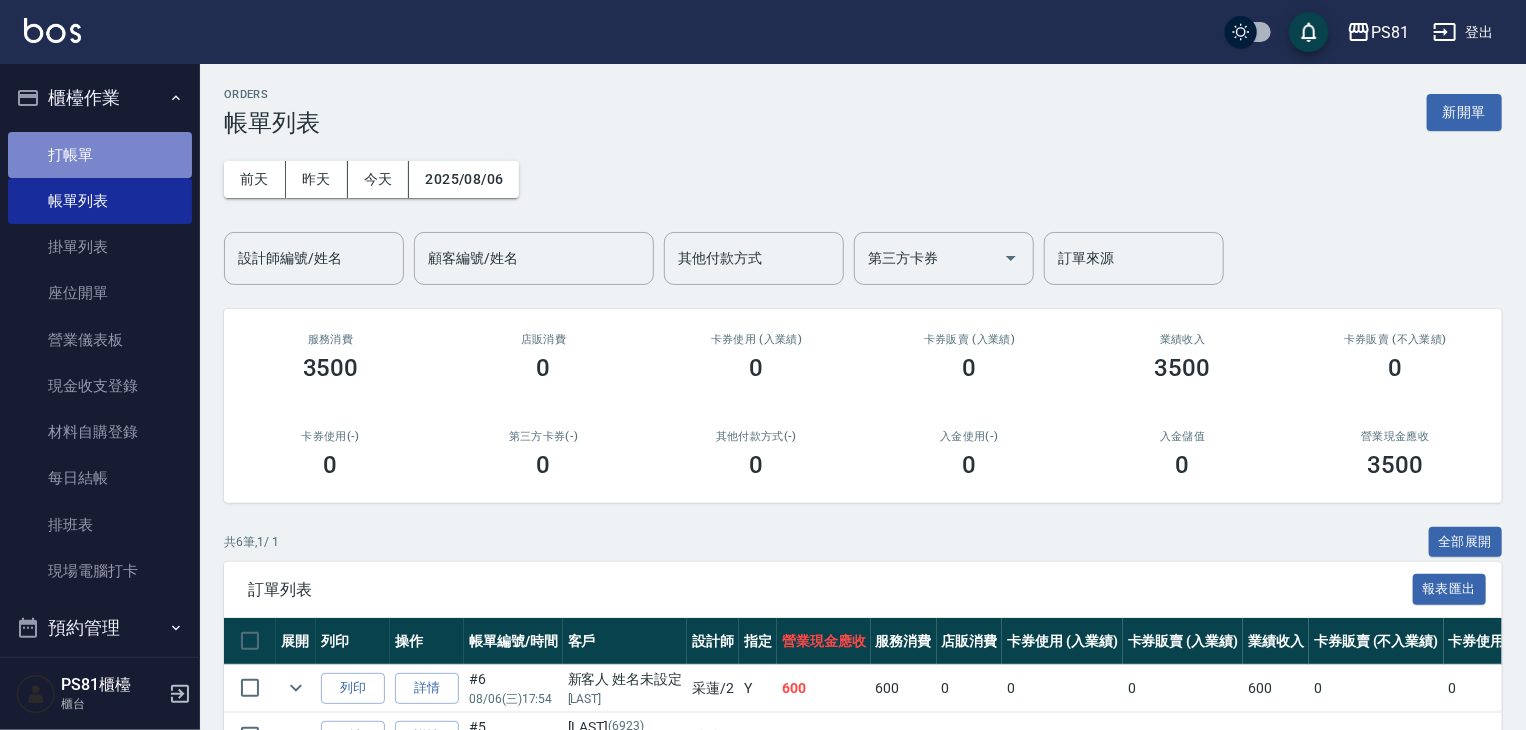 click on "打帳單" at bounding box center (100, 155) 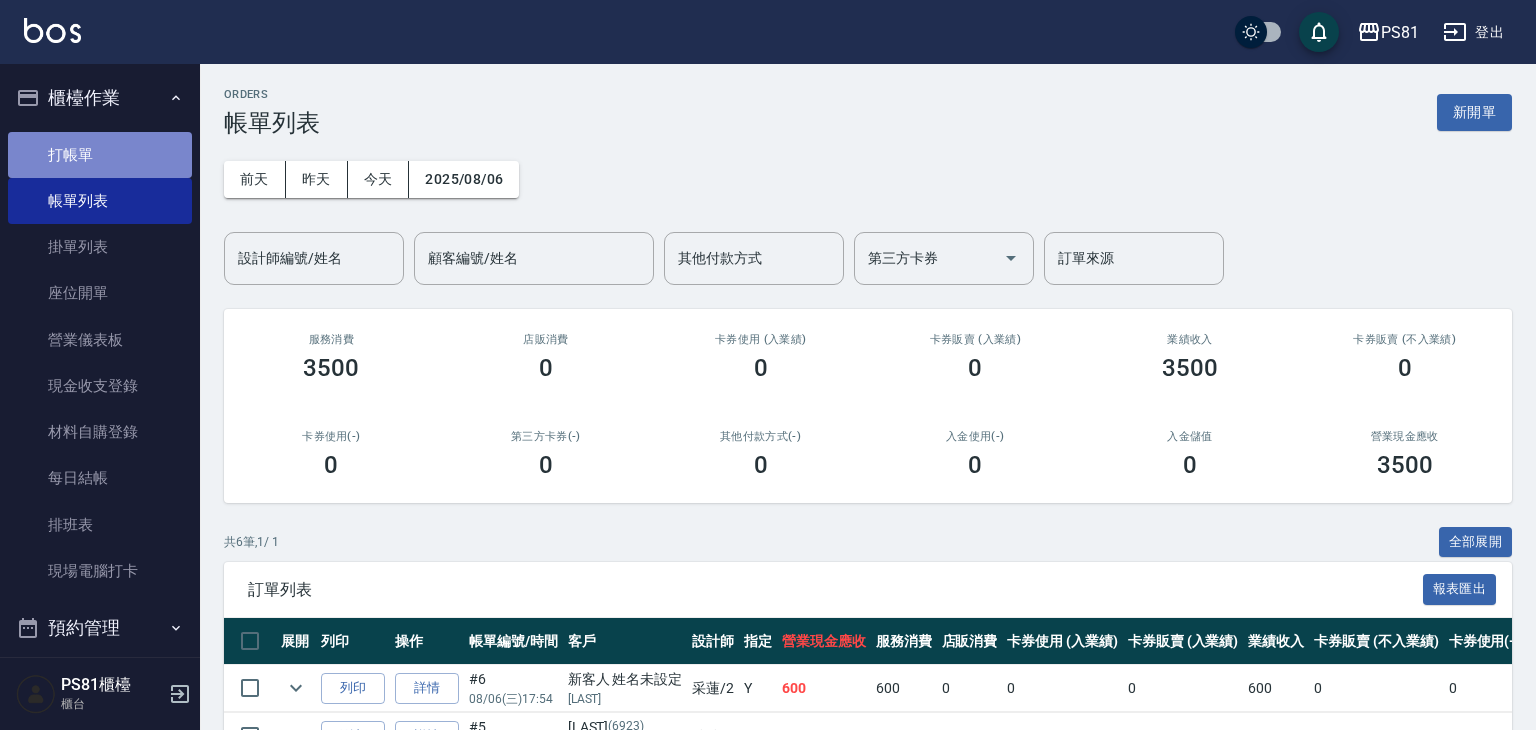 click on "打帳單" at bounding box center [100, 155] 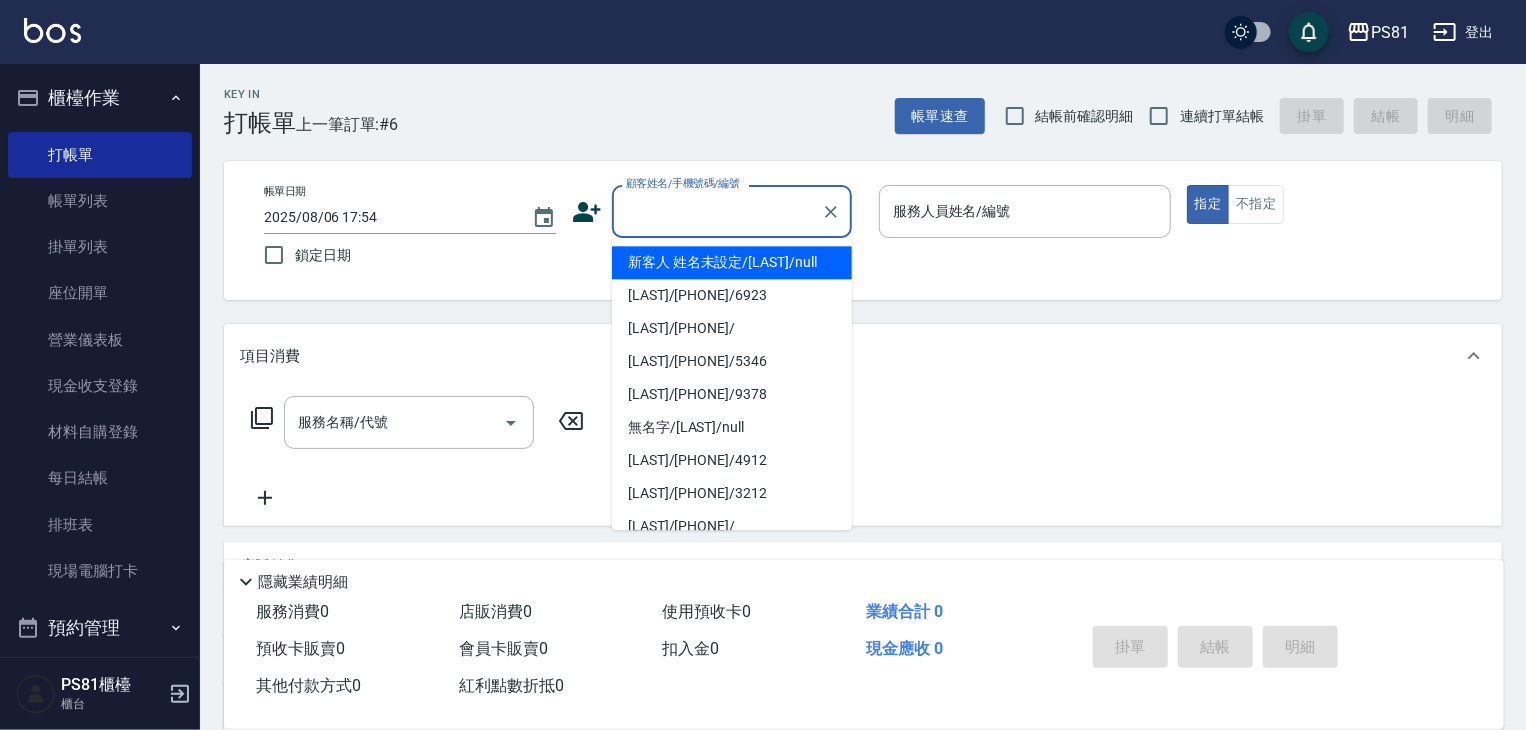 click on "顧客姓名/手機號碼/編號" at bounding box center [717, 211] 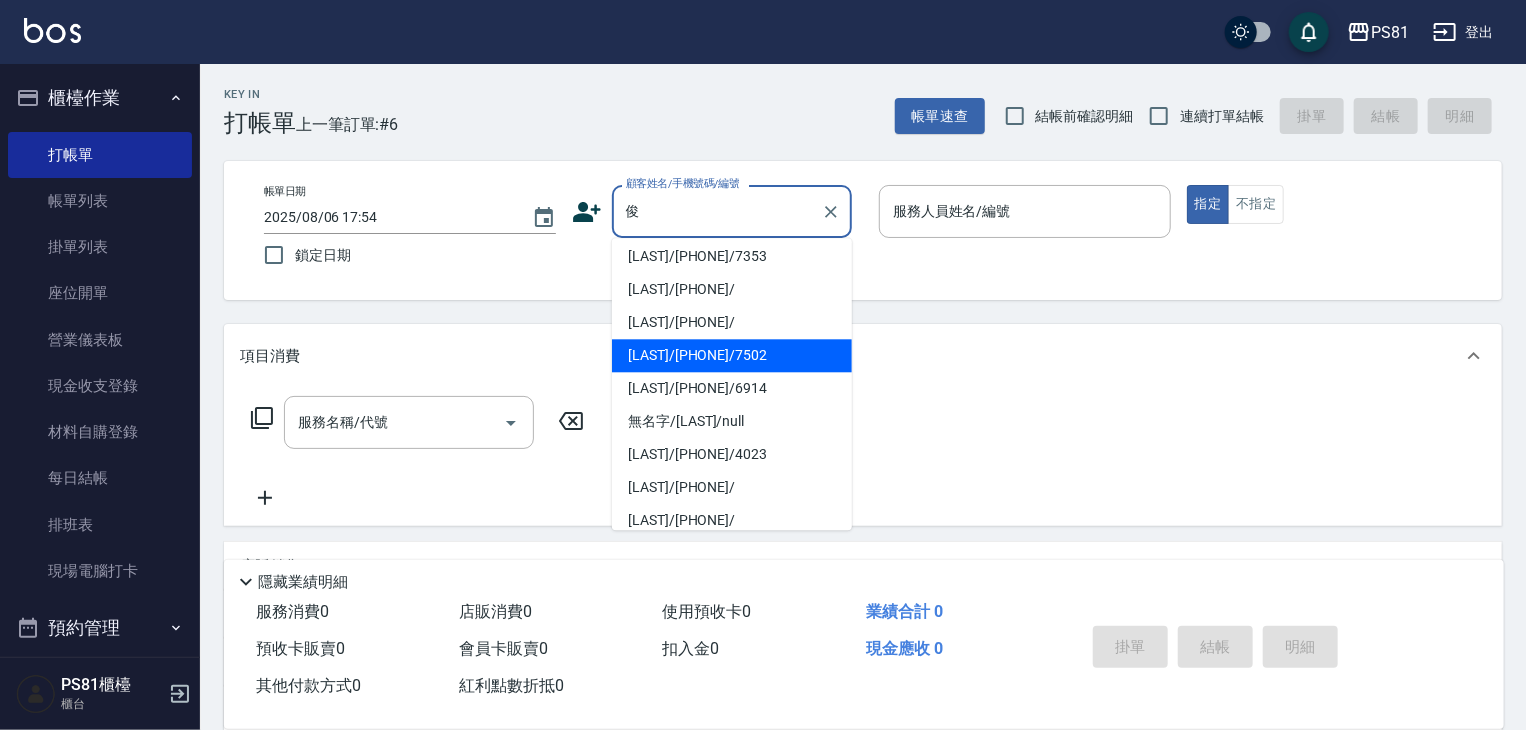 scroll, scrollTop: 100, scrollLeft: 0, axis: vertical 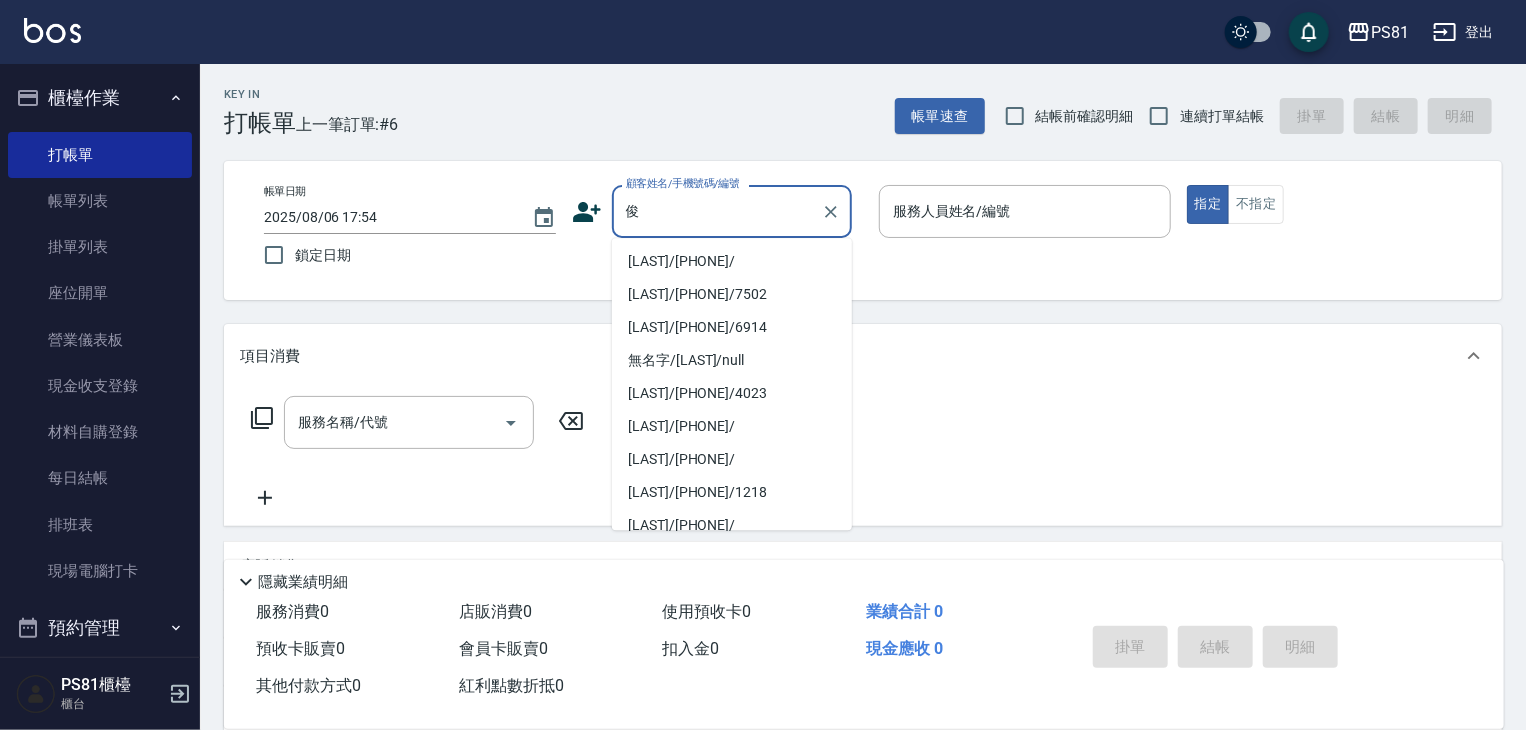 click on "[LAST]/[PHONE]/4023" at bounding box center (732, 393) 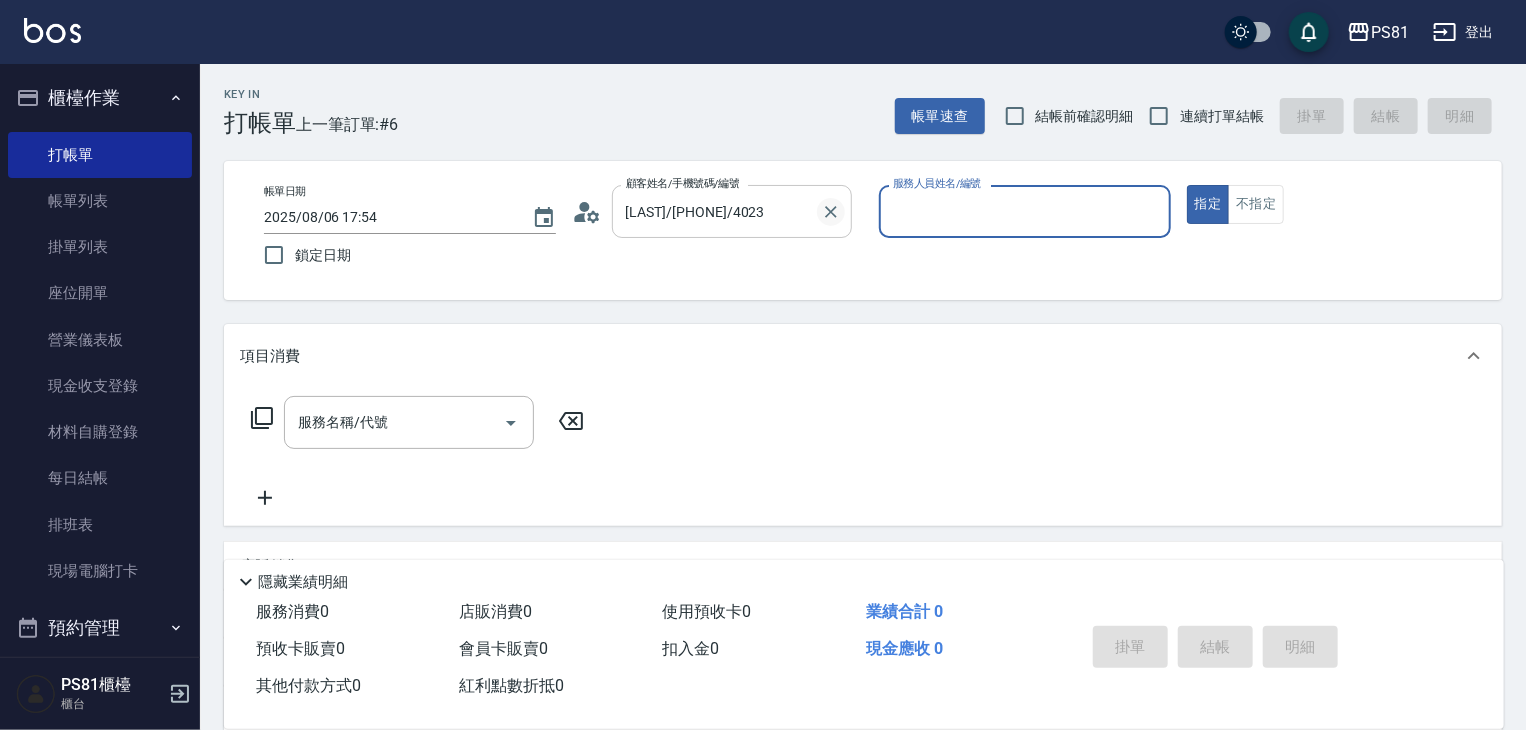 click 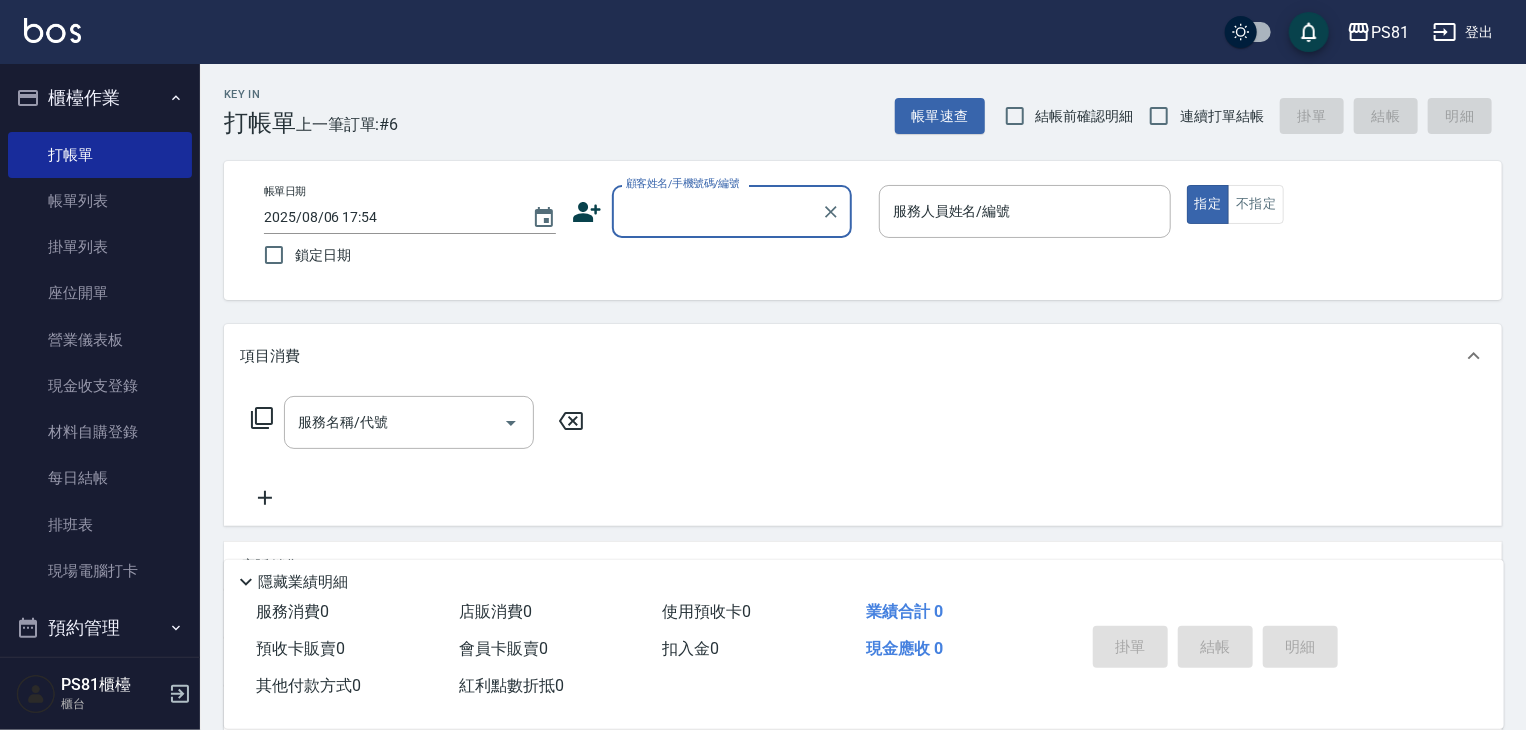 click on "顧客姓名/手機號碼/編號" at bounding box center [717, 211] 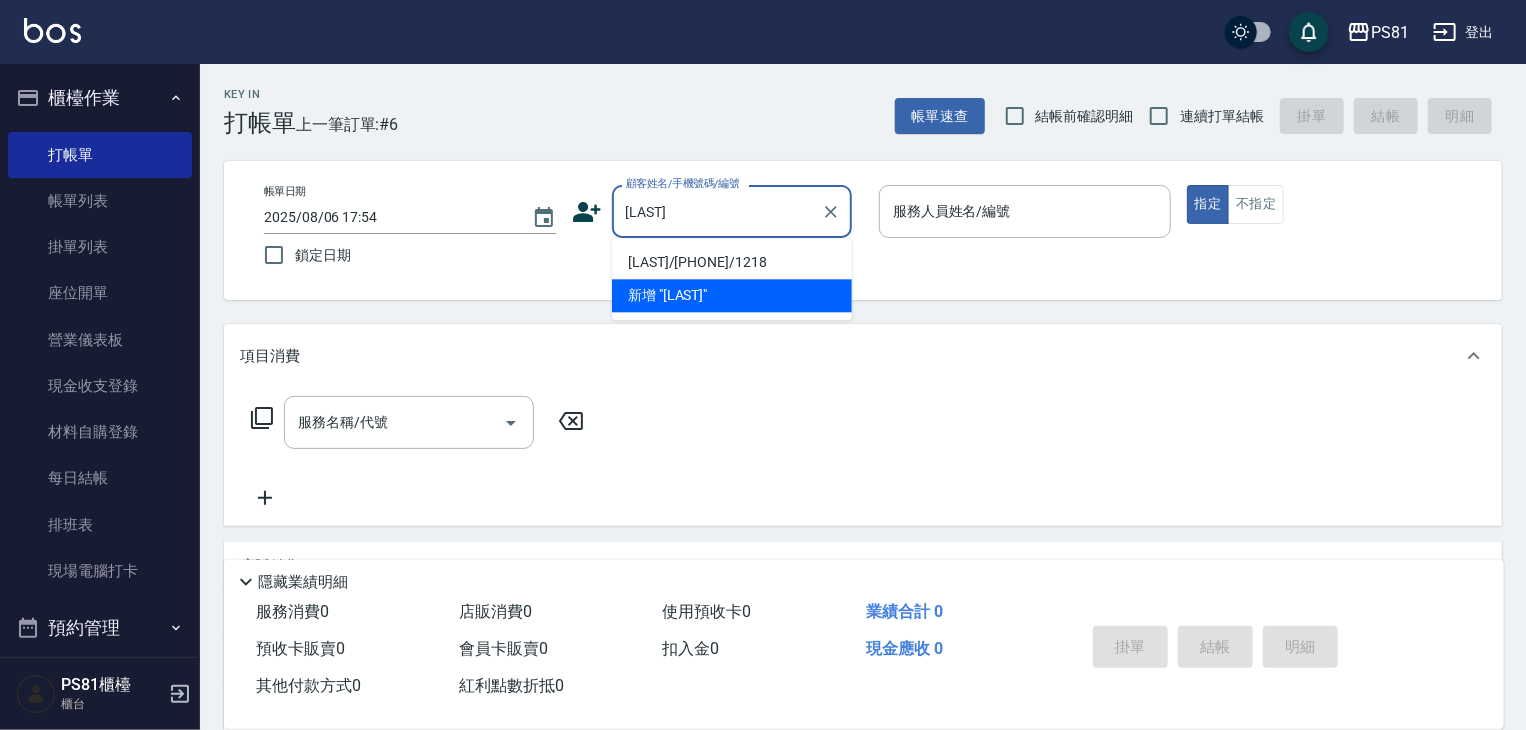click on "[LAST]/[PHONE]/1218" at bounding box center (732, 262) 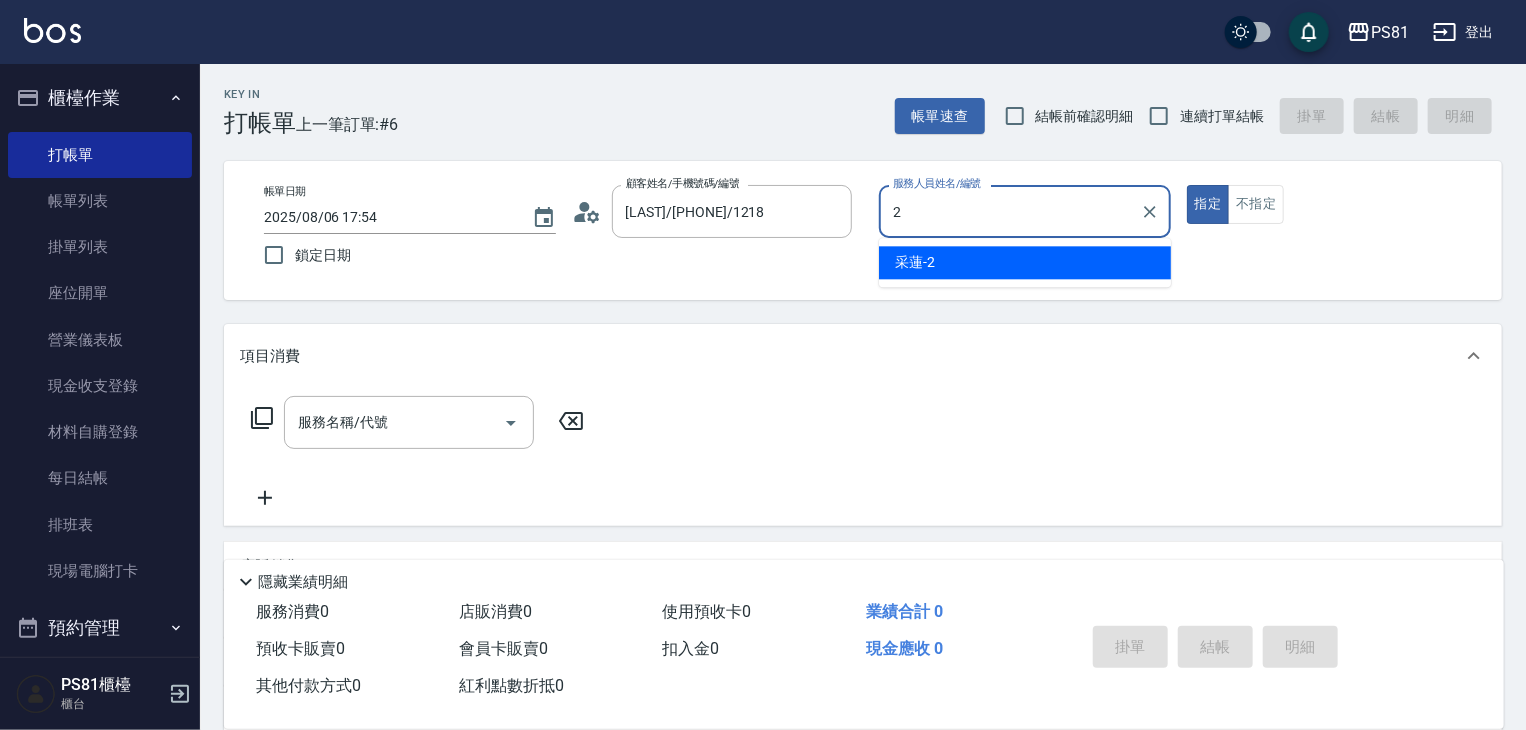 type on "采蓮-2" 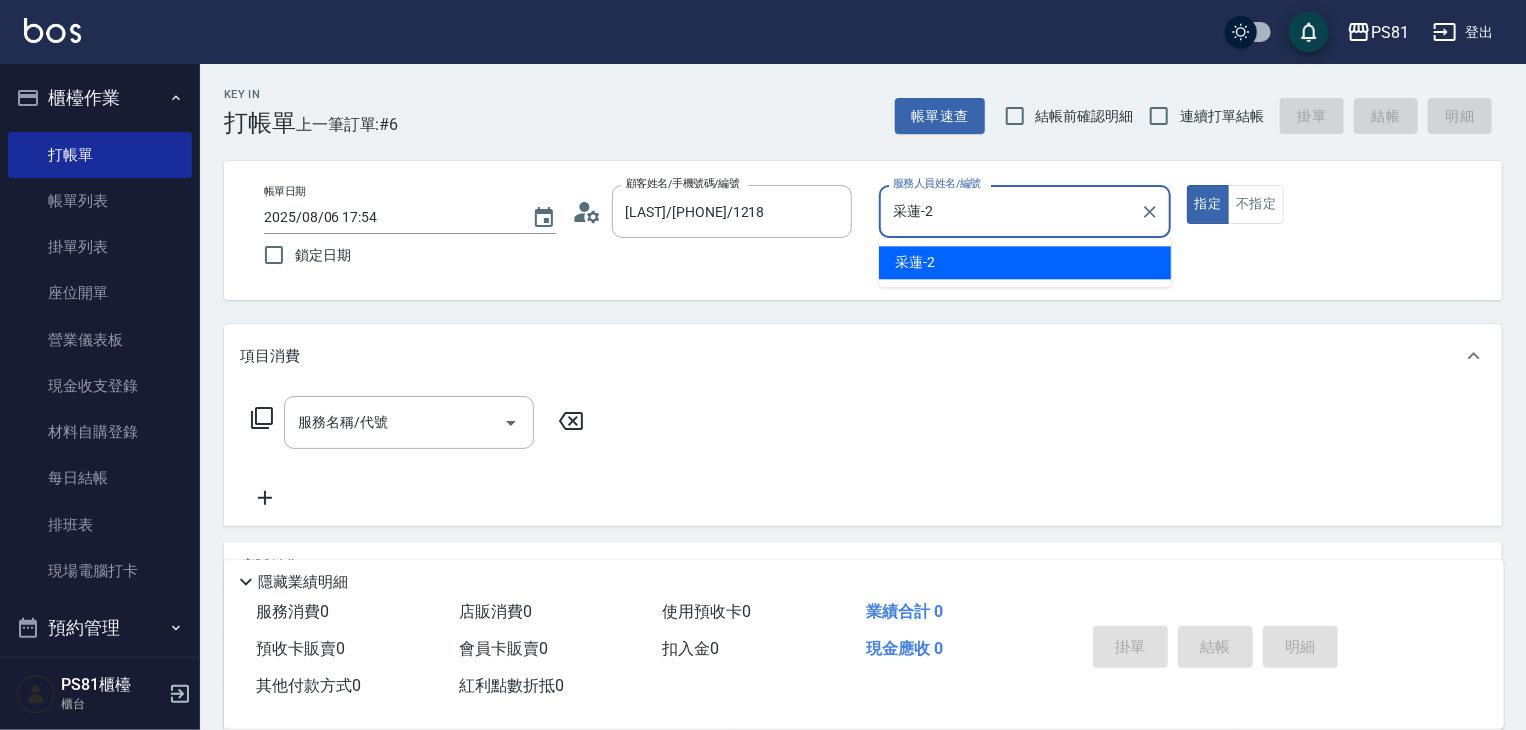 type on "true" 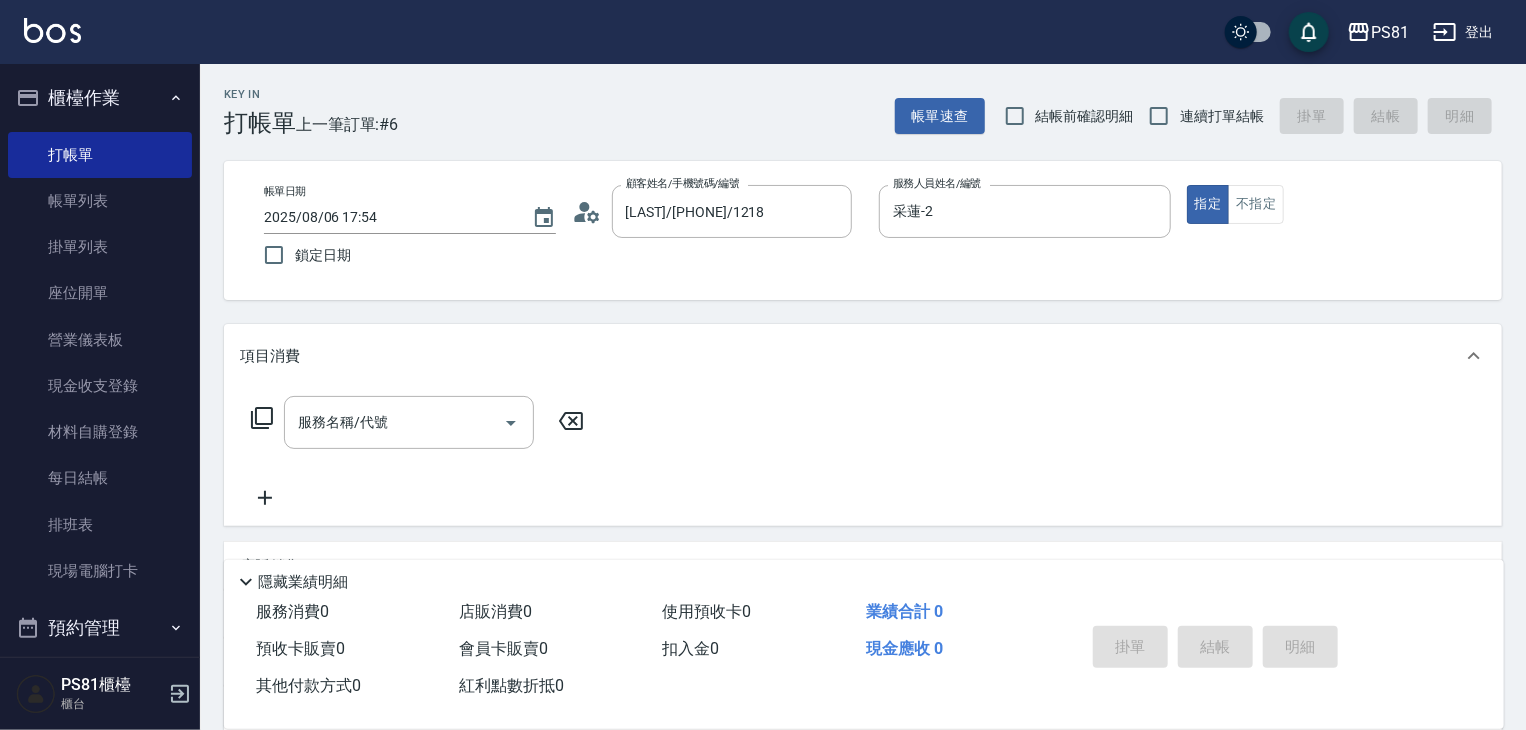 click on "帳單日期 2025/08/06 17:54 鎖定日期 顧客姓名/手機號碼/編號 [LAST]/[PHONE]/1218 顧客姓名/手機號碼/編號 服務人員姓名/編號 采蓮-2 服務人員姓名/編號 指定 不指定" at bounding box center [863, 230] 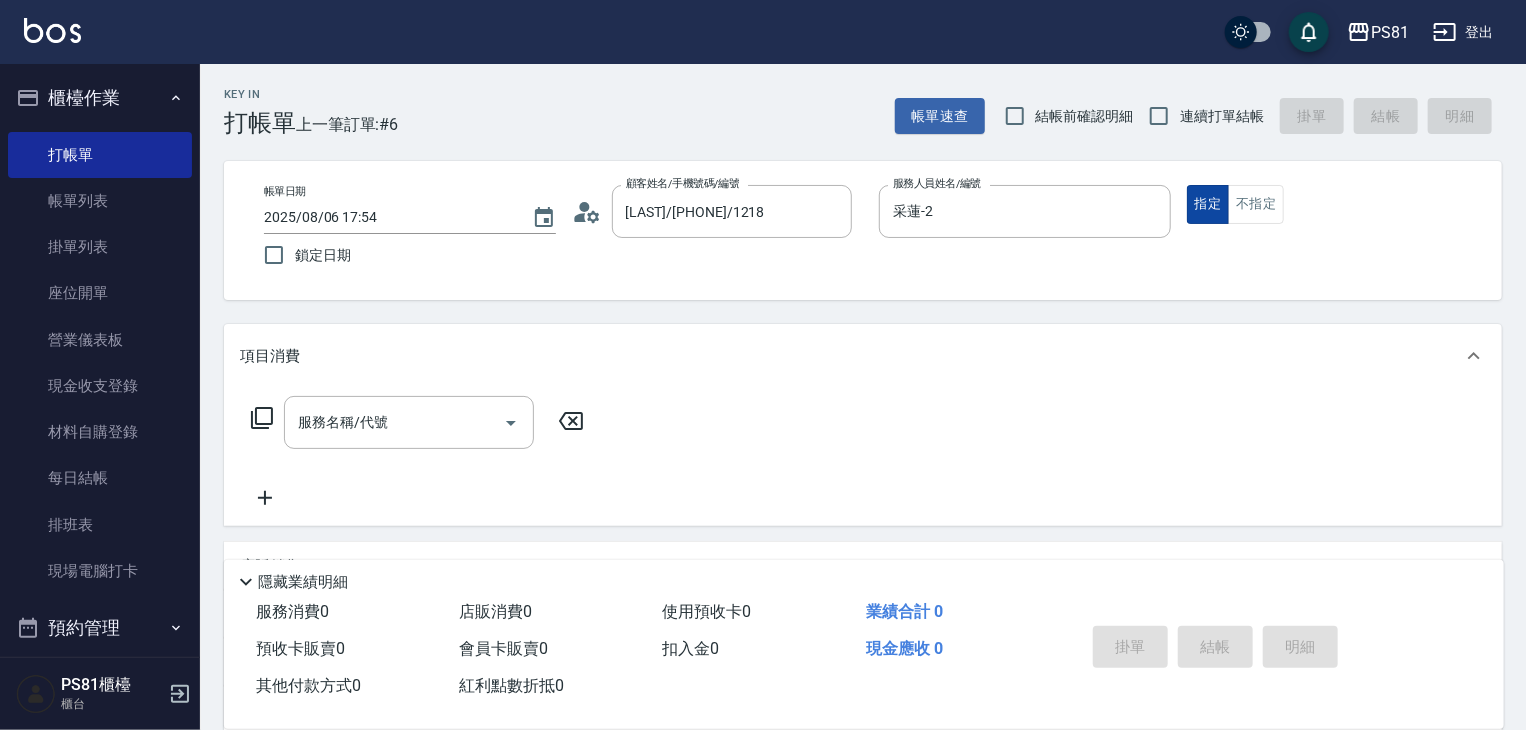 click on "指定" at bounding box center (1208, 204) 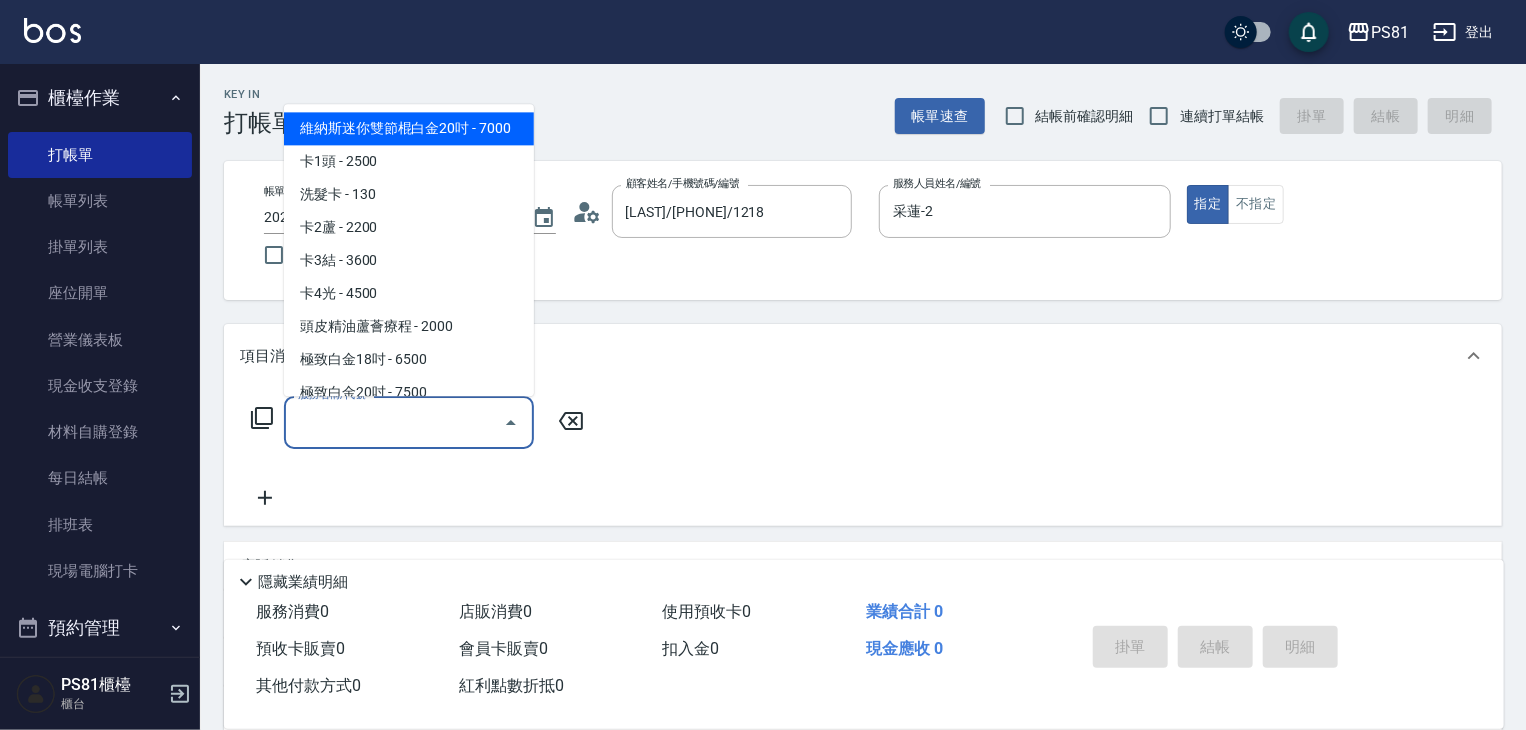 click on "服務名稱/代號" at bounding box center (394, 422) 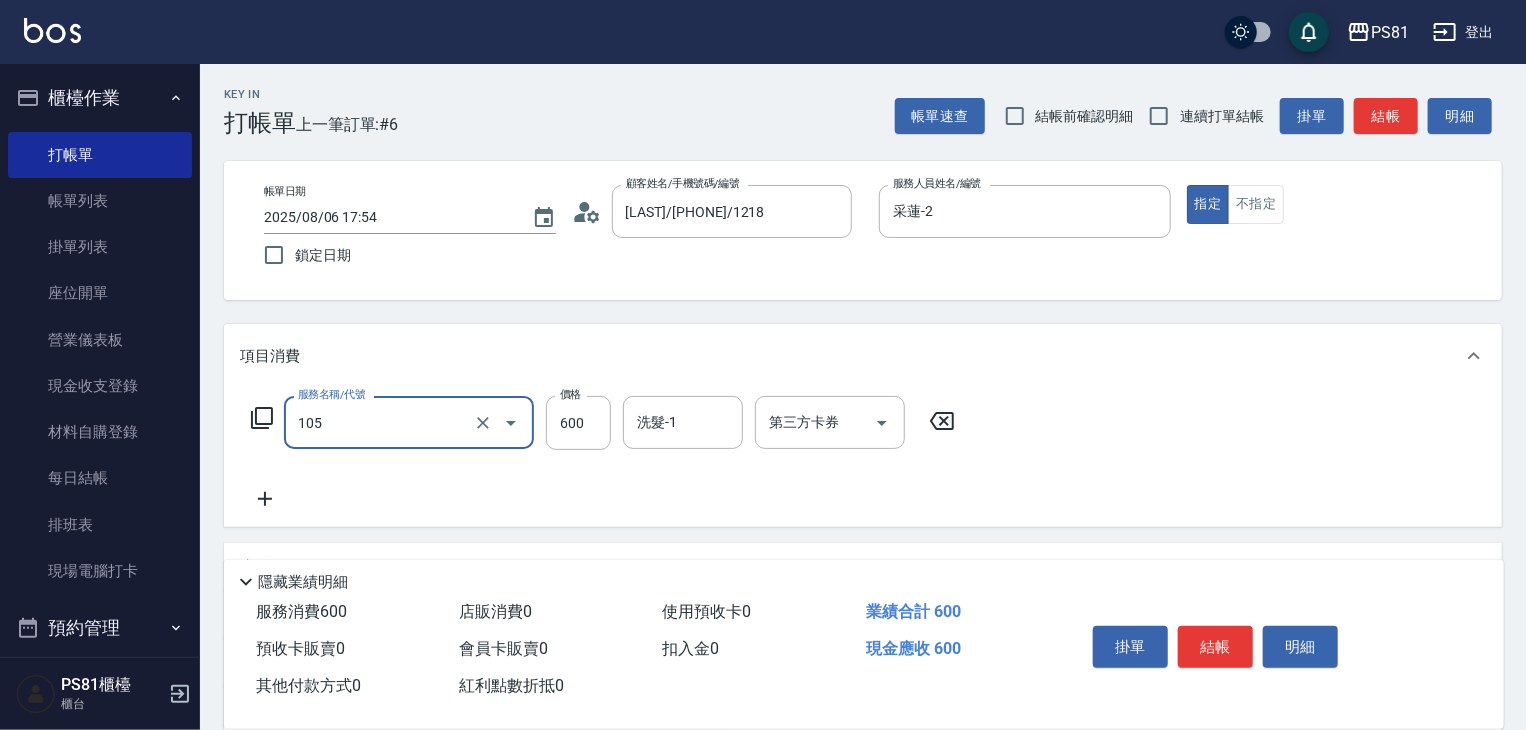 type on "A級洗剪600(105)" 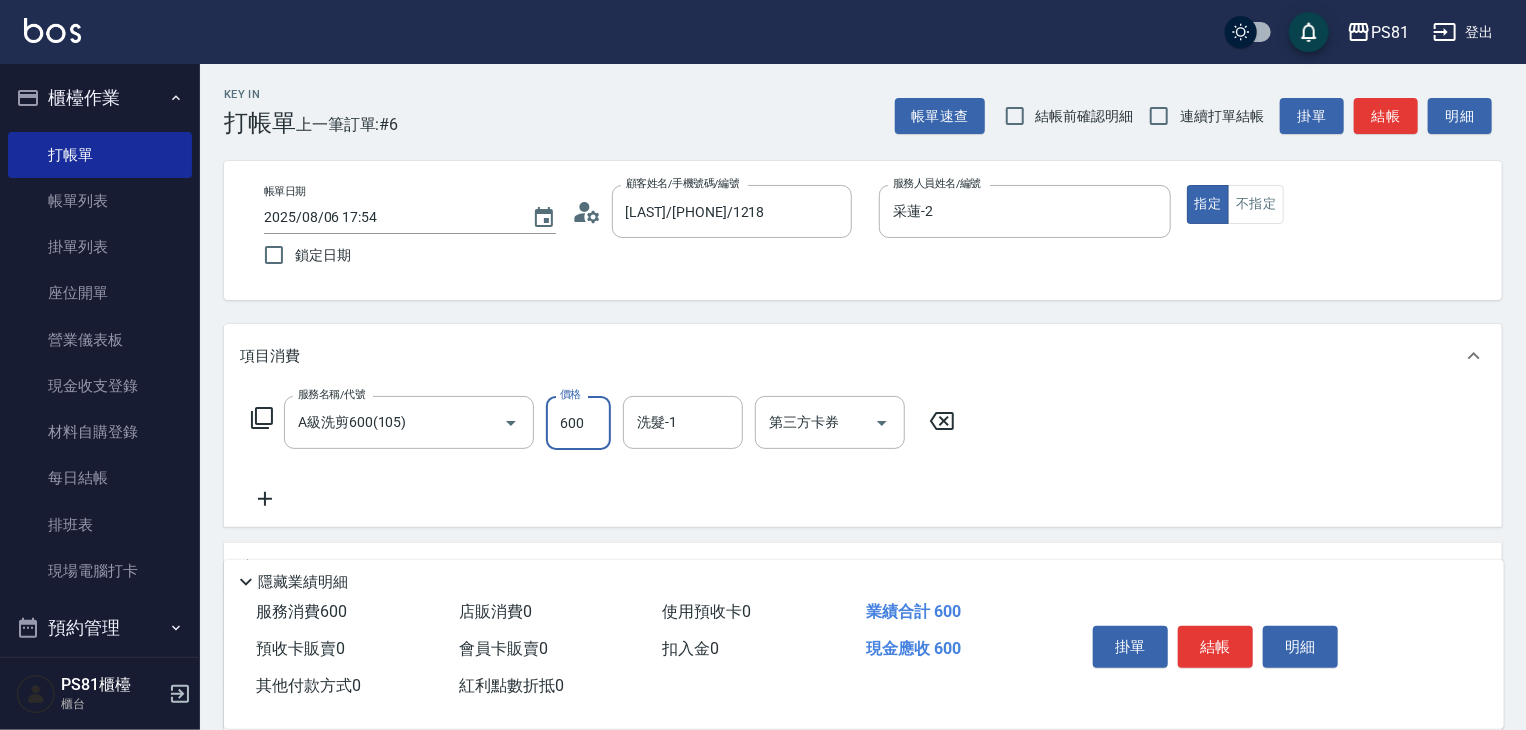 click on "服務名稱/代號 A級洗剪600(105) 服務名稱/代號 價格 600 價格 洗髮-1 洗髮-1 第三方卡券 第三方卡券" at bounding box center (863, 457) 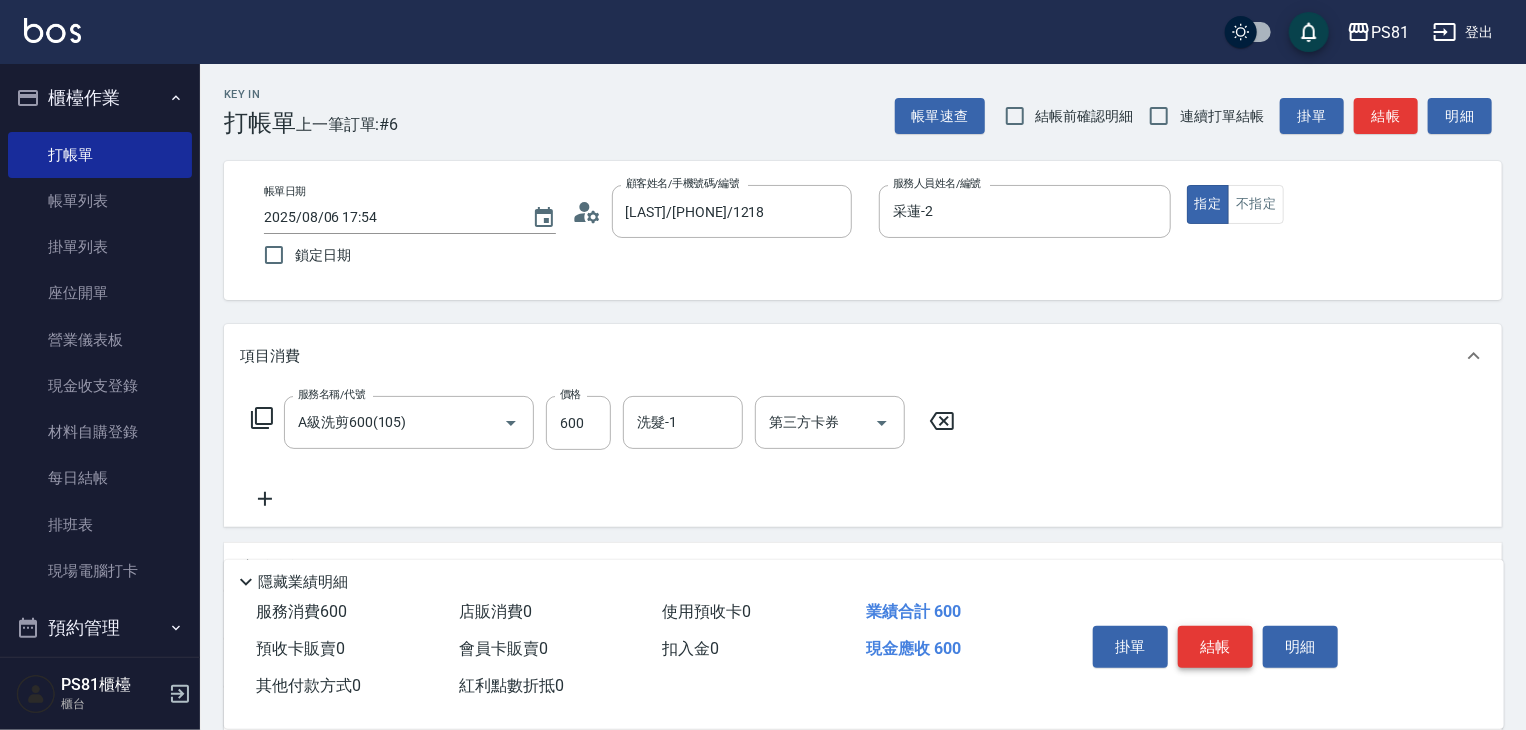 click on "結帳" at bounding box center [1215, 647] 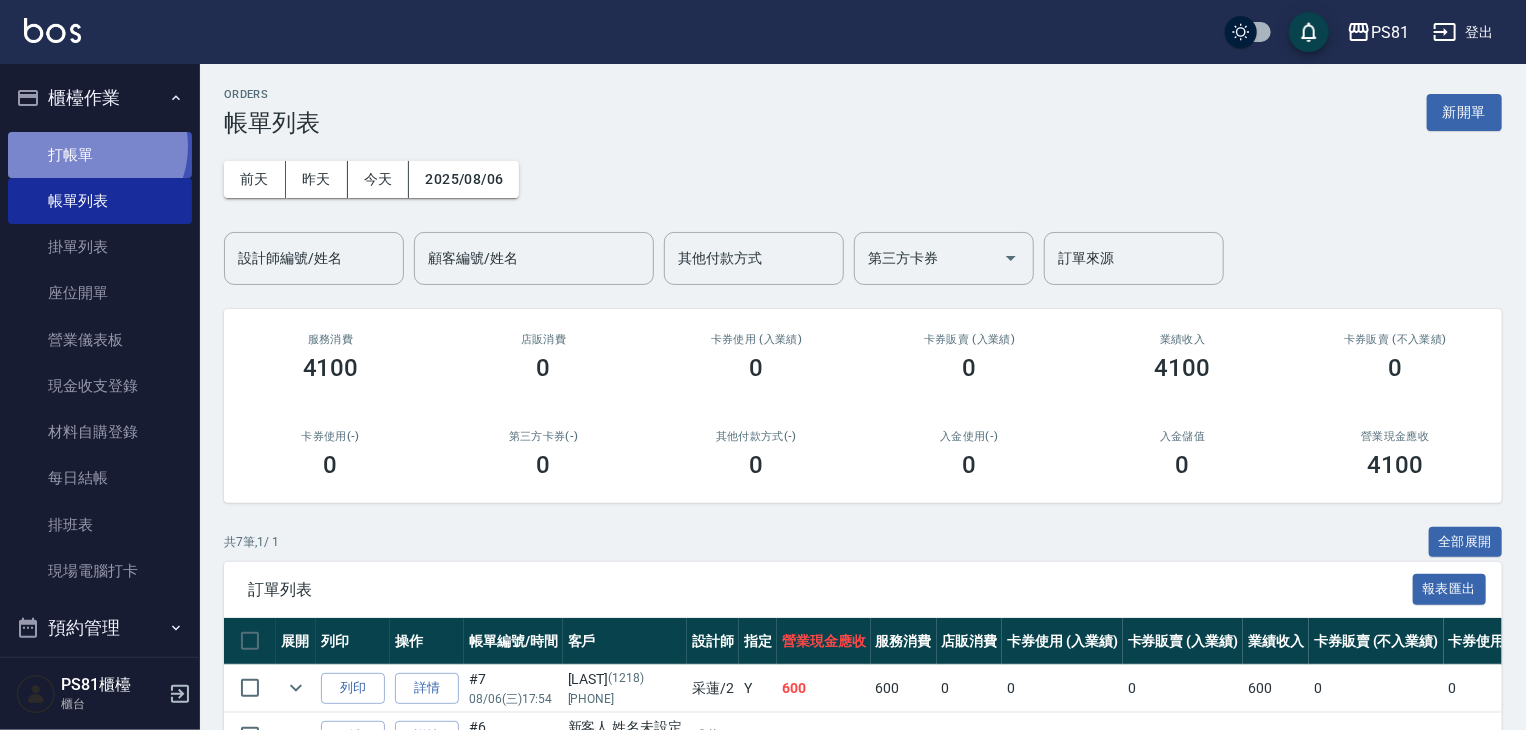 click on "打帳單" at bounding box center (100, 155) 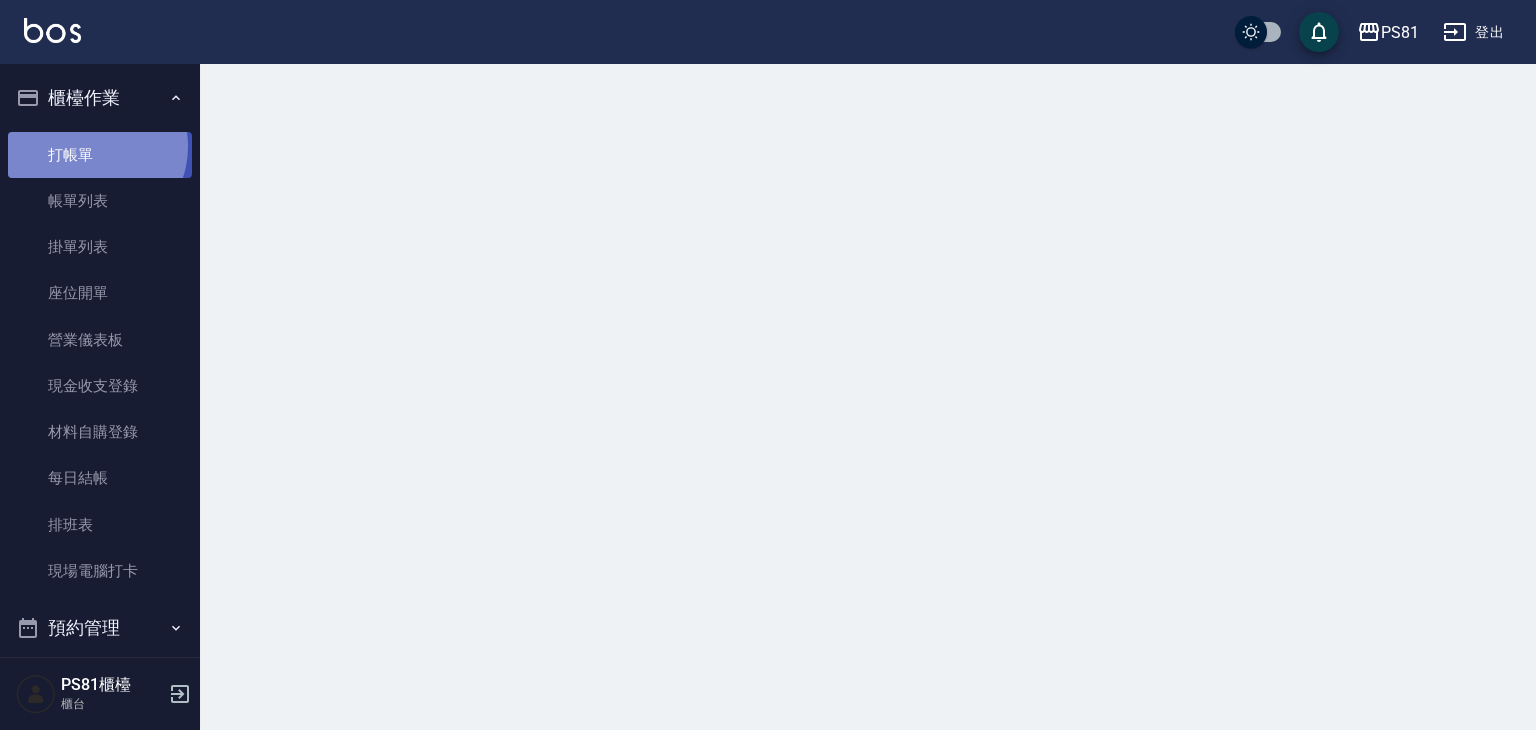 click on "打帳單" at bounding box center (100, 155) 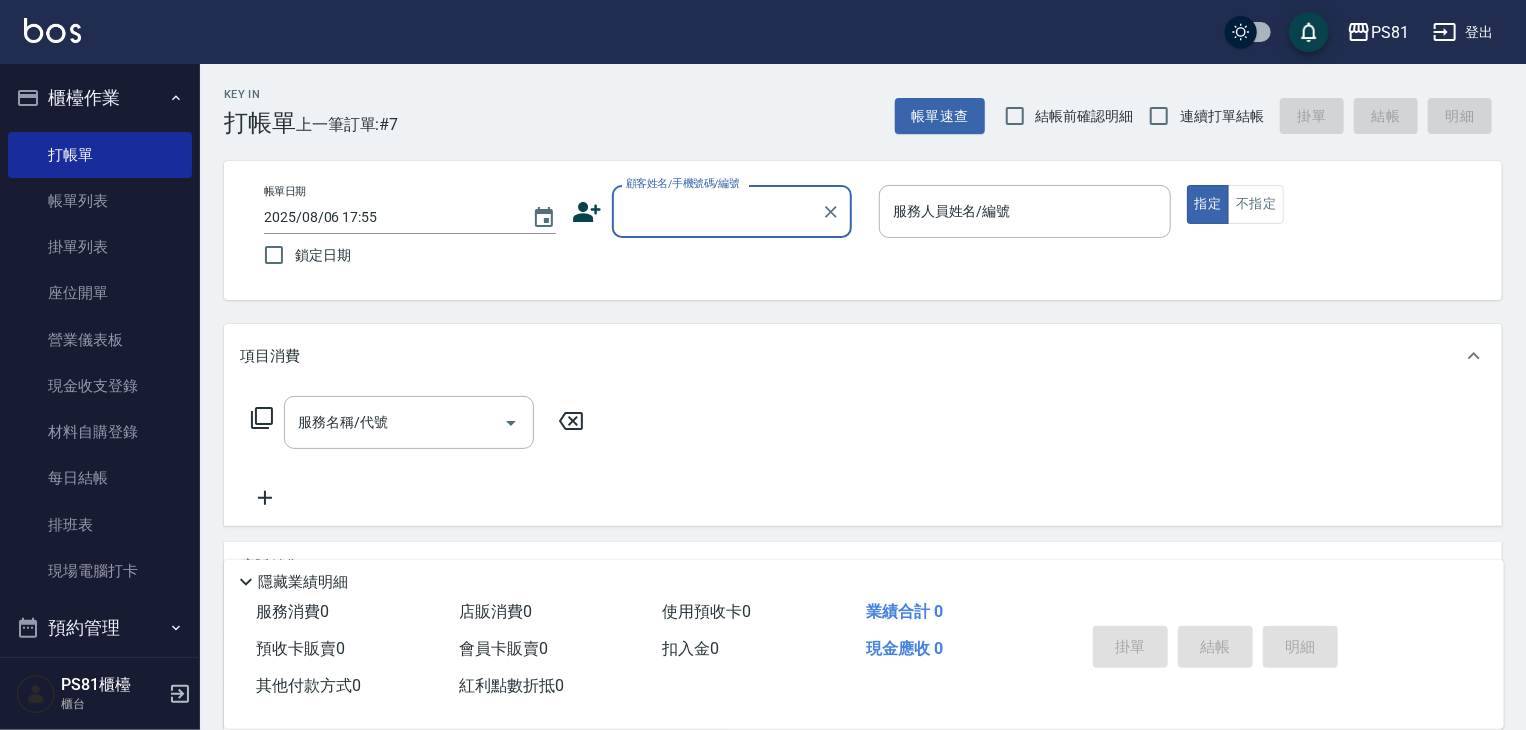 click on "顧客姓名/手機號碼/編號" at bounding box center [732, 211] 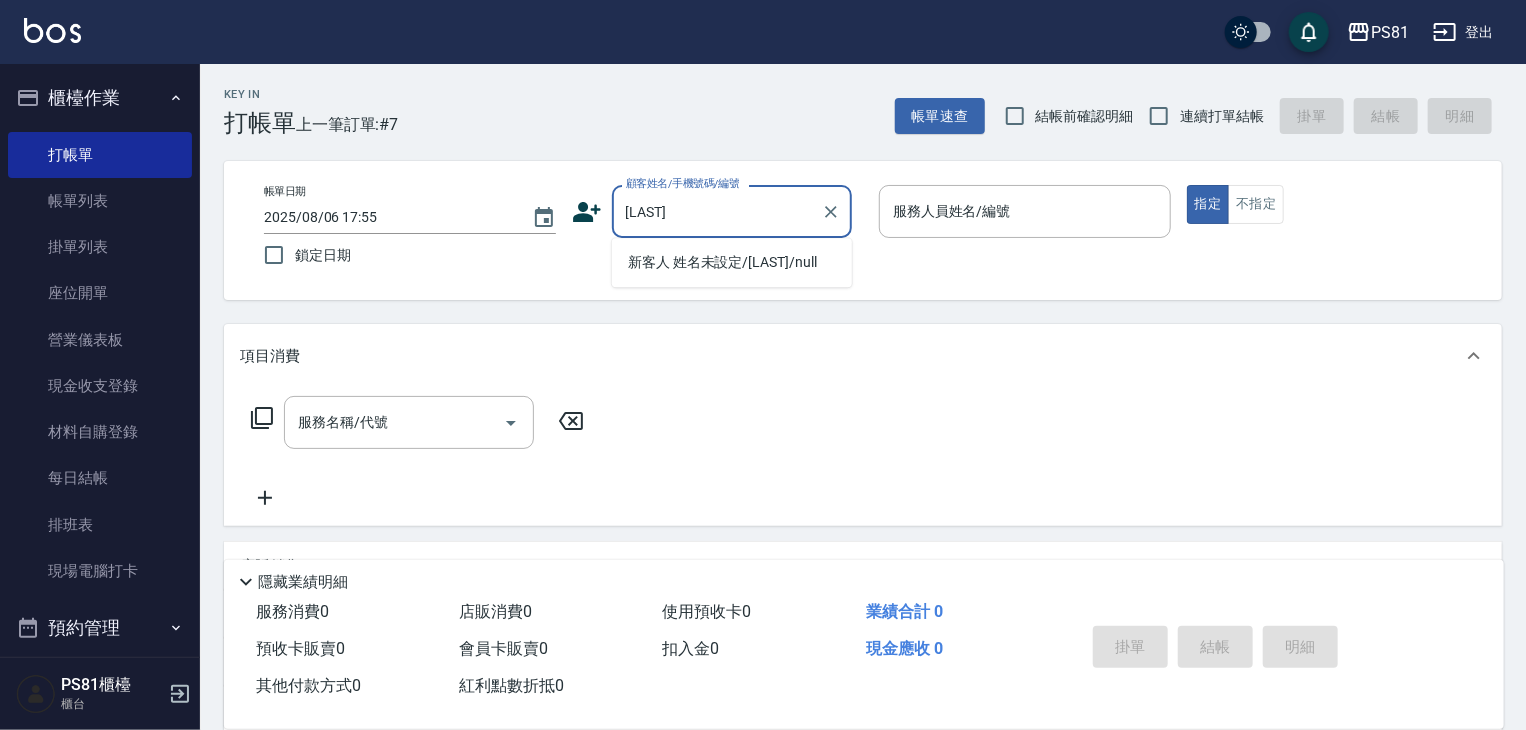 click on "新客人 姓名未設定/[LAST]/null" at bounding box center (732, 262) 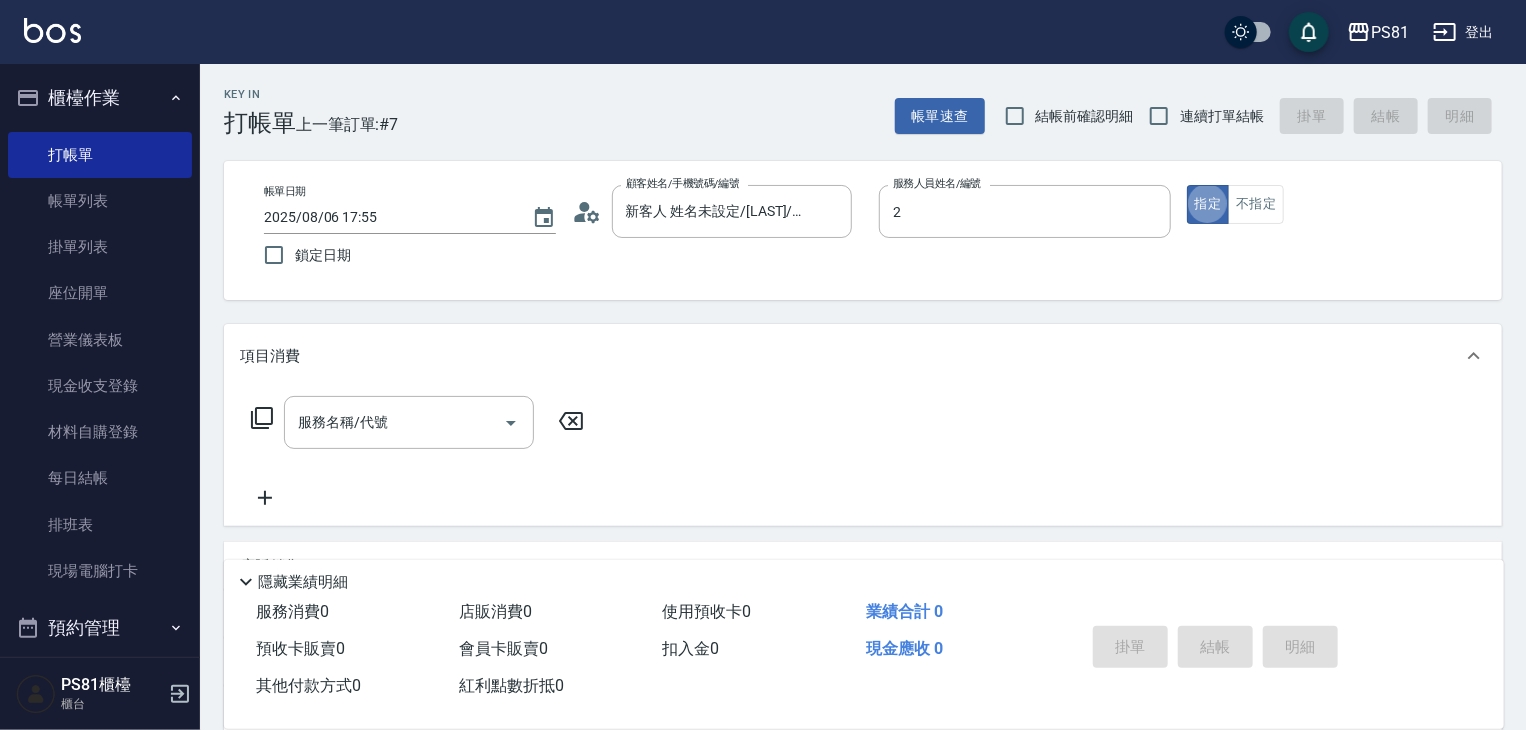 type on "采蓮-2" 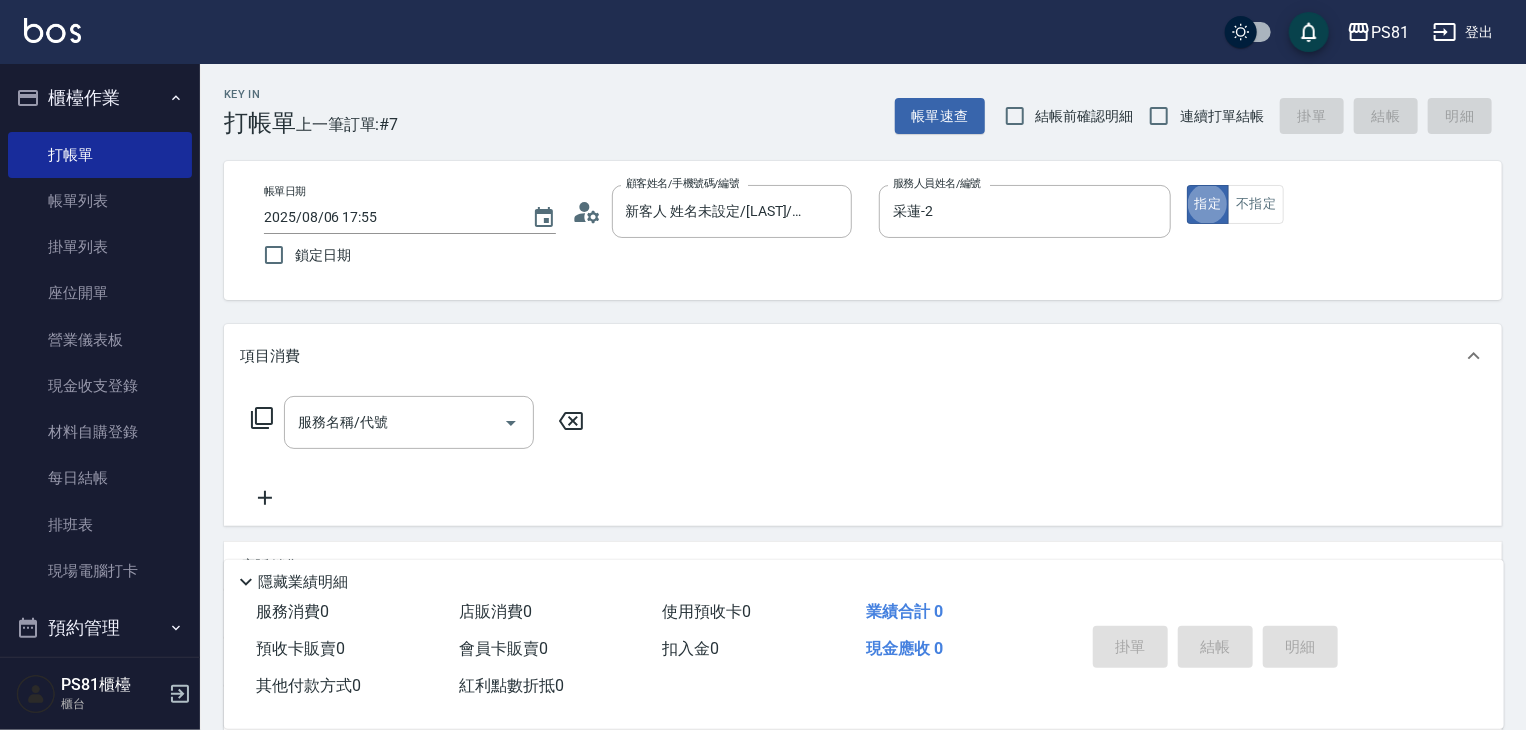 type on "true" 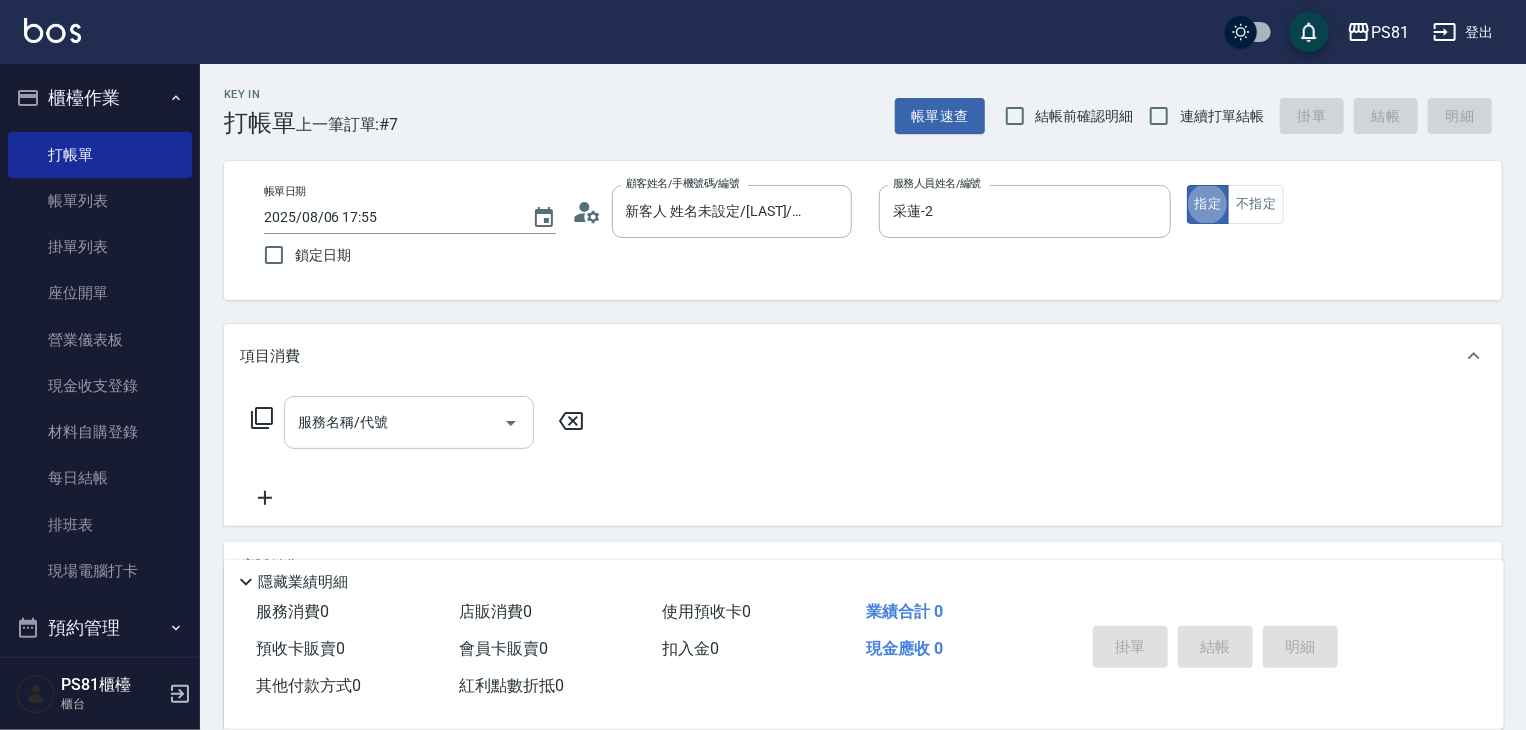 click on "服務名稱/代號" at bounding box center (394, 422) 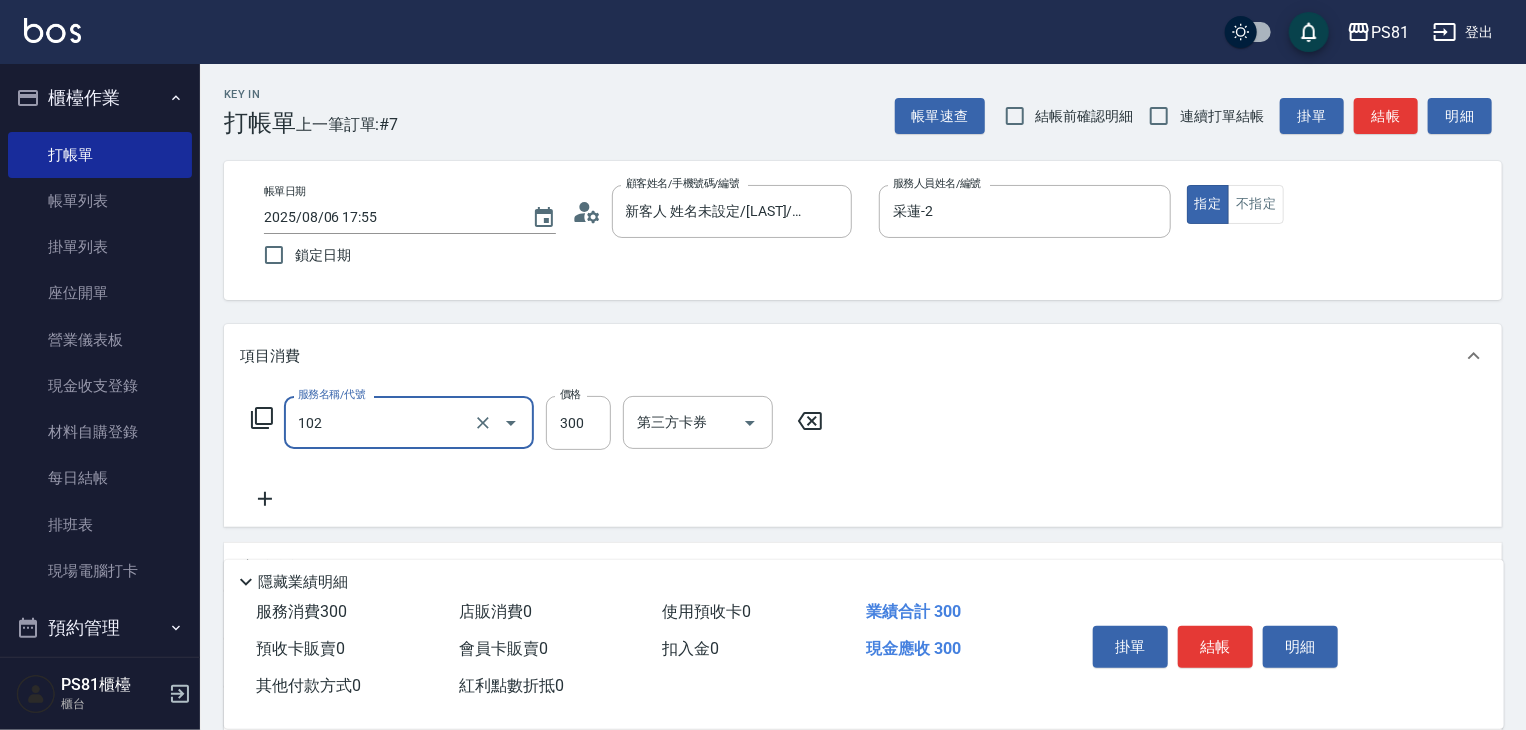 type on "保濕洗(102)" 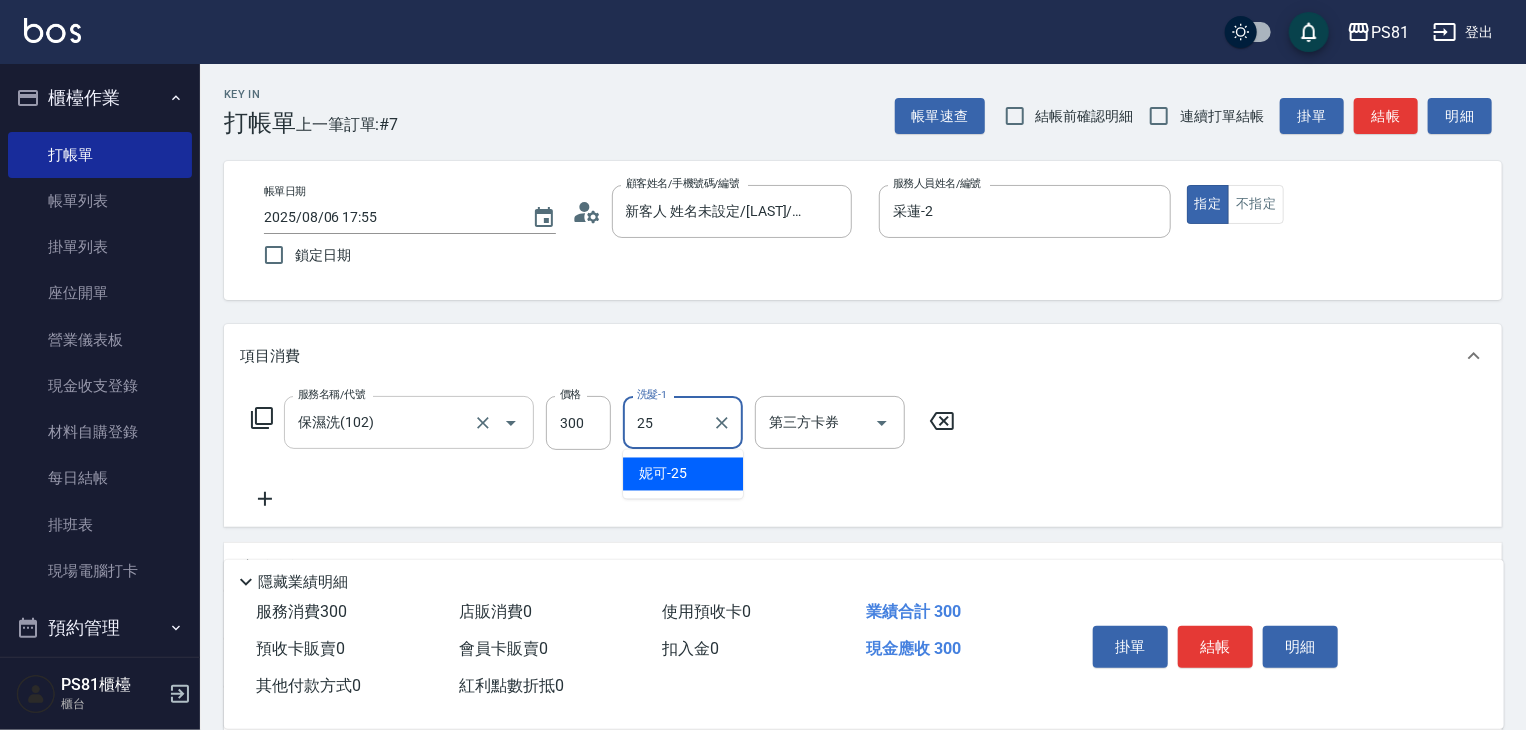 type on "妮可-25" 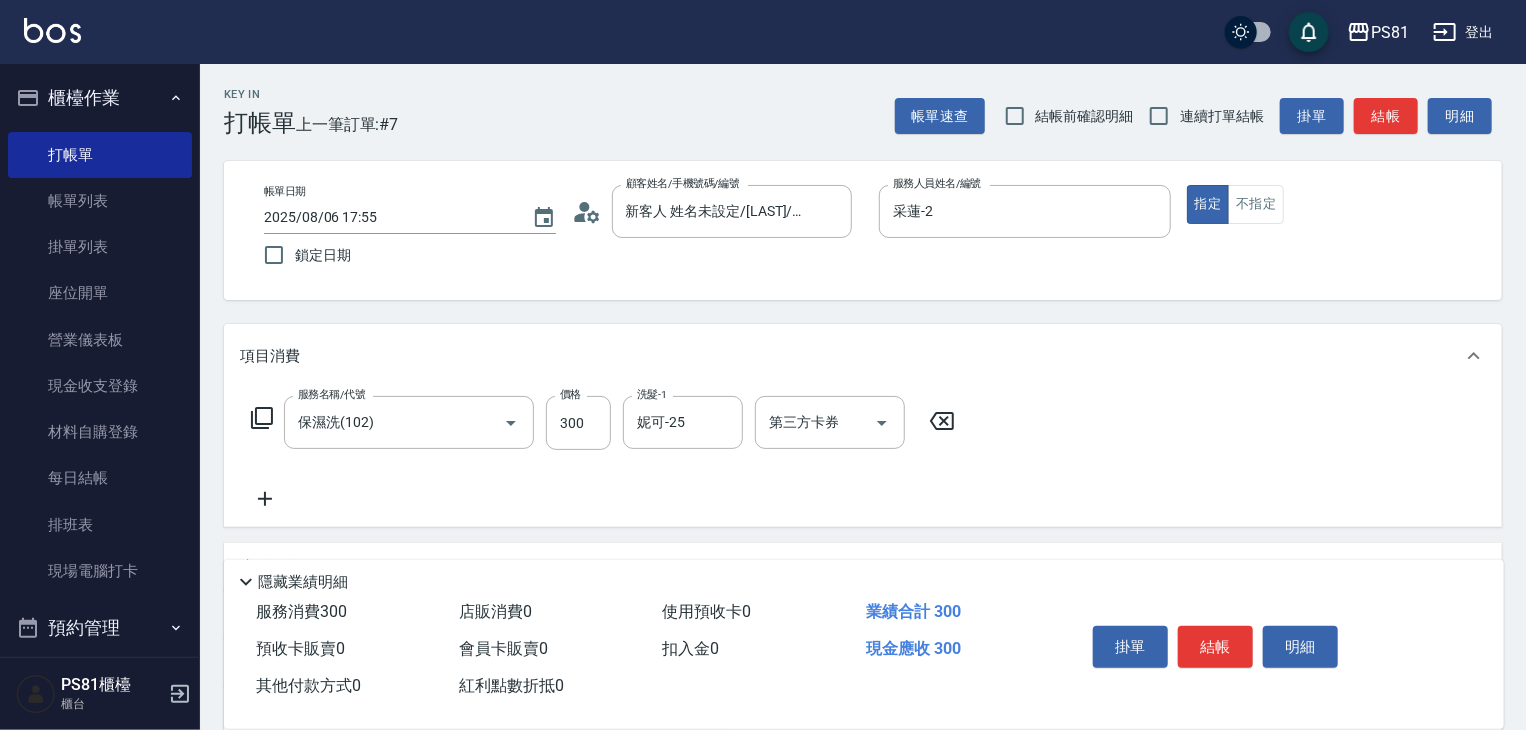 click on "服務名稱/代號 保濕洗(102) 服務名稱/代號 價格 300 價格 洗髮-1 妮可-25 洗髮-1 第三方卡券 第三方卡券" at bounding box center [603, 453] 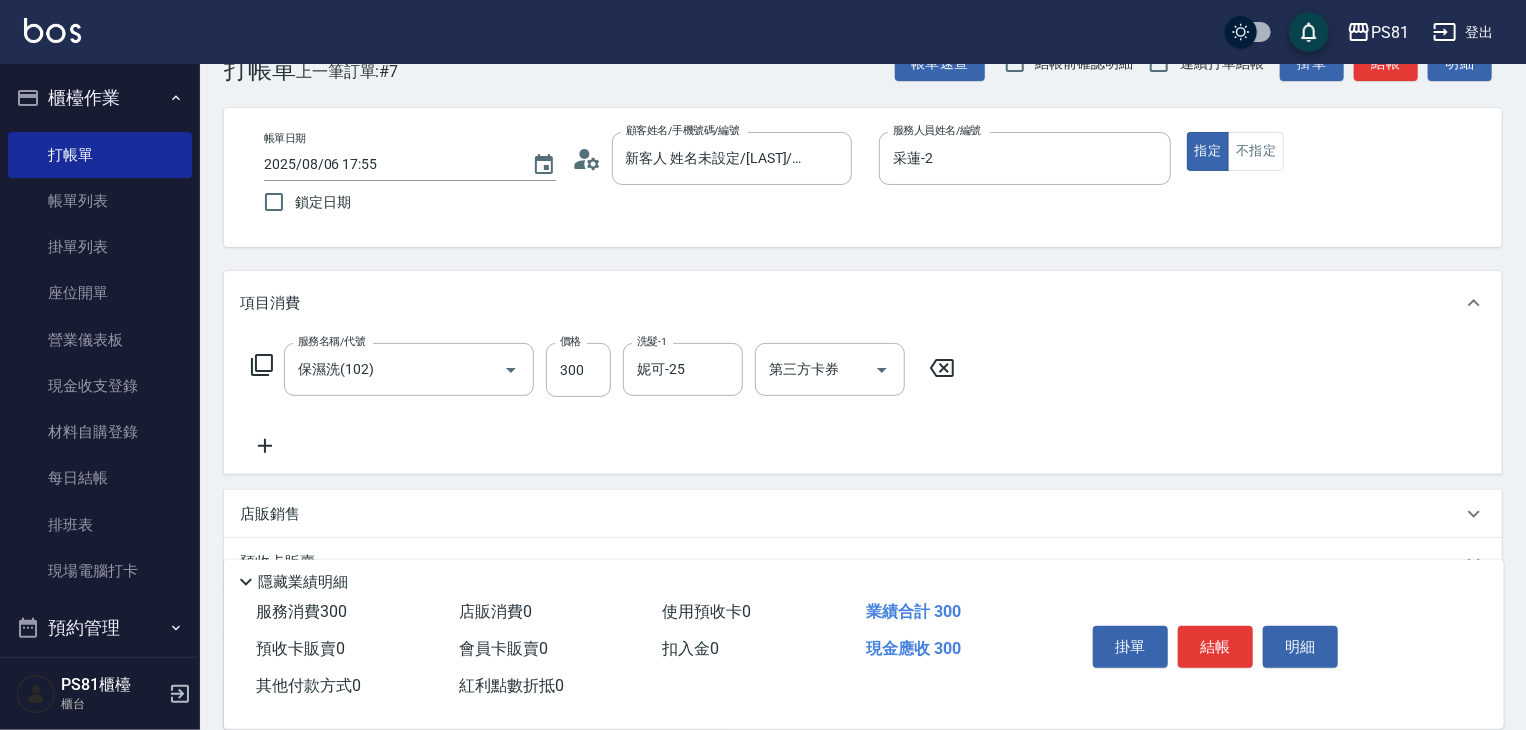 scroll, scrollTop: 100, scrollLeft: 0, axis: vertical 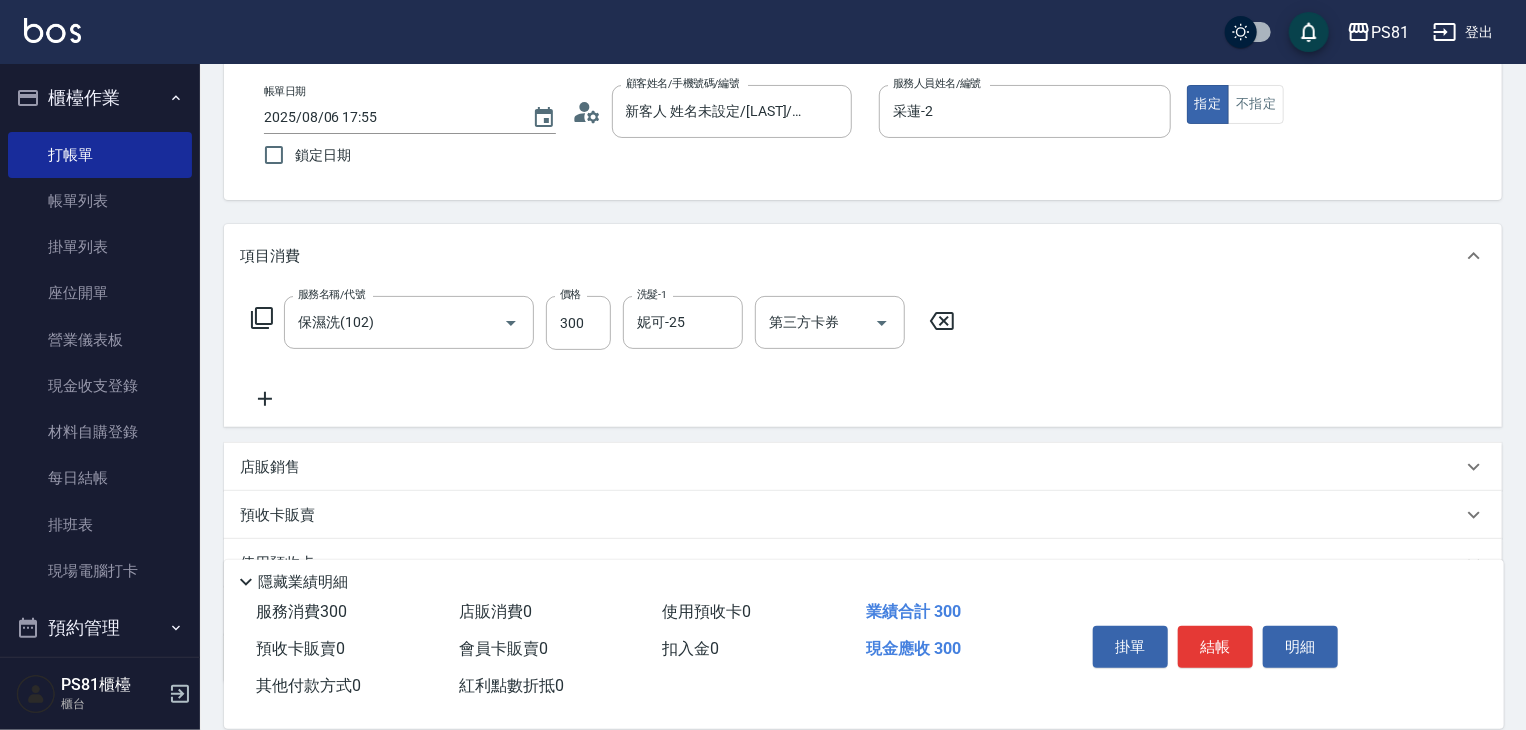 click 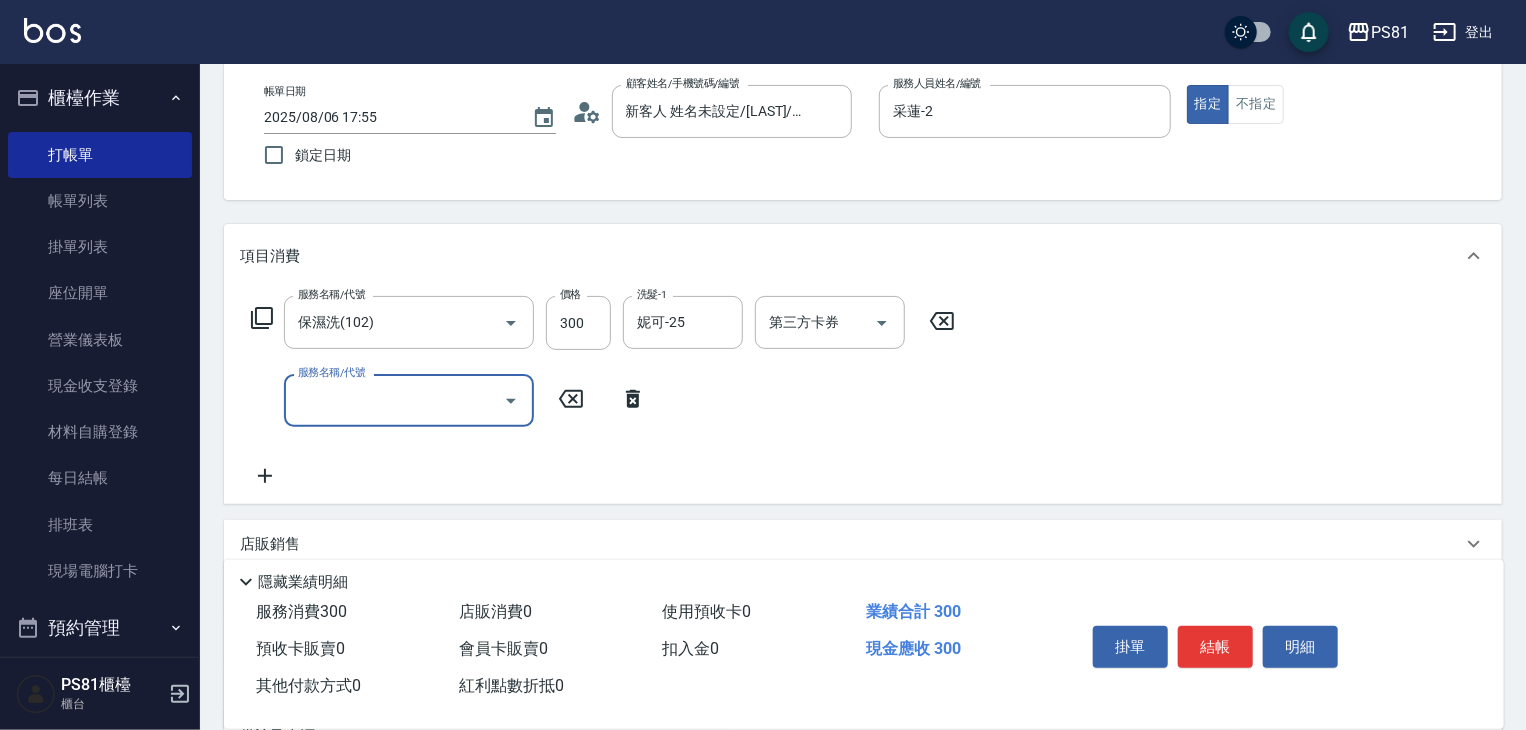 click on "服務名稱/代號" at bounding box center [394, 400] 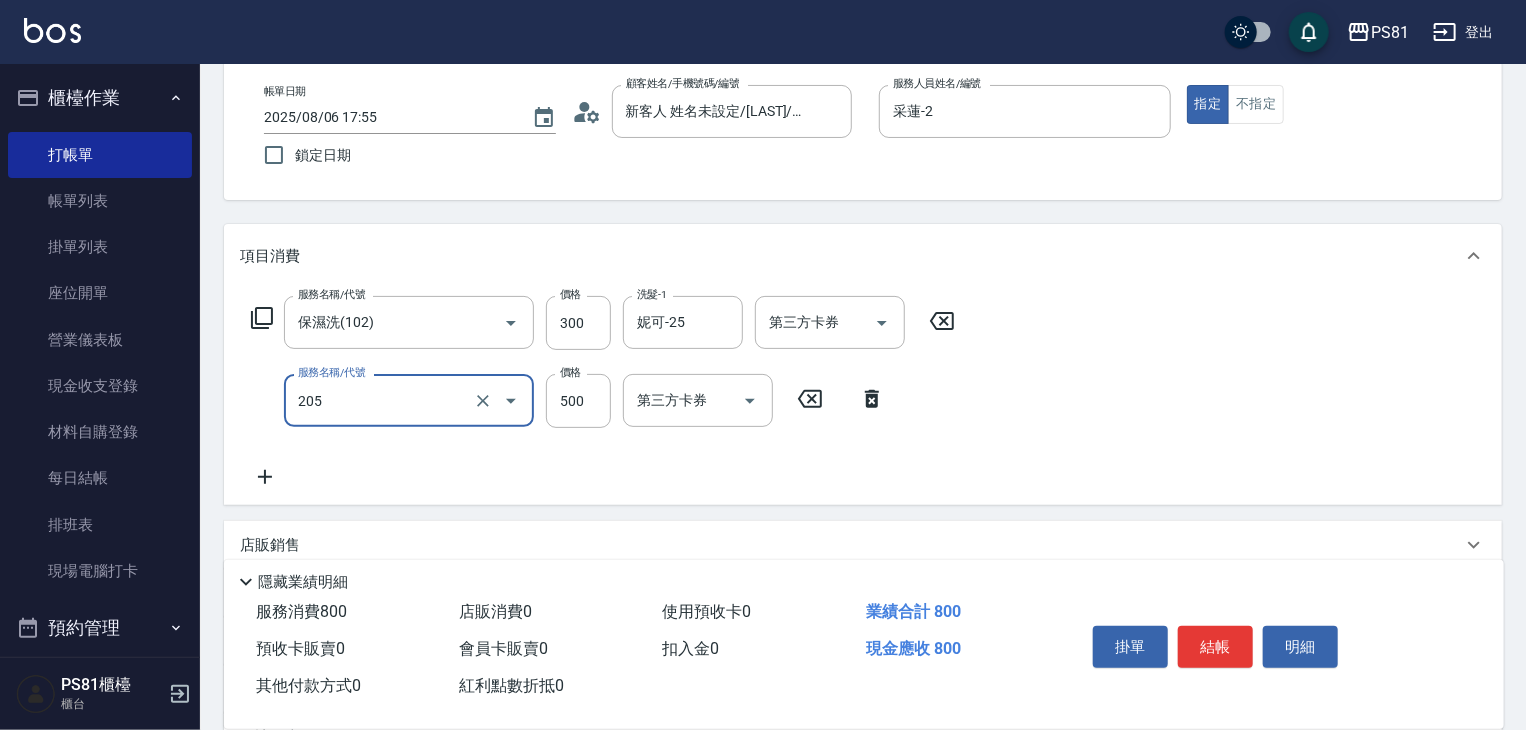 type on "A級單剪400(205)" 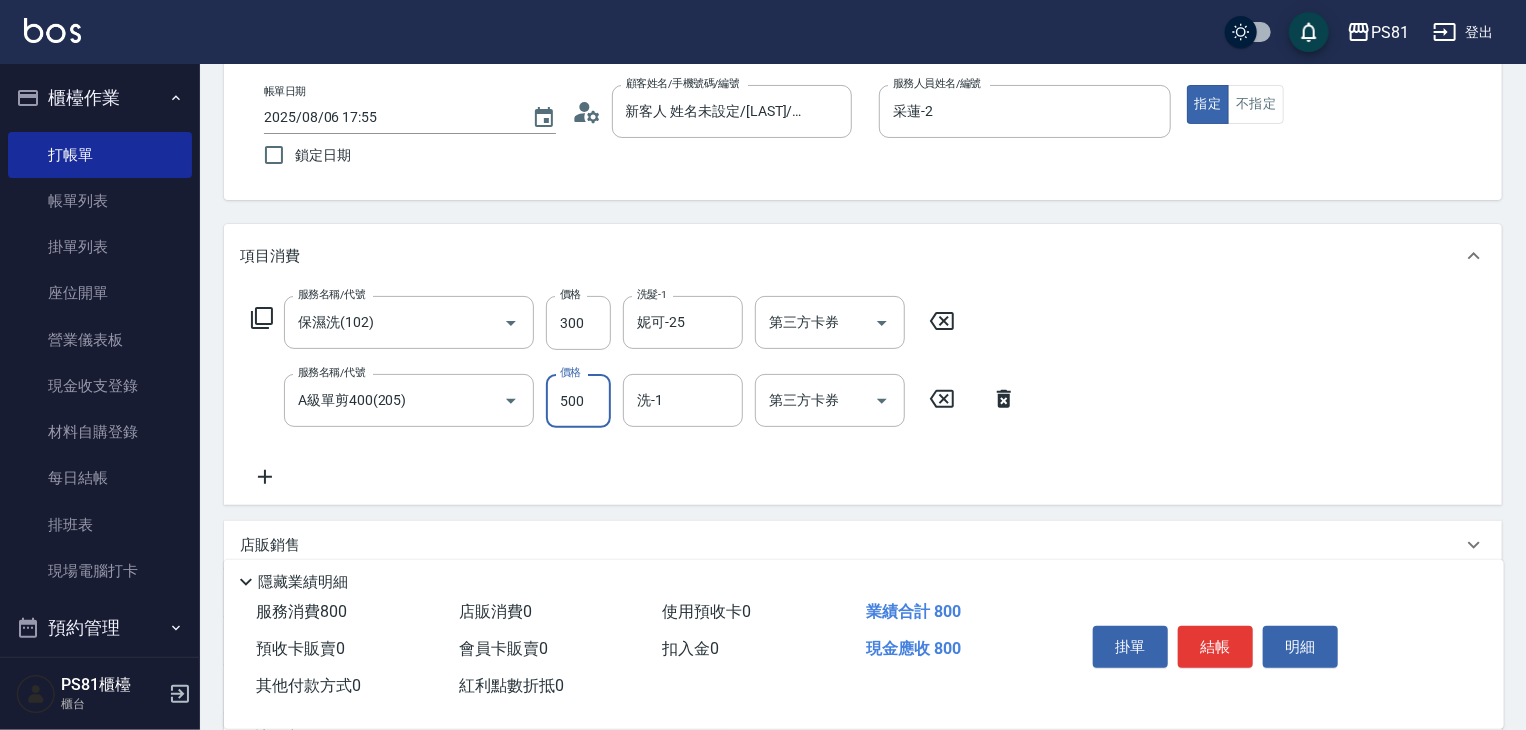 click on "服務名稱/代號 保濕洗(102) 服務名稱/代號 價格 300 價格 洗髮-1 妮可-25 洗髮-1 第三方卡券 第三方卡券 服務名稱/代號 A級單剪400(205) 服務名稱/代號 價格 500 價格 洗-1 洗-1 第三方卡券 第三方卡券" at bounding box center (634, 392) 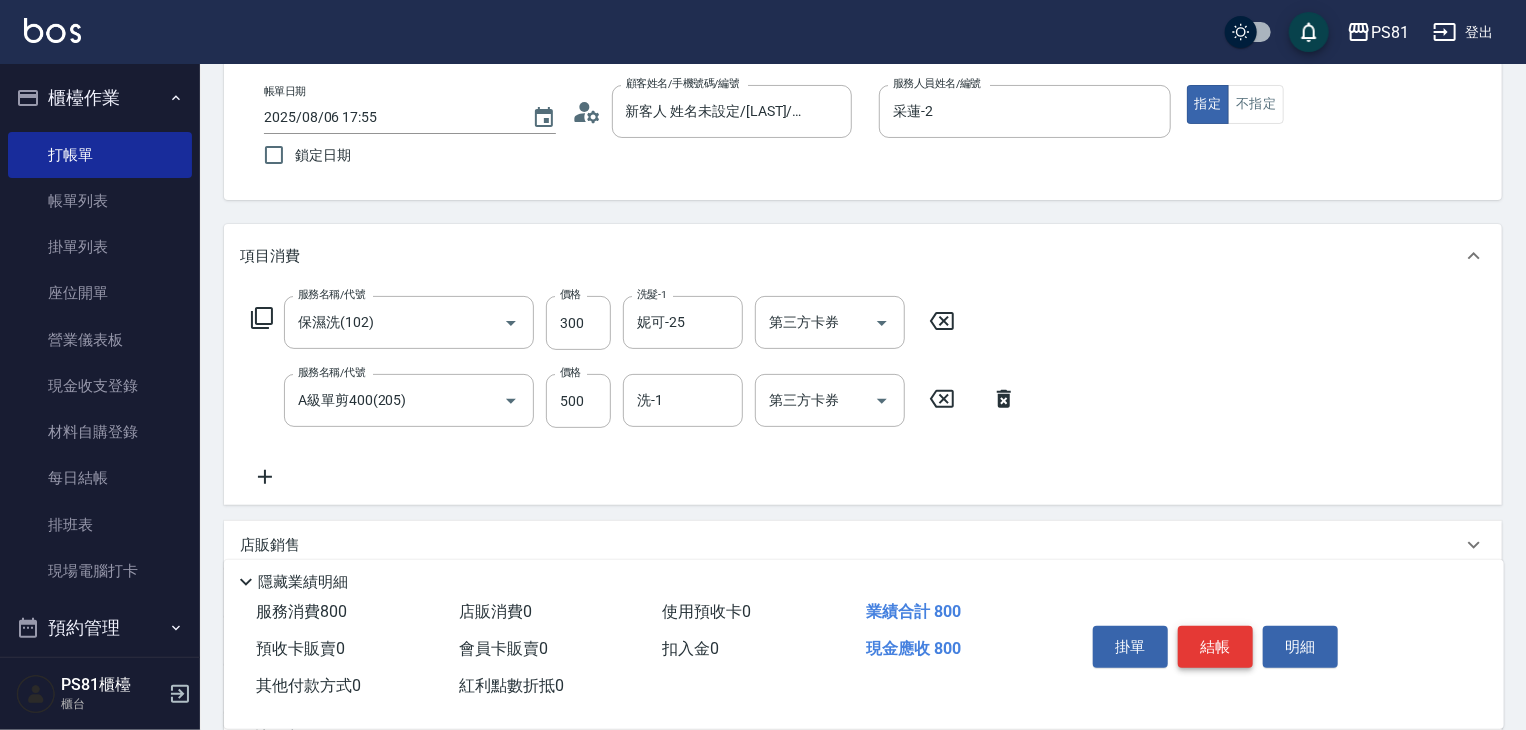 click on "結帳" at bounding box center [1215, 647] 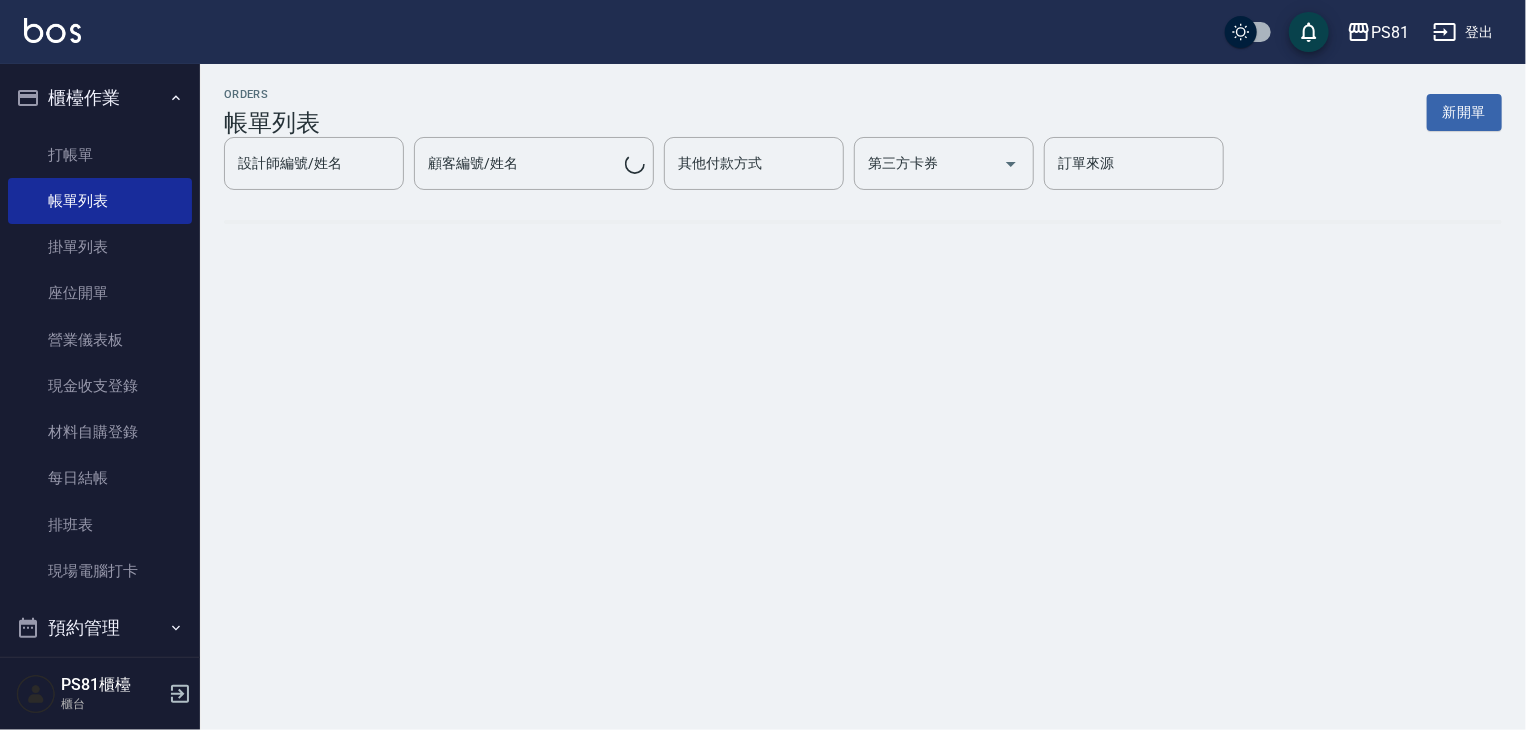 scroll, scrollTop: 0, scrollLeft: 0, axis: both 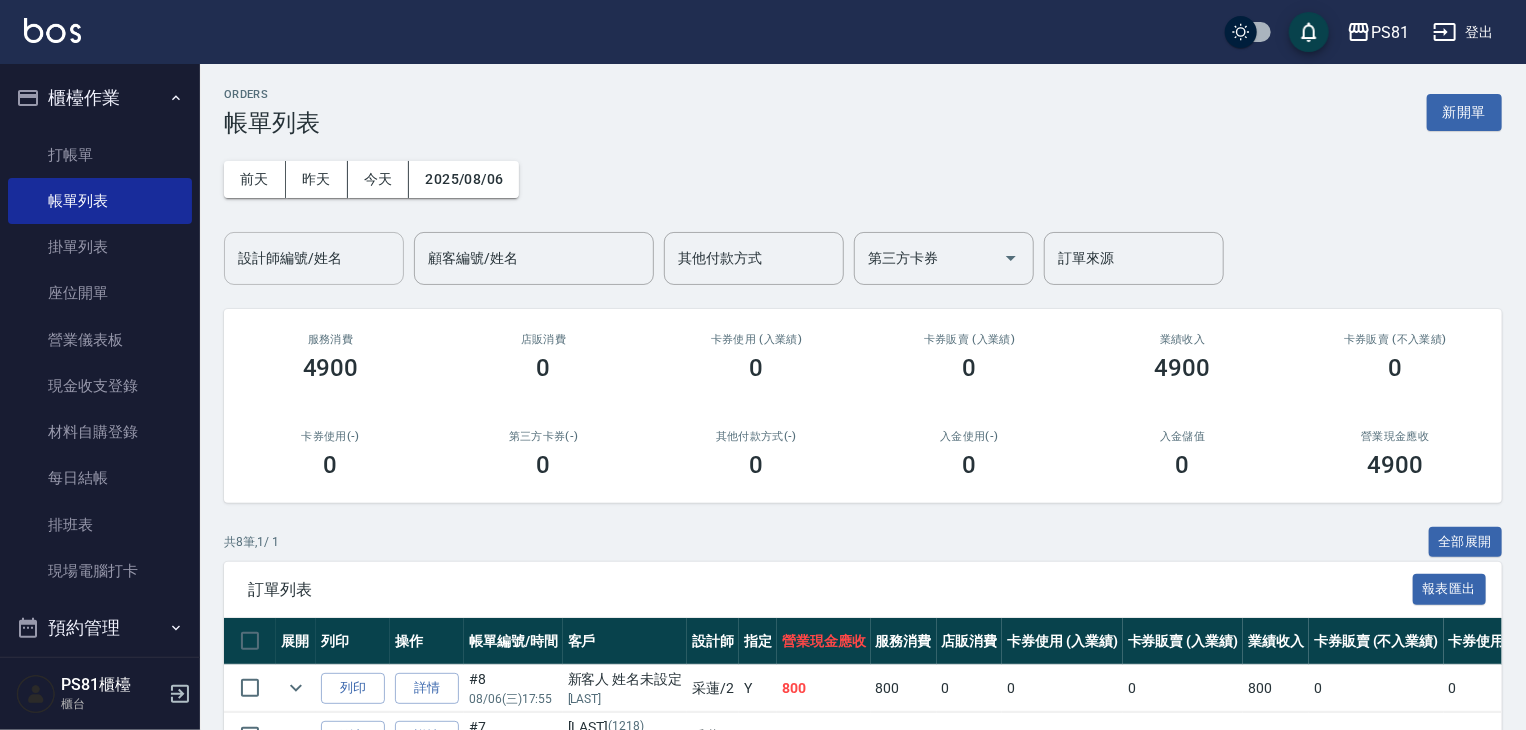 click on "設計師編號/姓名" at bounding box center (314, 258) 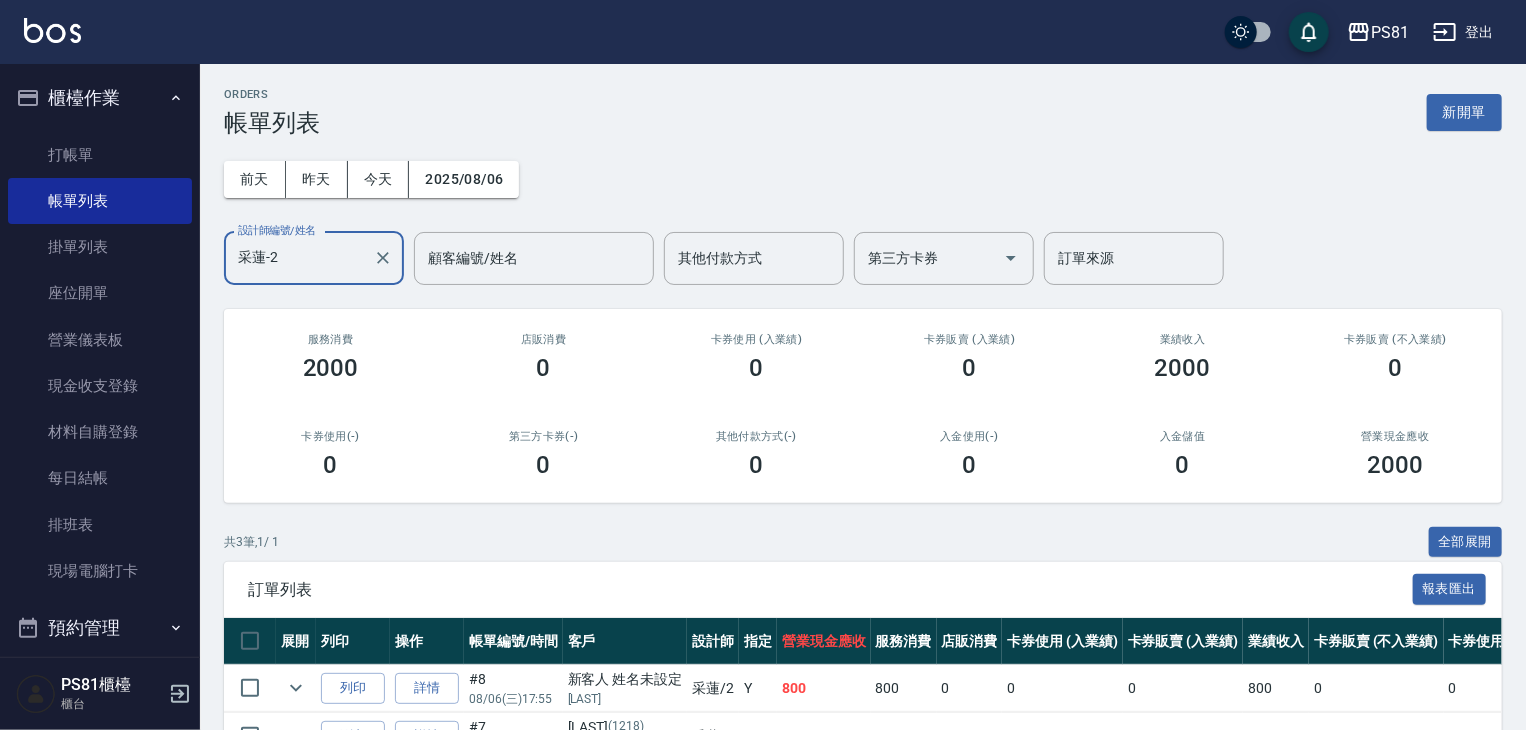 type on "采蓮-2" 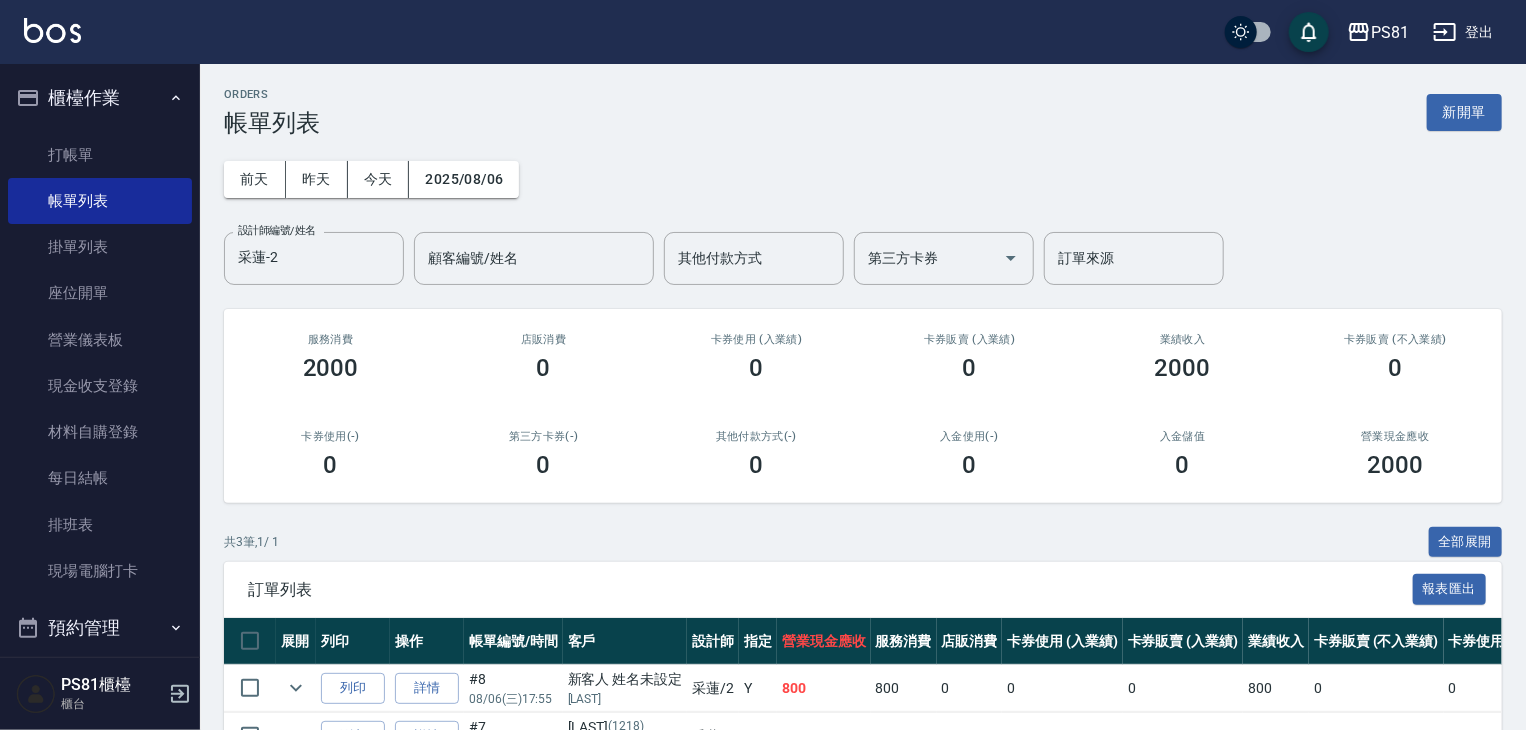 click on "0" at bounding box center (543, 465) 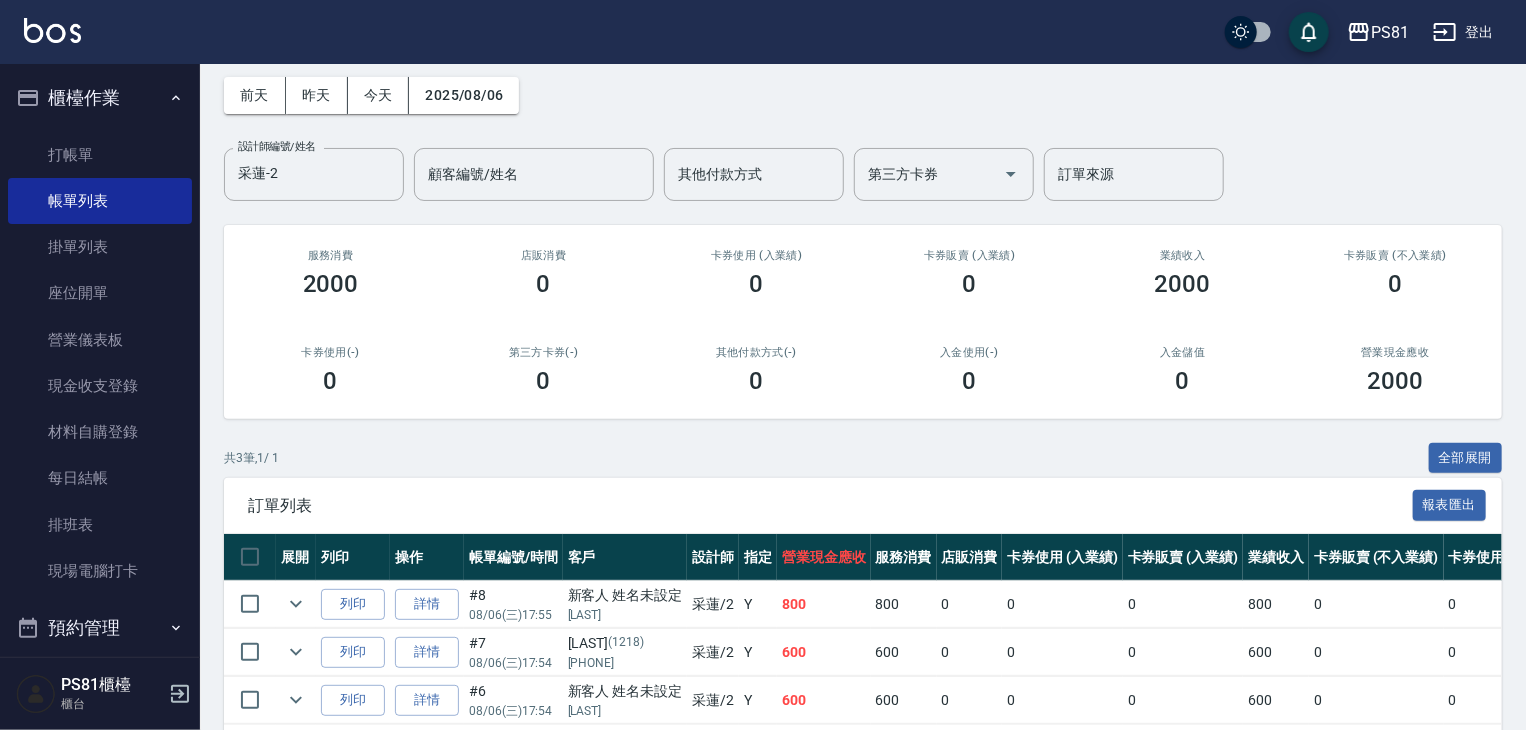 scroll, scrollTop: 171, scrollLeft: 0, axis: vertical 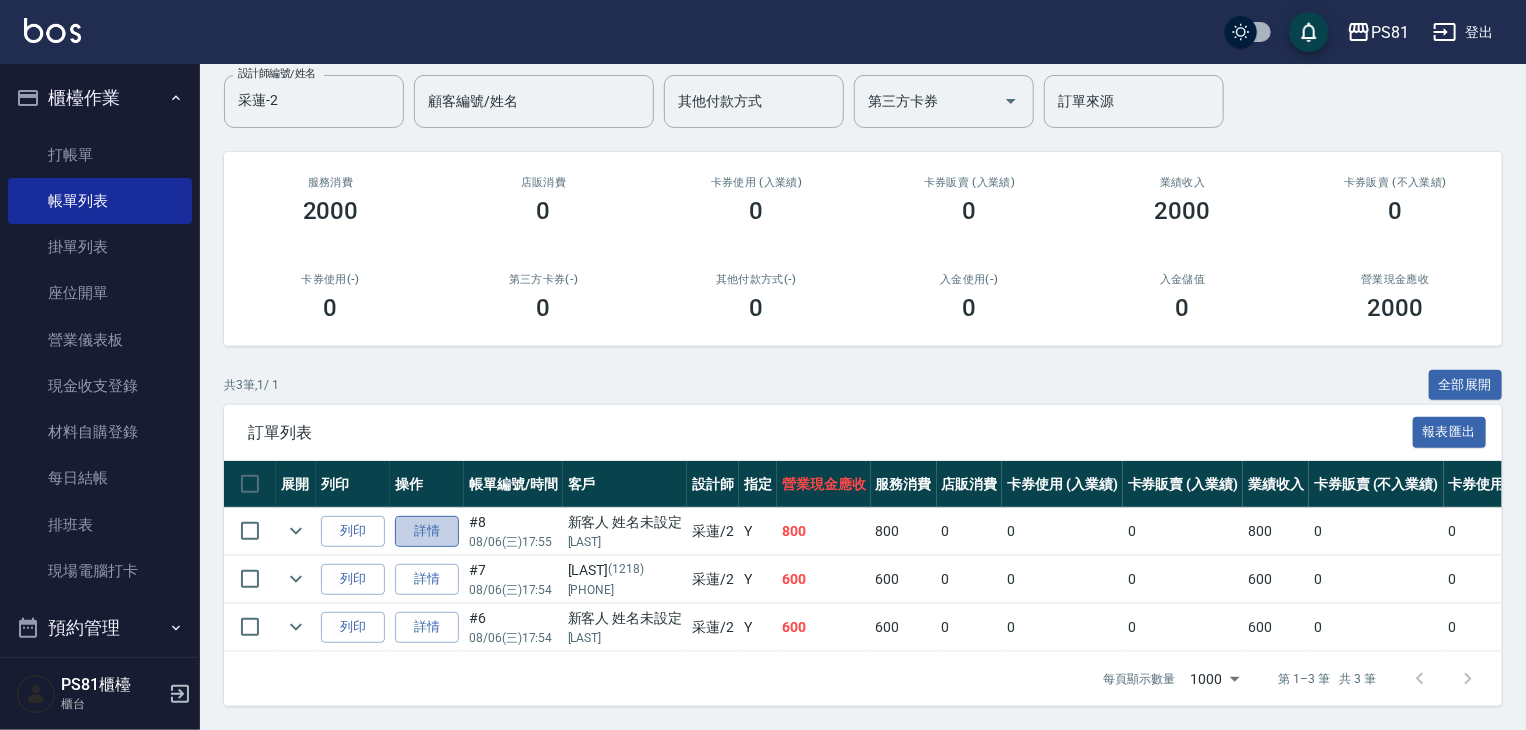 click on "詳情" at bounding box center [427, 531] 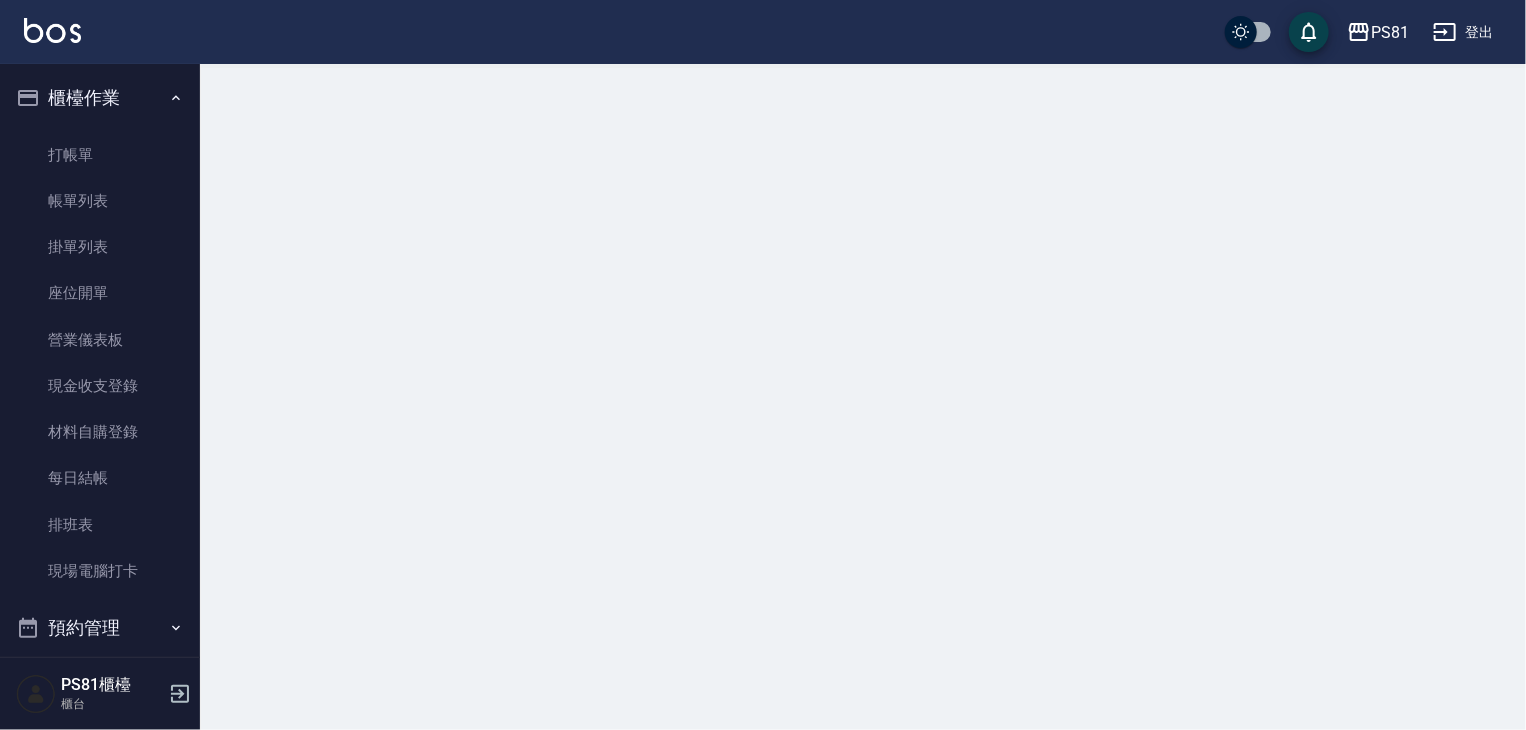 scroll, scrollTop: 0, scrollLeft: 0, axis: both 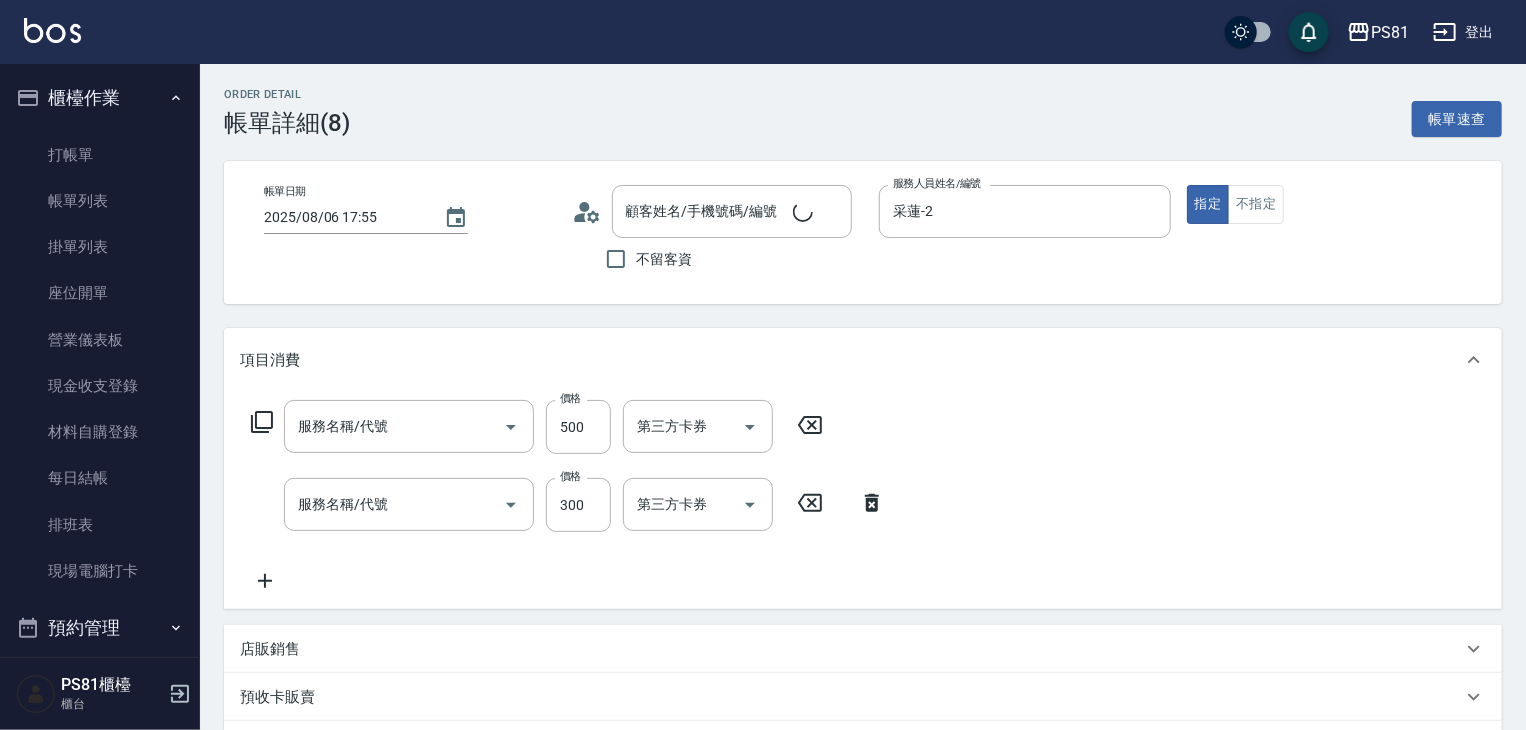 type on "2025/08/06 17:55" 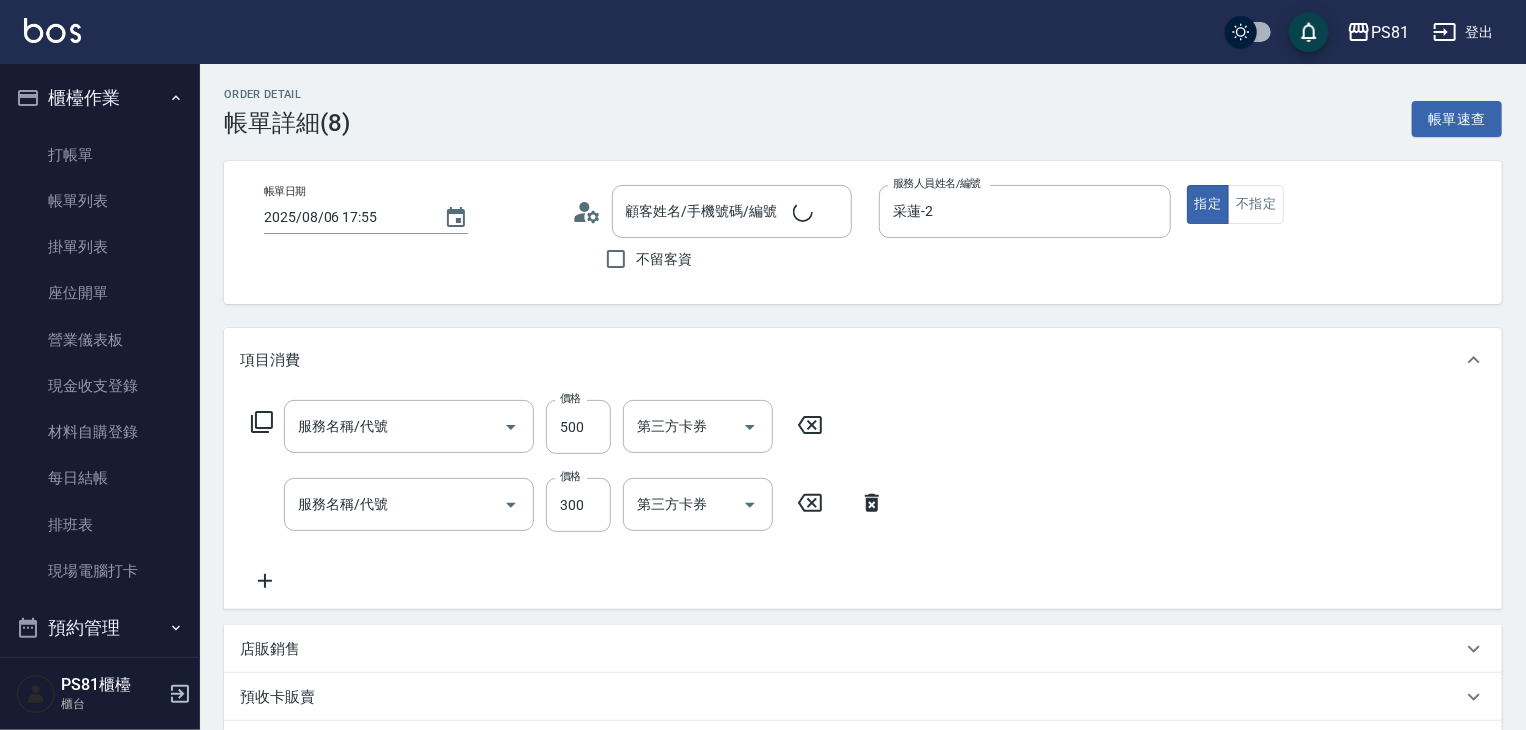 type on "采蓮-2" 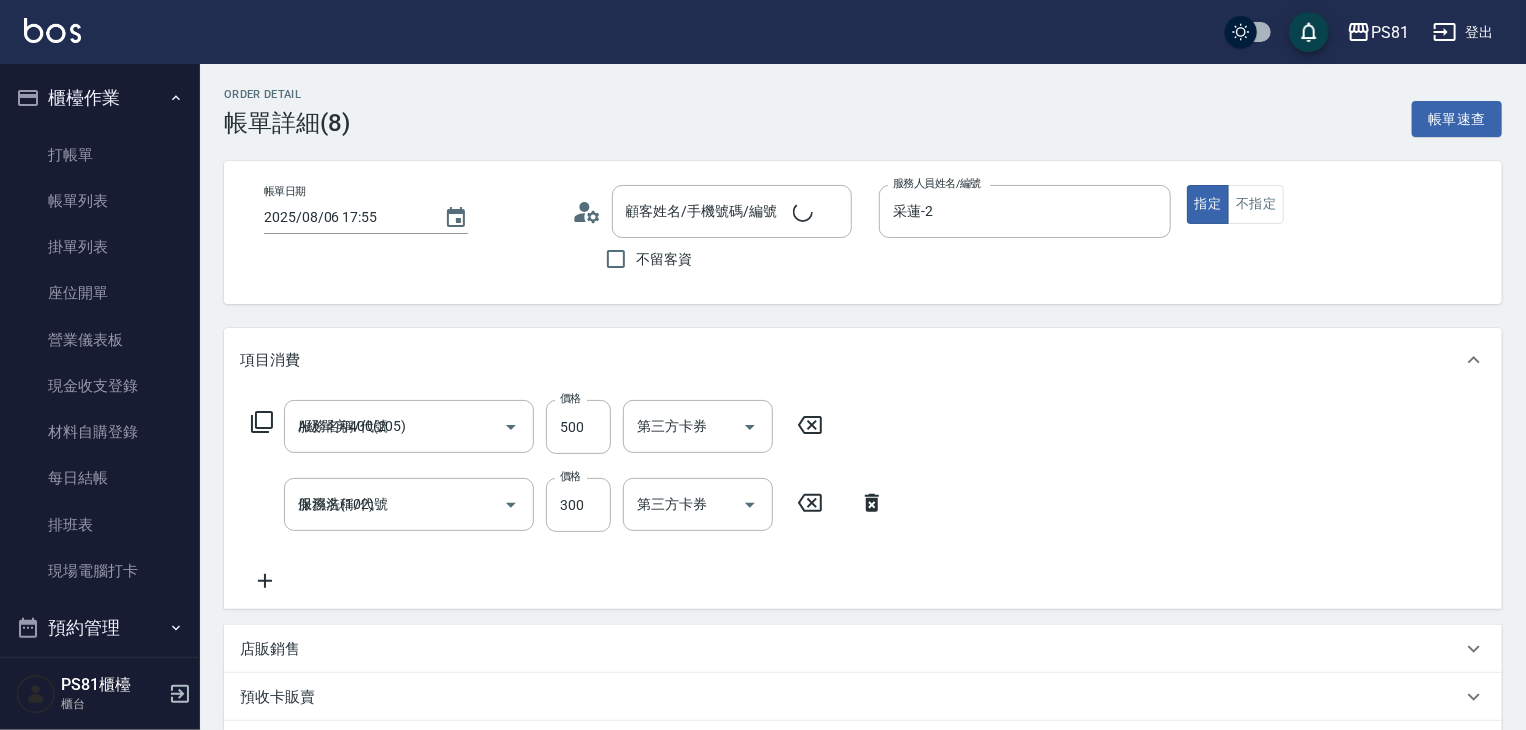 type on "新客人 姓名未設定/[LAST]/null" 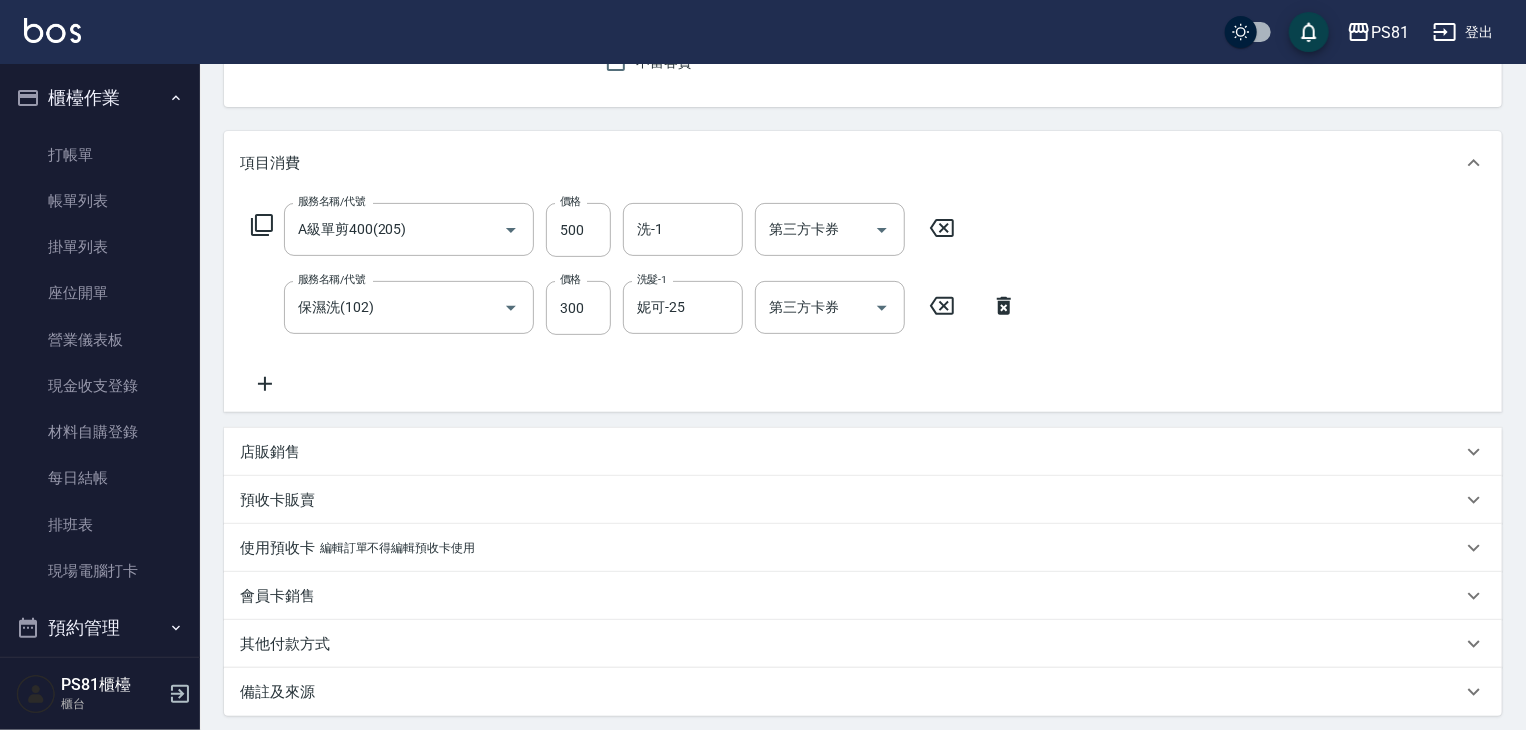 scroll, scrollTop: 200, scrollLeft: 0, axis: vertical 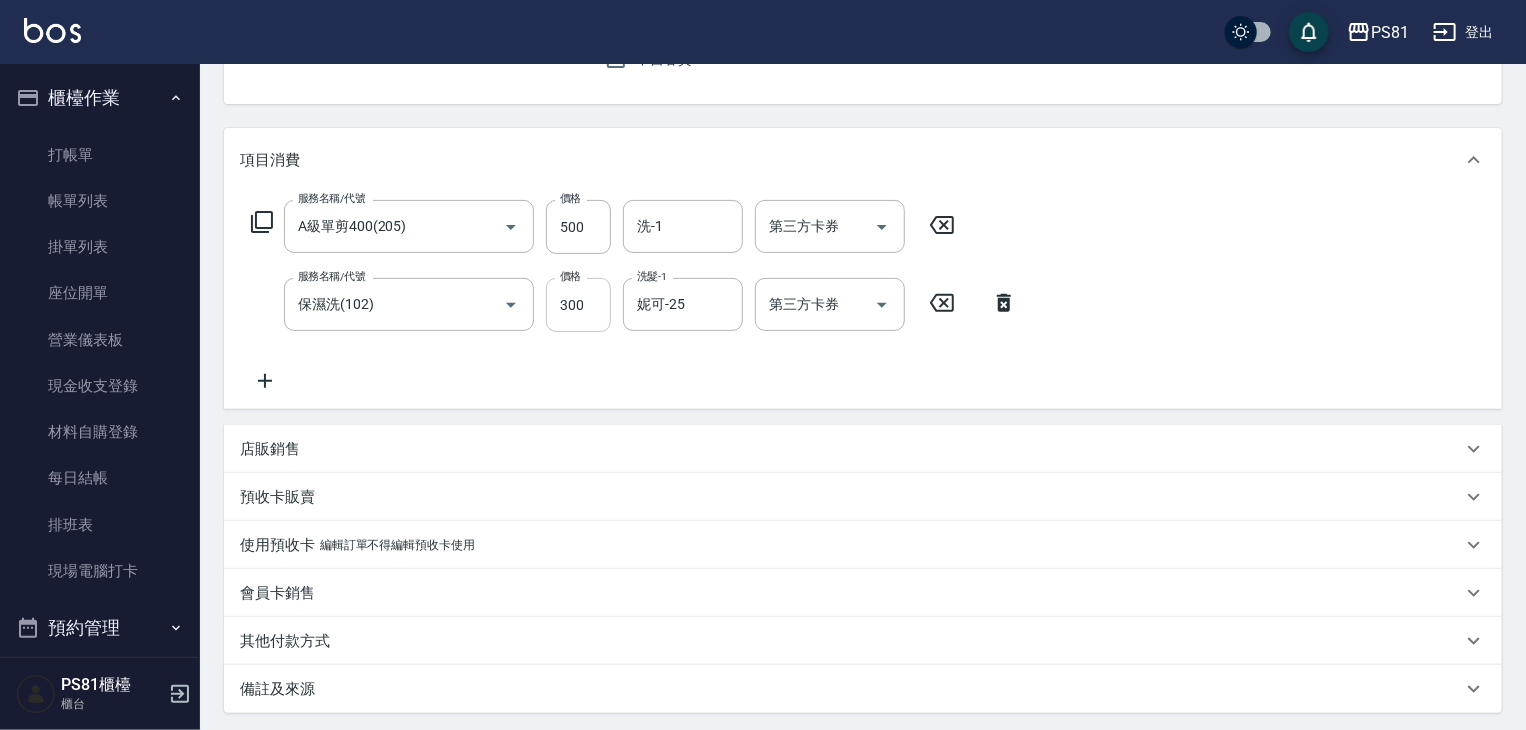 click on "300" at bounding box center [578, 305] 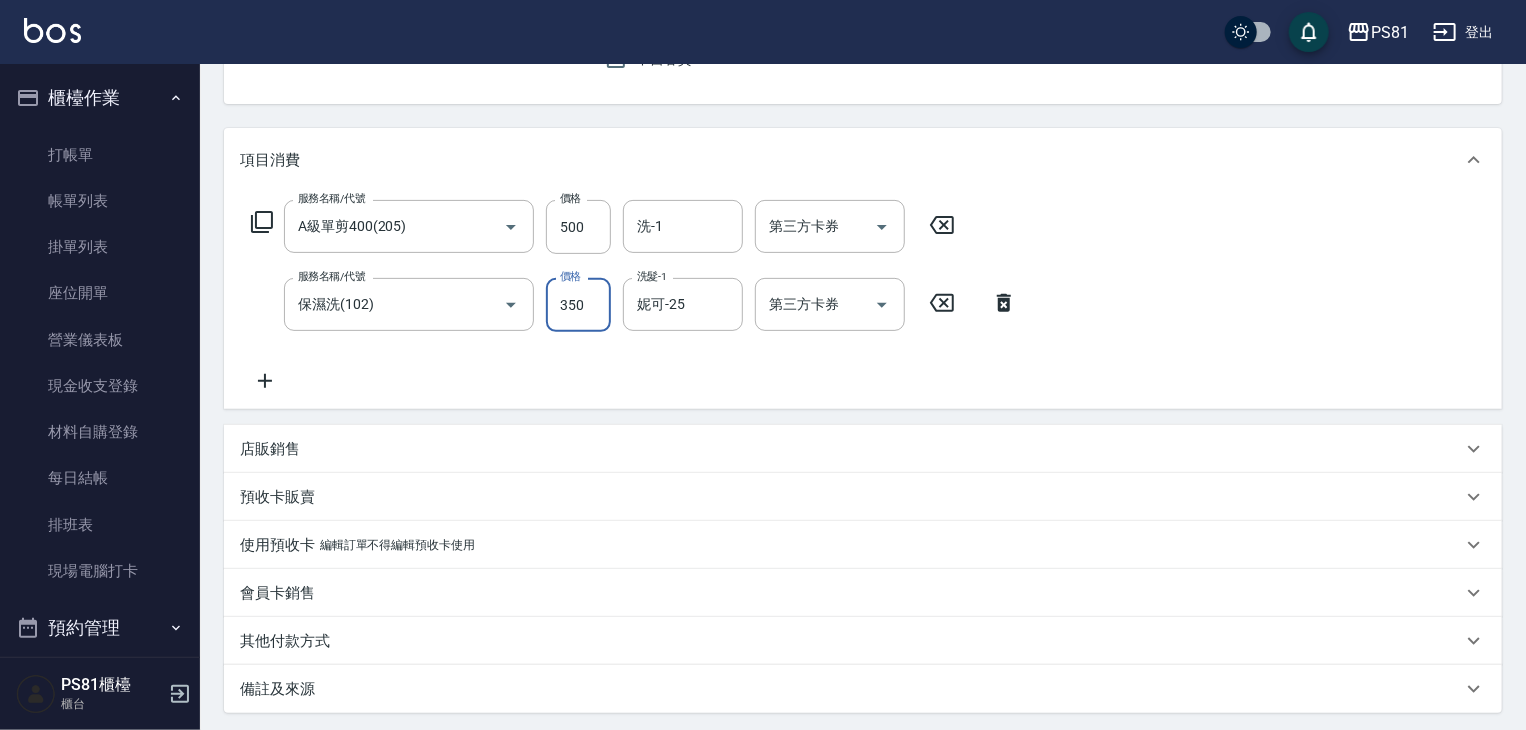 type on "350" 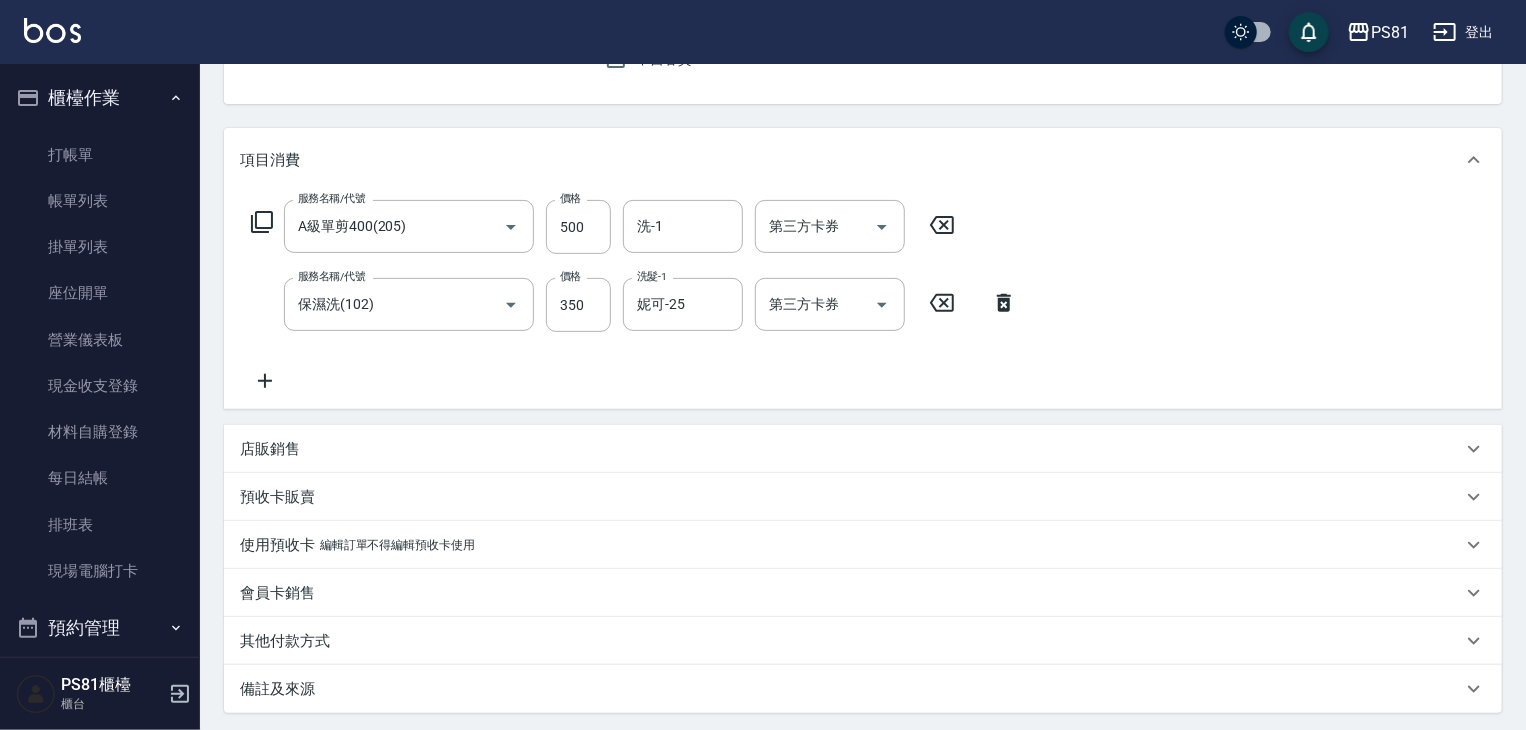 click on "服務名稱/代號 A級單剪400(205) 服務名稱/代號 價格 500 價格 洗-1 洗-1 第三方卡券 第三方卡券 服務名稱/代號 保濕洗(102) 服務名稱/代號 價格 350 價格 洗髮-1 妮可-25 洗髮-1 第三方卡券 第三方卡券" at bounding box center (634, 296) 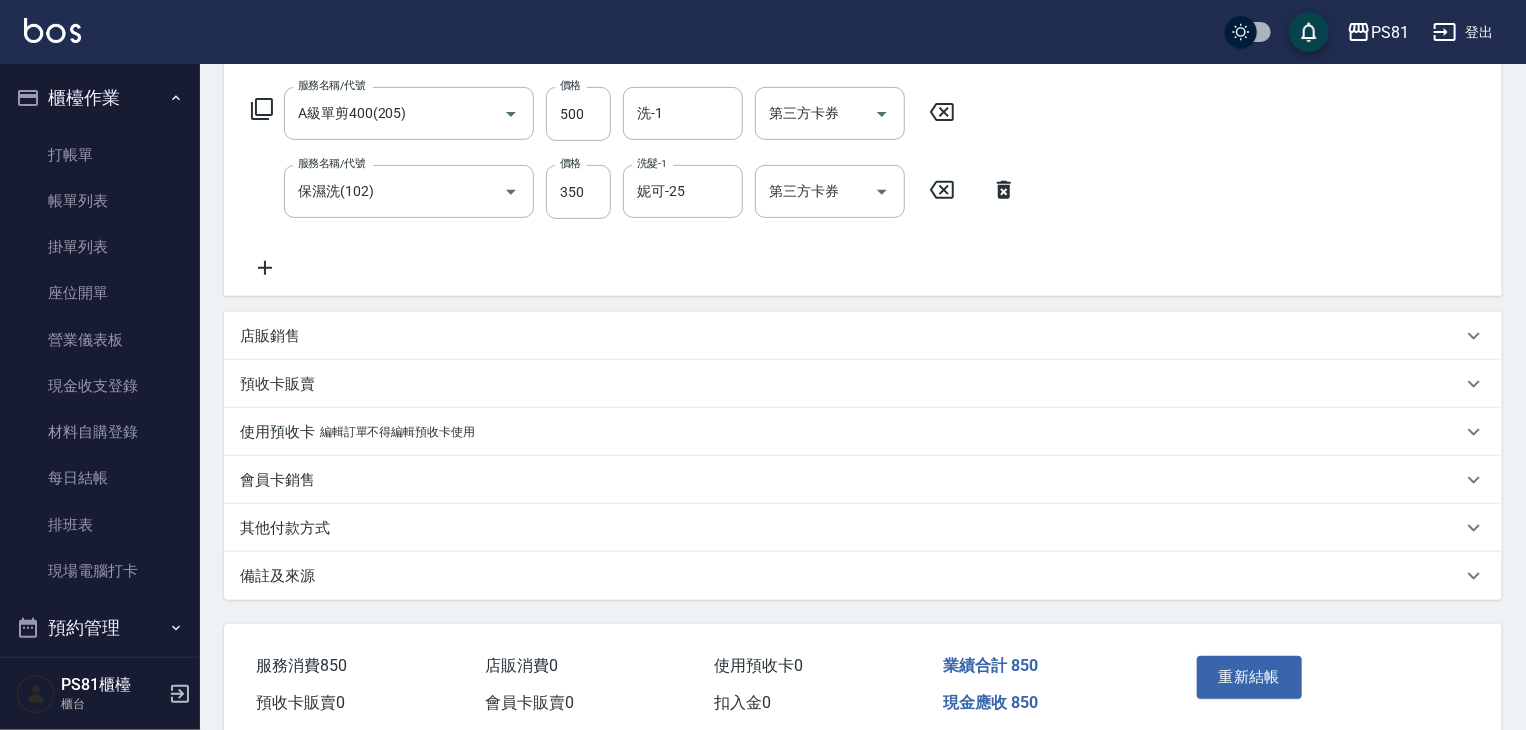 scroll, scrollTop: 397, scrollLeft: 0, axis: vertical 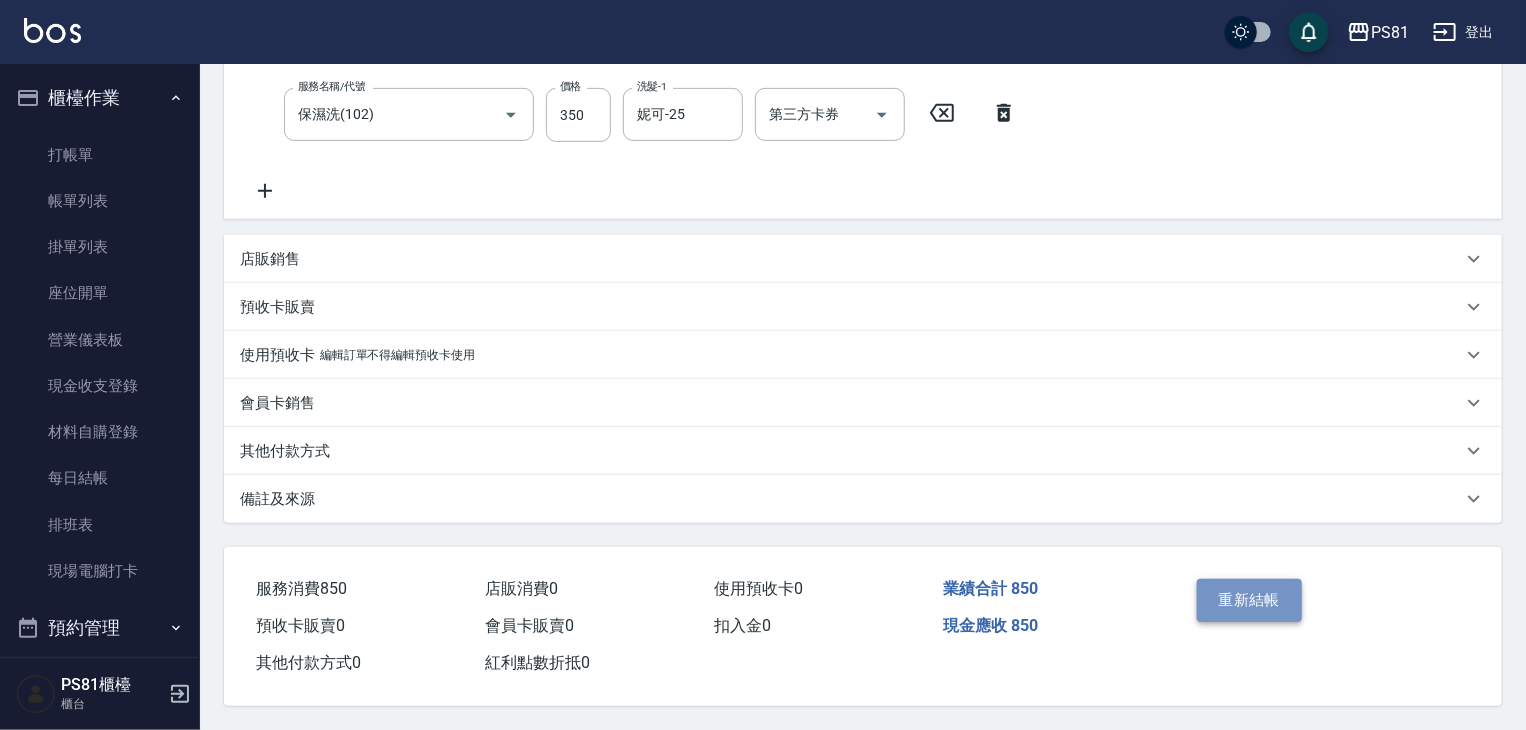 click on "重新結帳" at bounding box center (1250, 600) 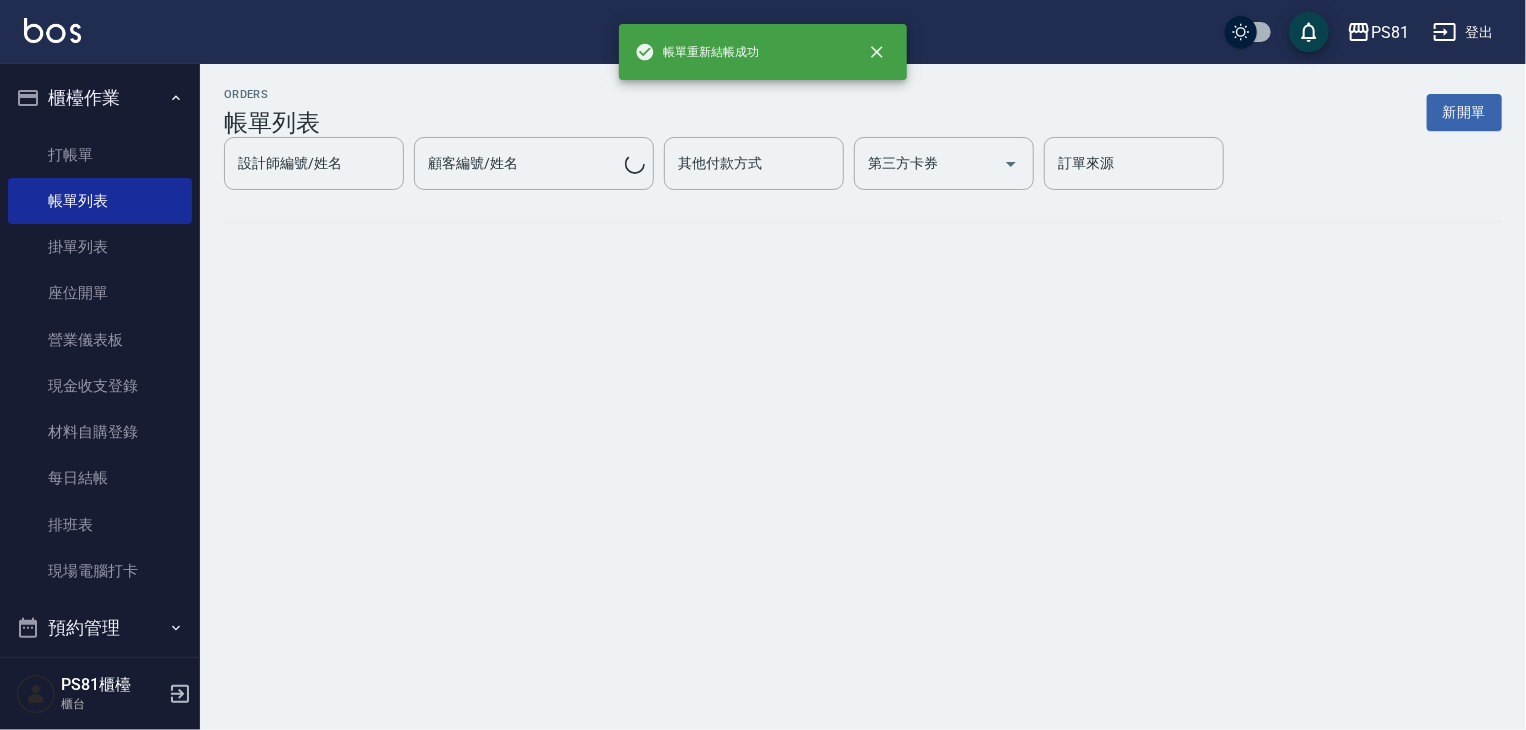 scroll, scrollTop: 0, scrollLeft: 0, axis: both 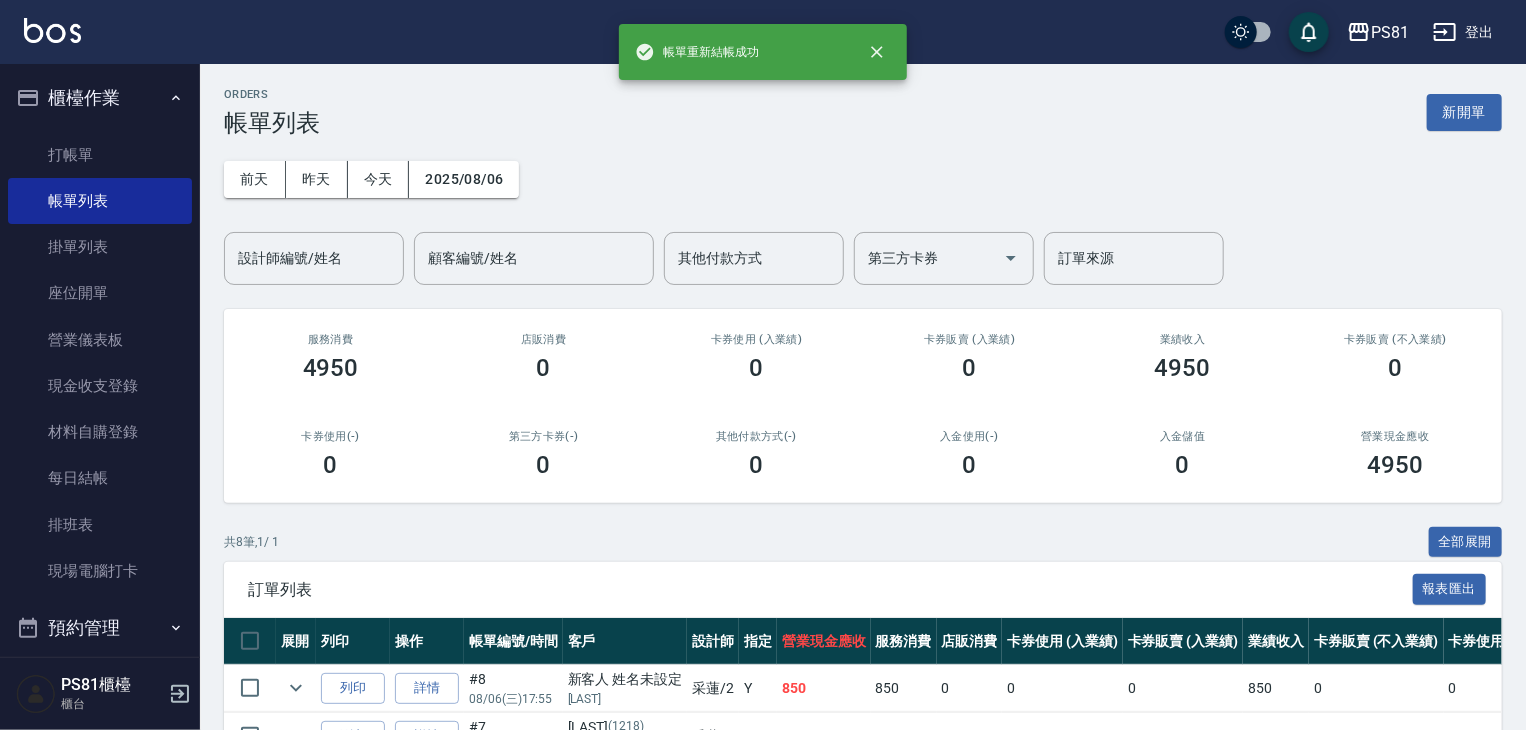 click on "前天 昨天 今天 2025/08/06 設計師編號/姓名 設計師編號/姓名 顧客編號/姓名 顧客編號/姓名 其他付款方式 其他付款方式 第三方卡券 第三方卡券 訂單來源 訂單來源" at bounding box center [863, 211] 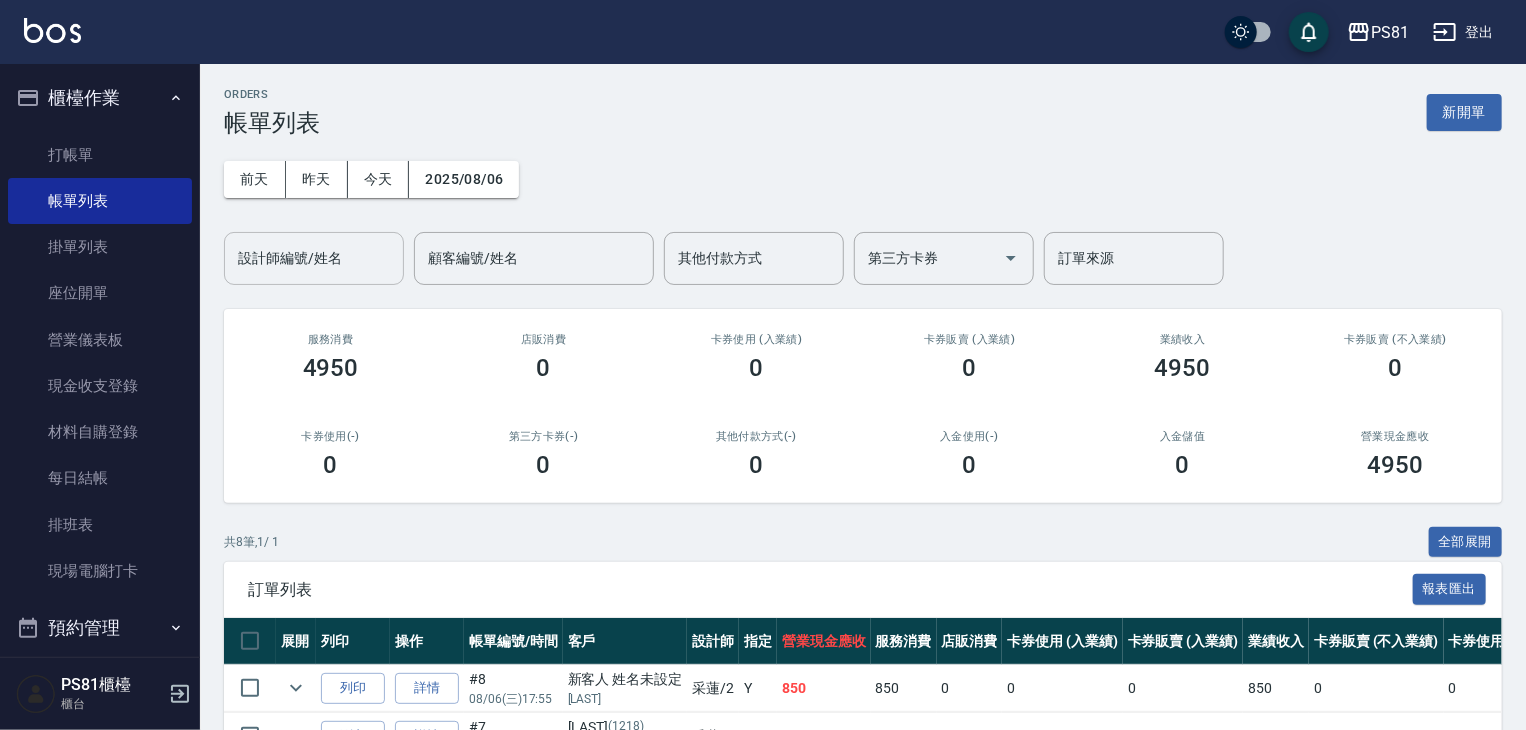click on "設計師編號/姓名" at bounding box center [314, 258] 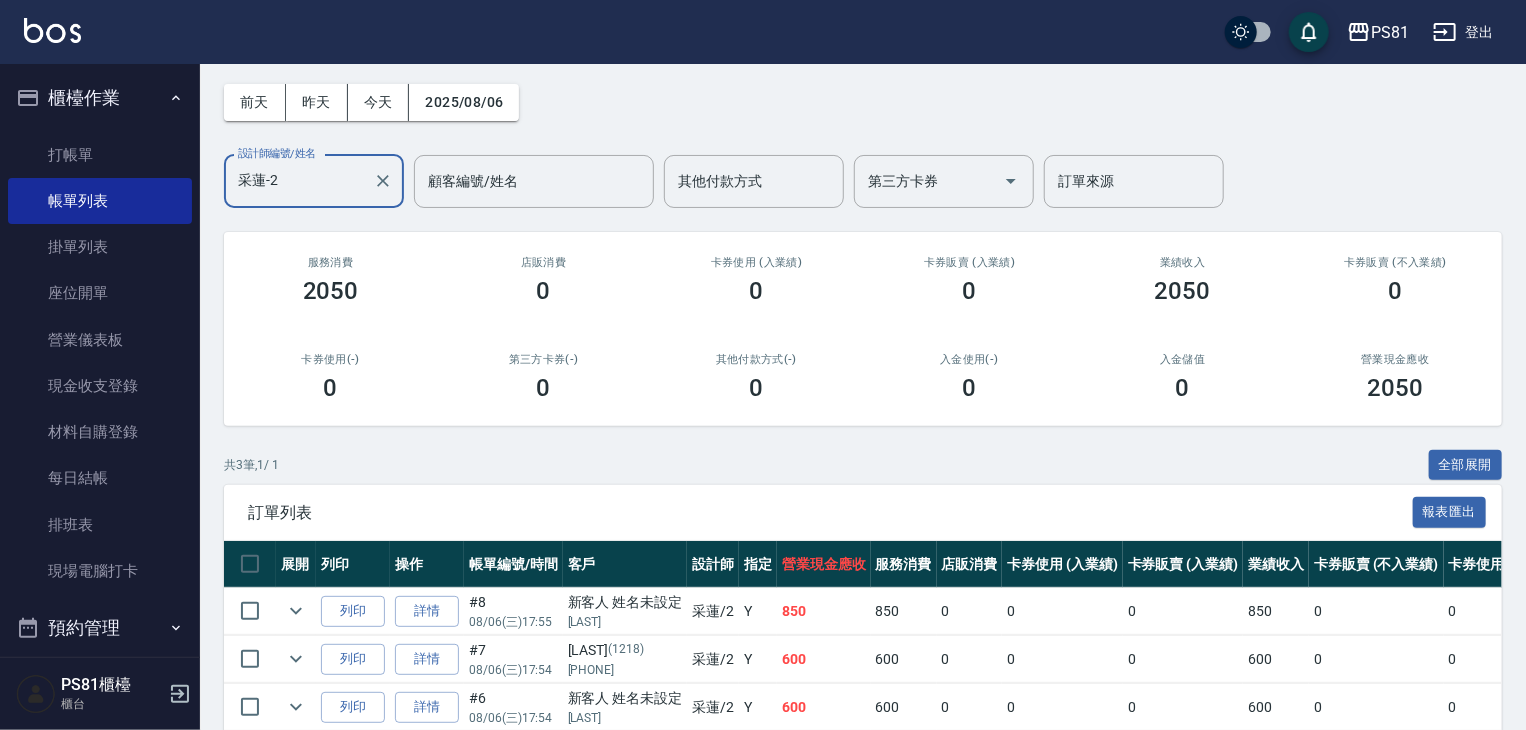 scroll, scrollTop: 171, scrollLeft: 0, axis: vertical 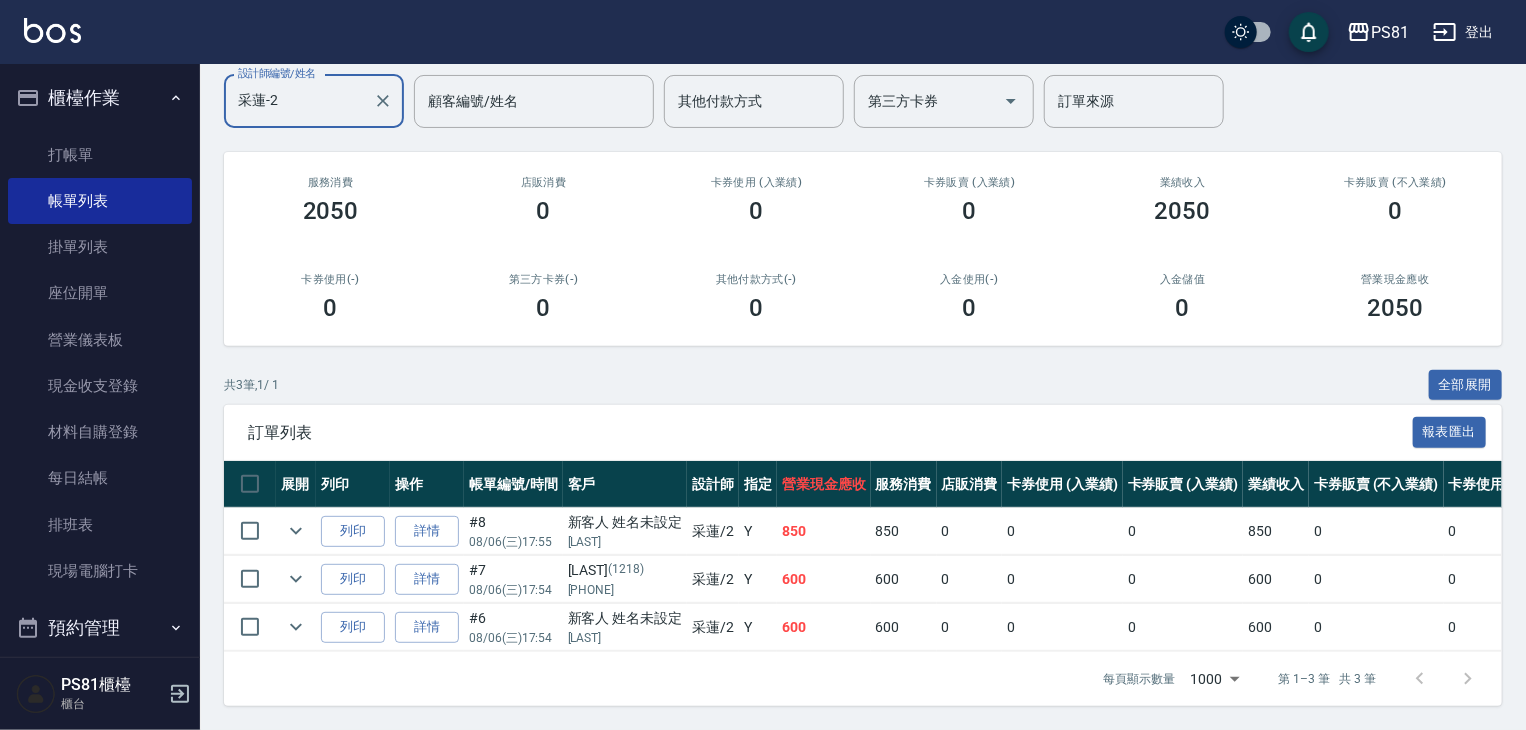 type on "采蓮-2" 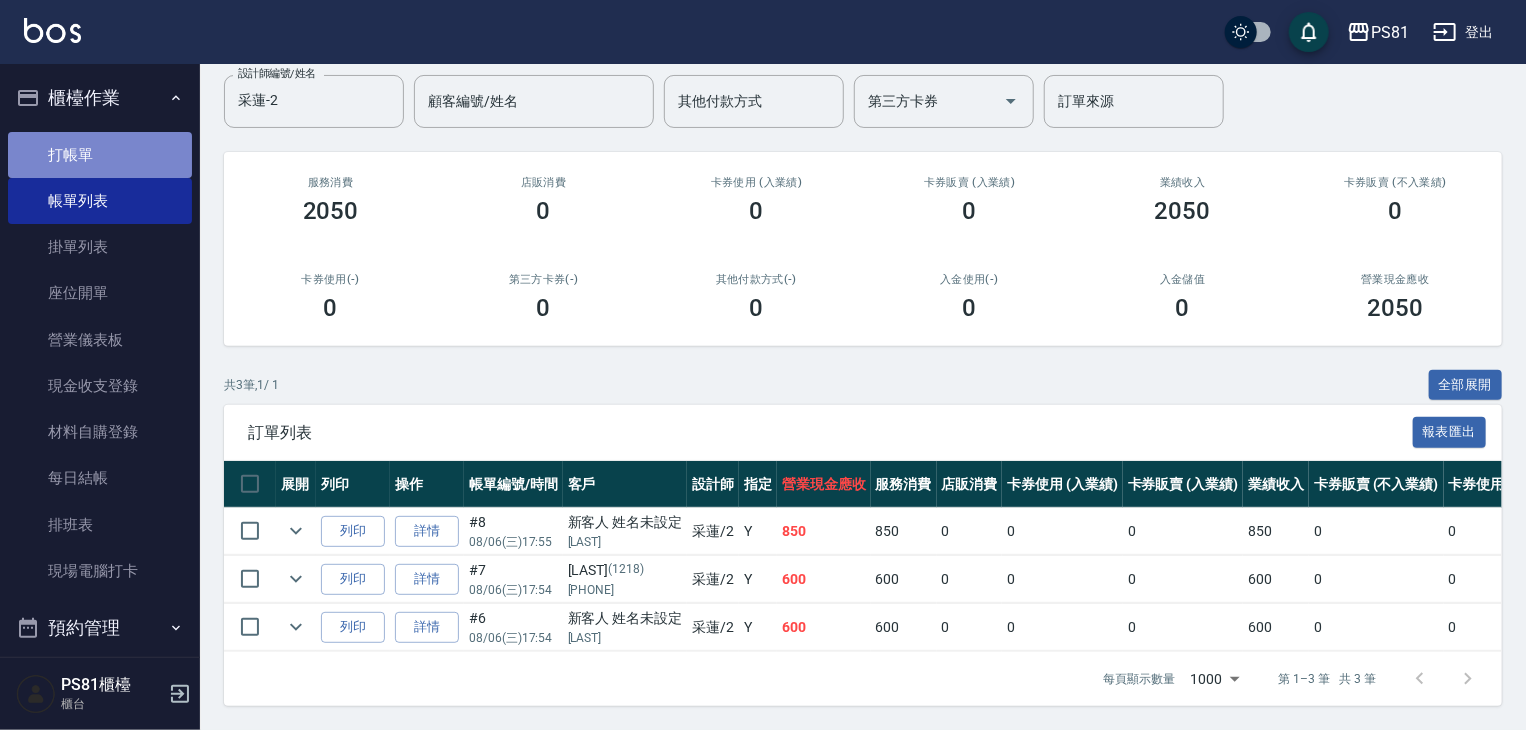click on "打帳單" at bounding box center [100, 155] 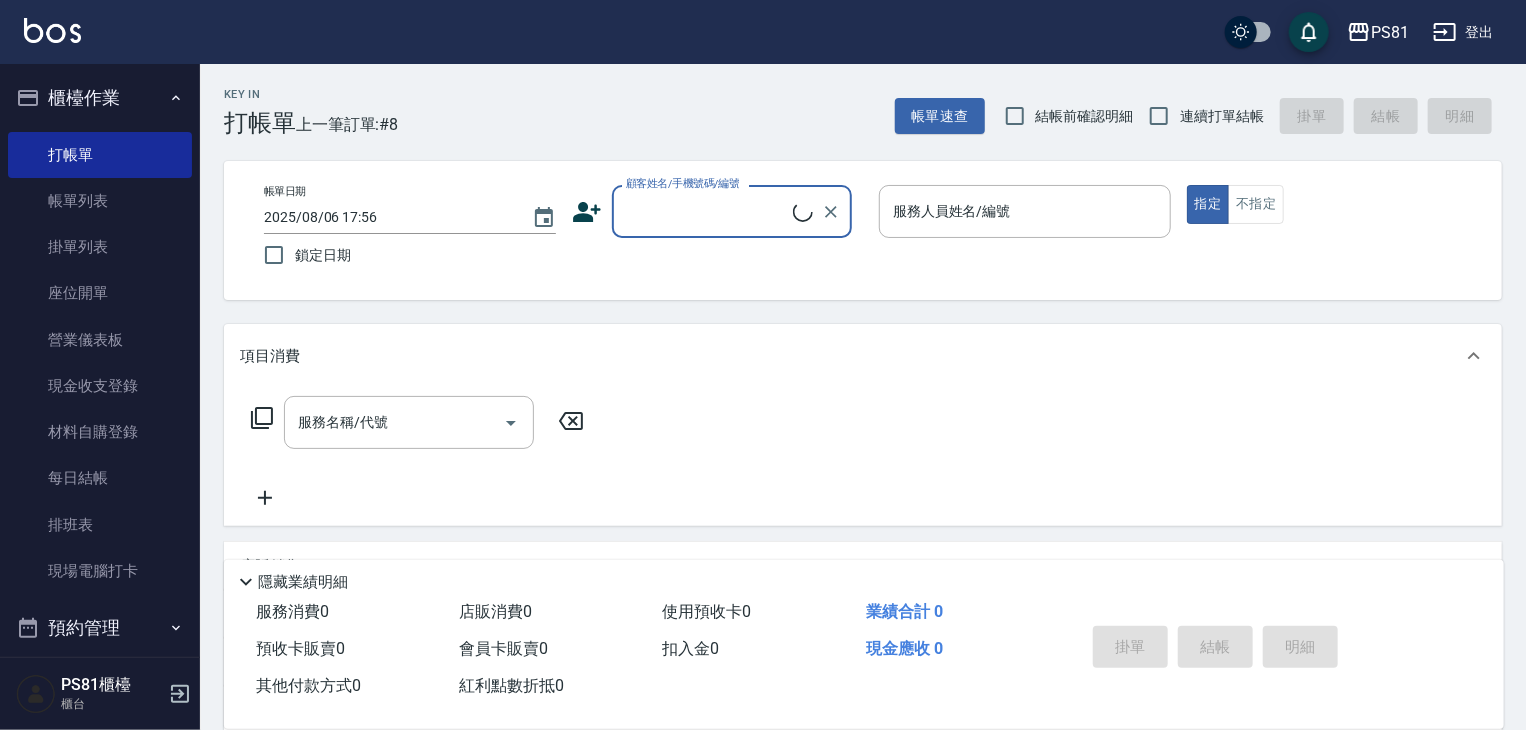 click on "顧客姓名/手機號碼/編號" at bounding box center [707, 211] 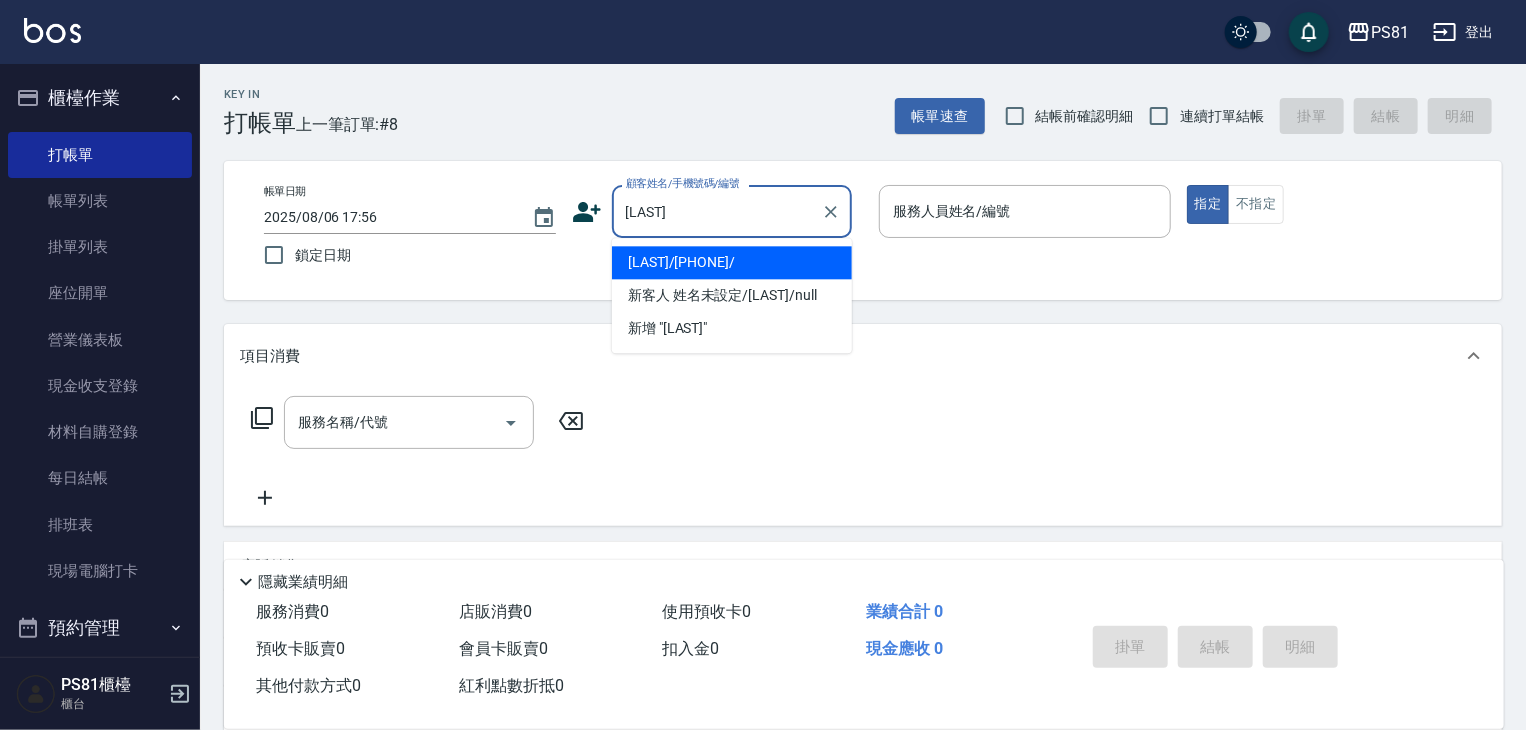 click on "[LAST]/[PHONE]/" at bounding box center (732, 262) 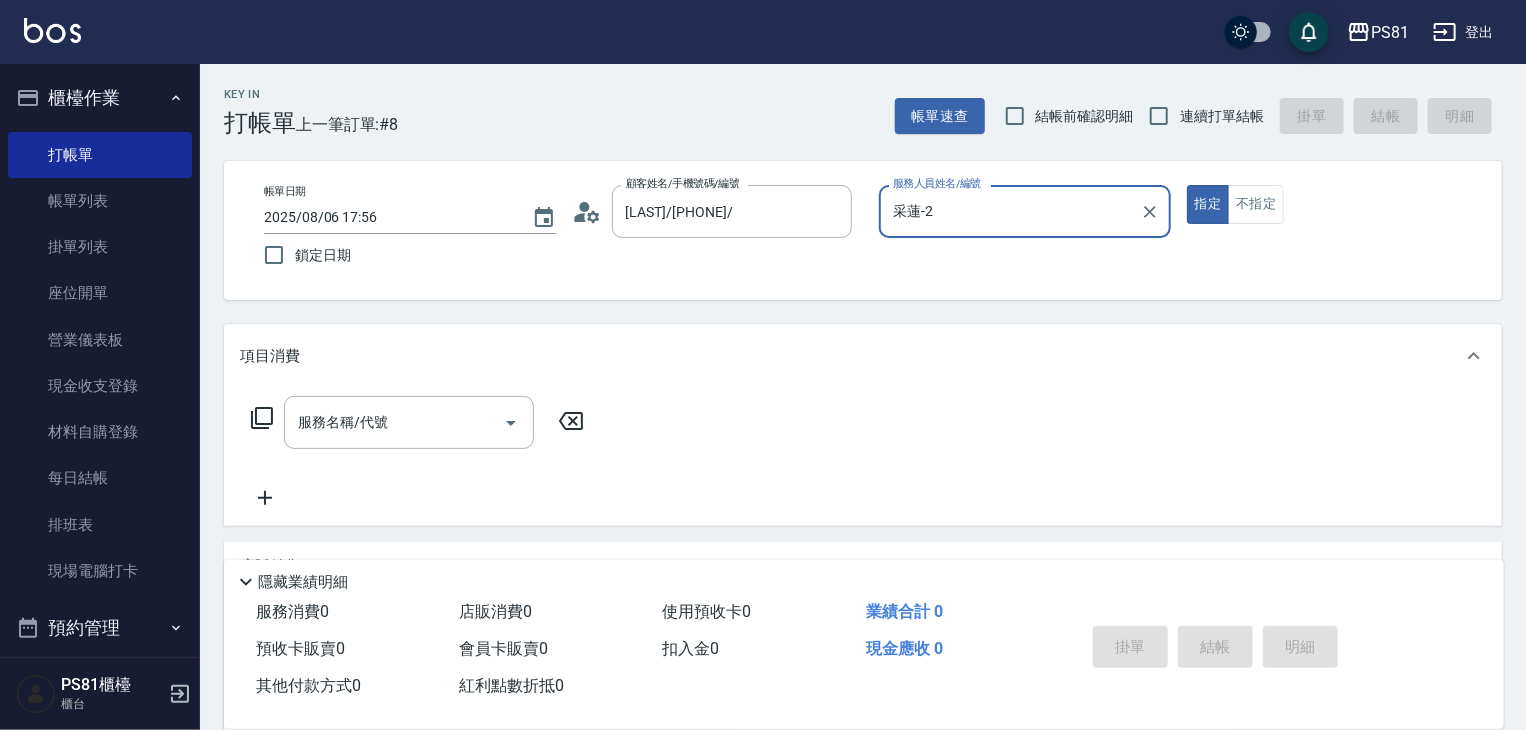 type on "采蓮-2" 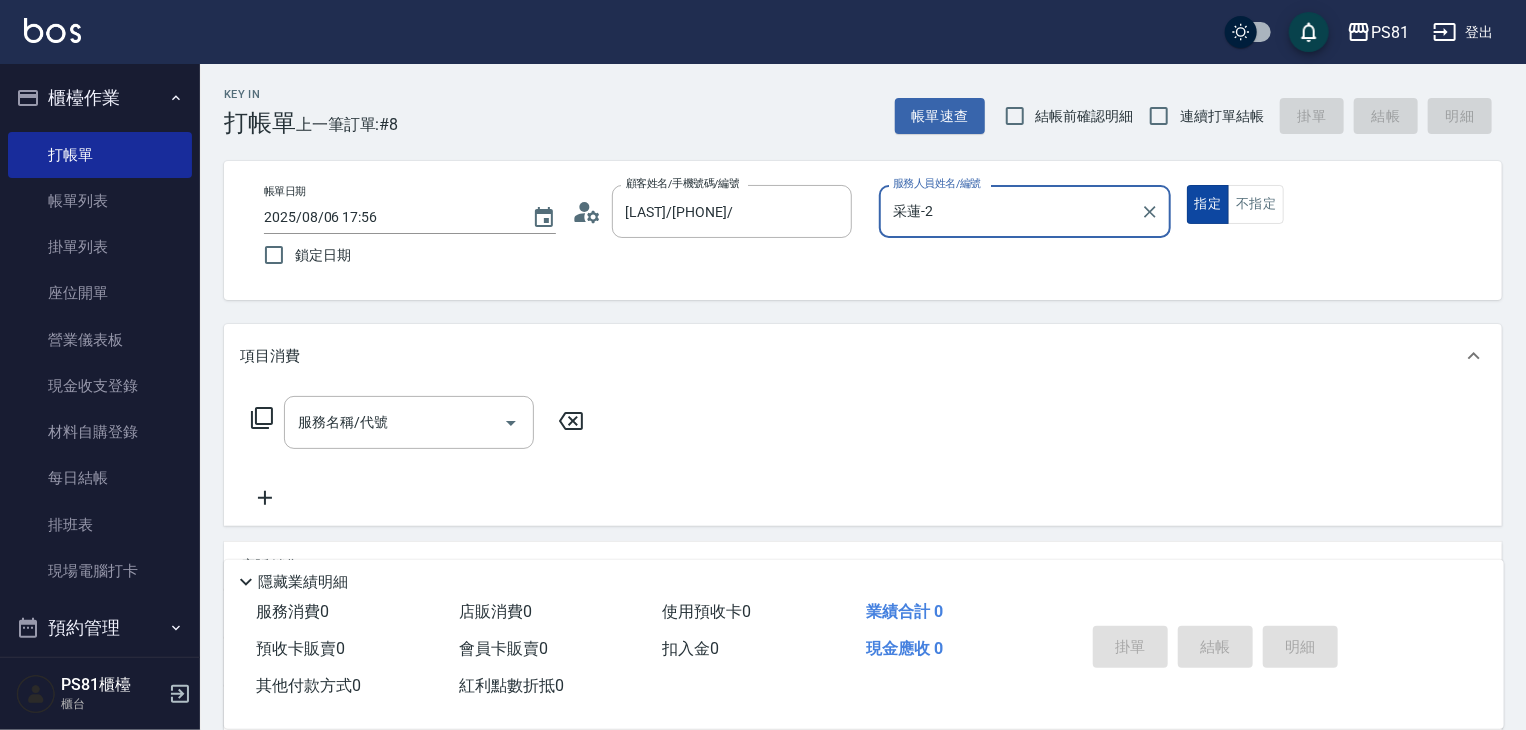 drag, startPoint x: 1221, startPoint y: 205, endPoint x: 1219, endPoint y: 216, distance: 11.18034 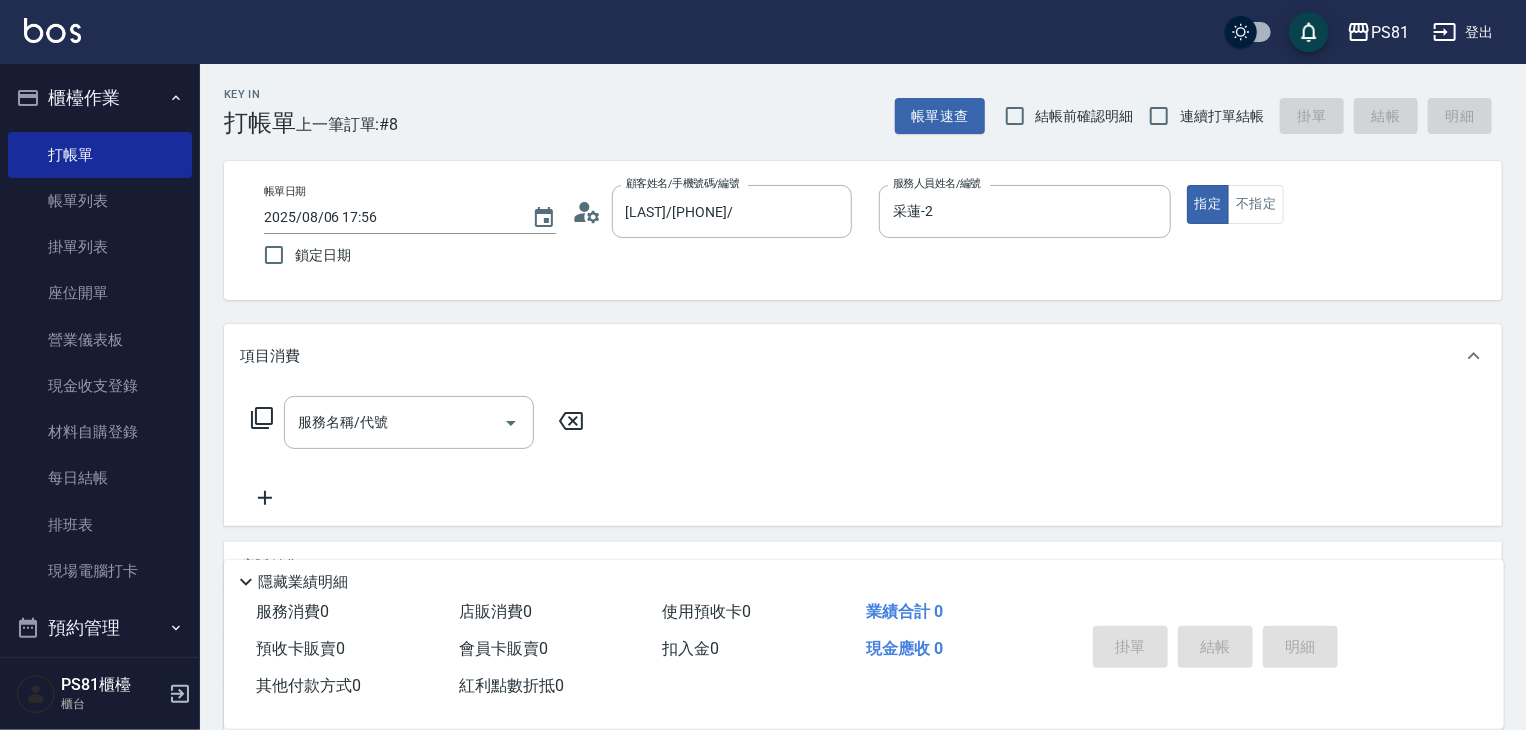 click on "帳單日期 2025/08/06 17:56 鎖定日期 顧客姓名/手機號碼/編號 [LAST]/[PHONE]/ 顧客姓名/手機號碼/編號 服務人員姓名/編號 采蓮-2 服務人員姓名/編號 指定 不指定" at bounding box center (863, 230) 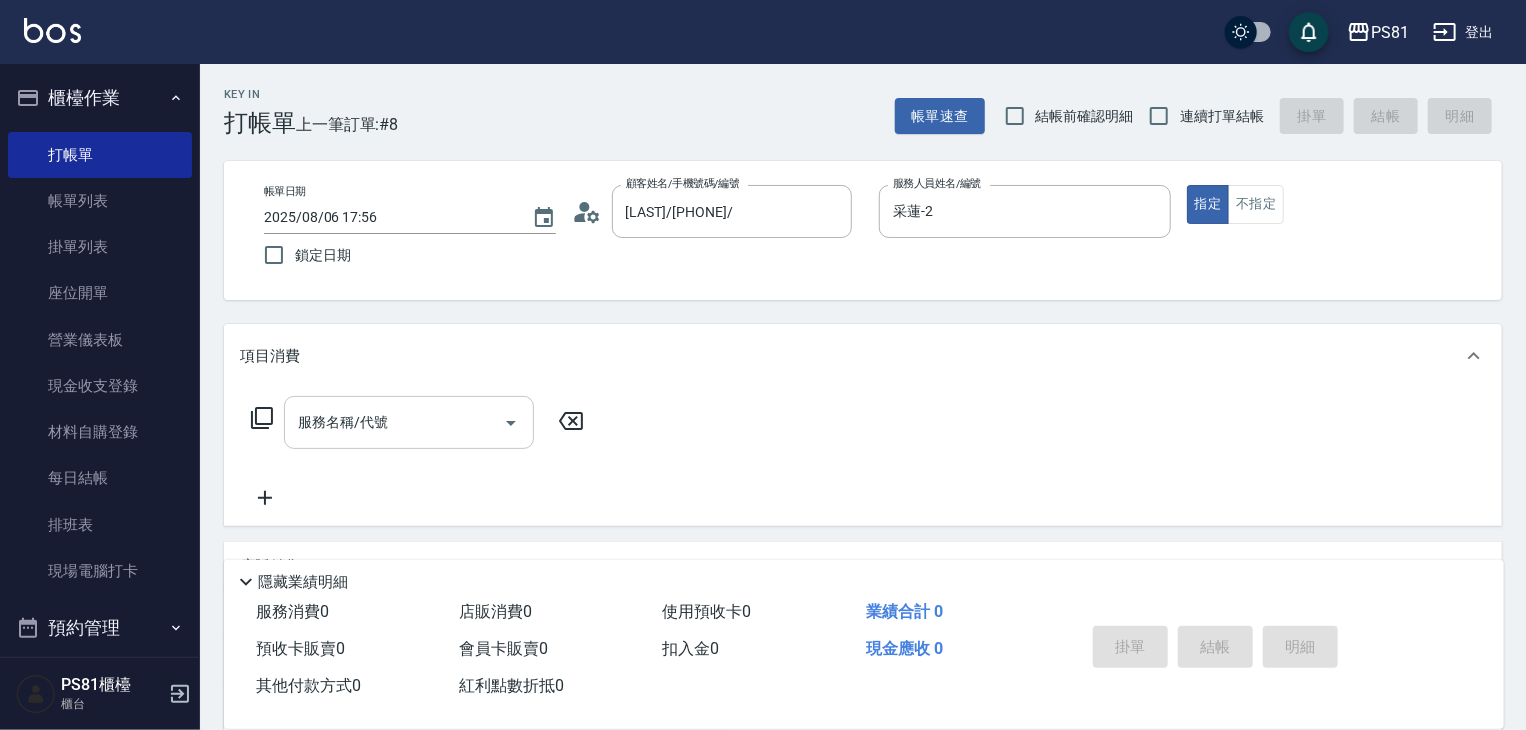 click on "服務名稱/代號" at bounding box center [394, 422] 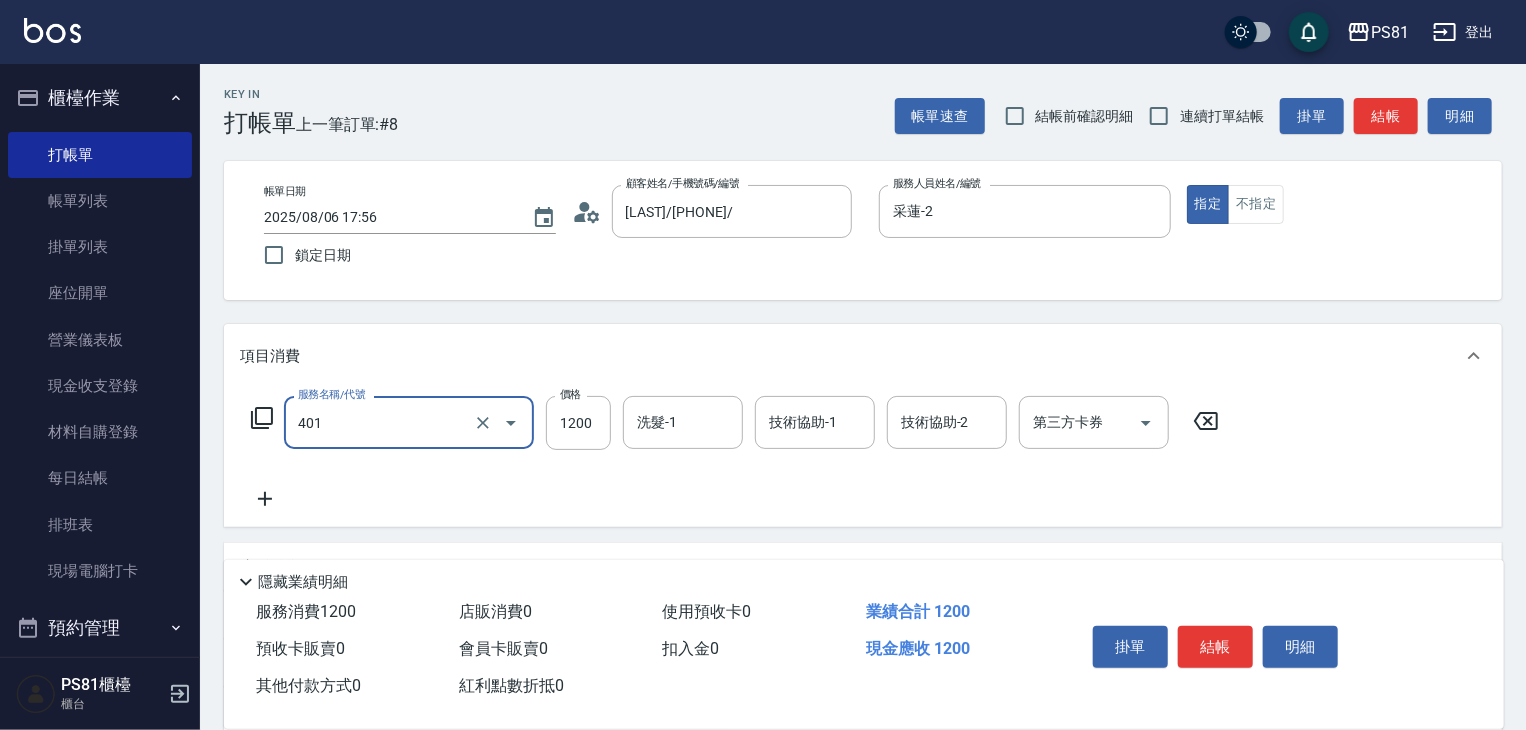 type on "基本染髮(401)" 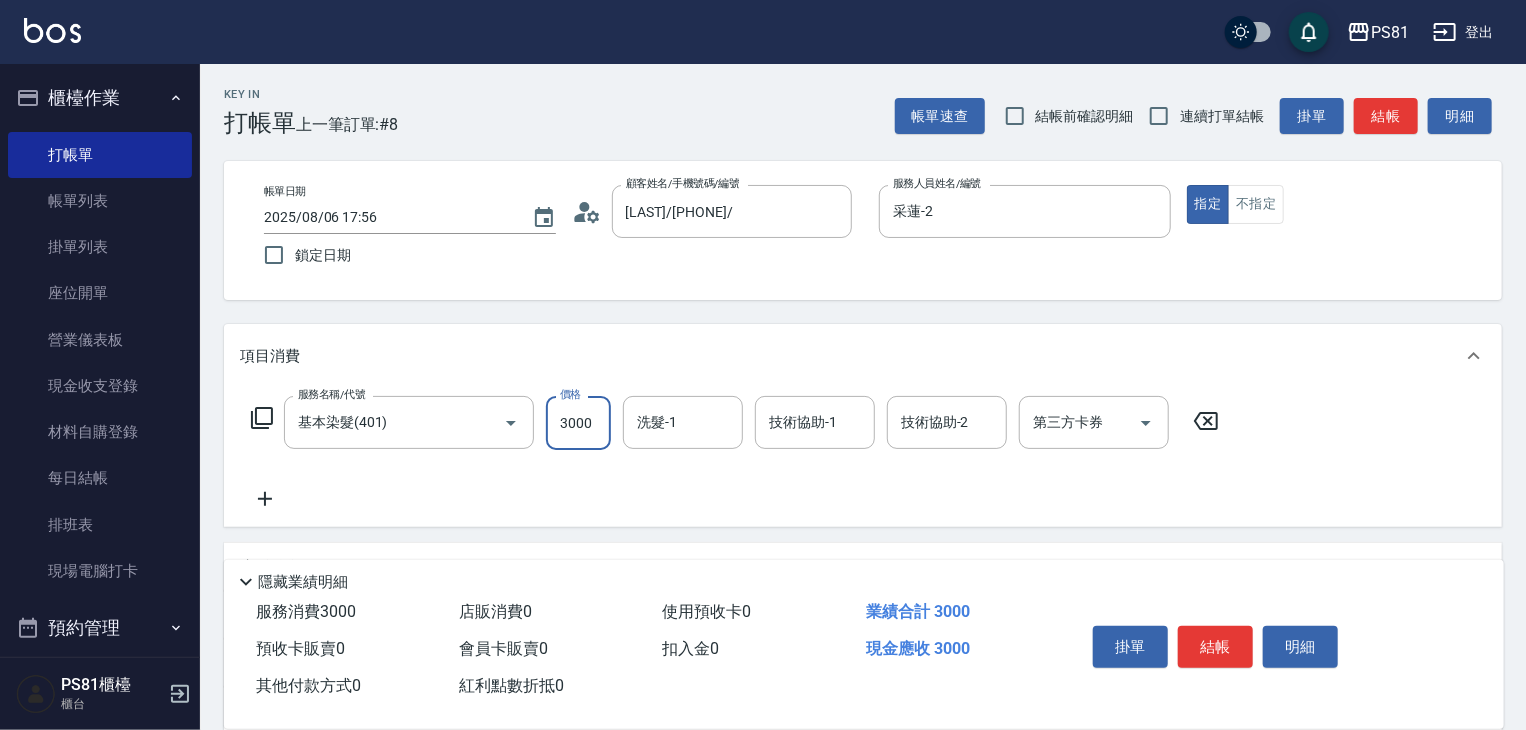 type on "3000" 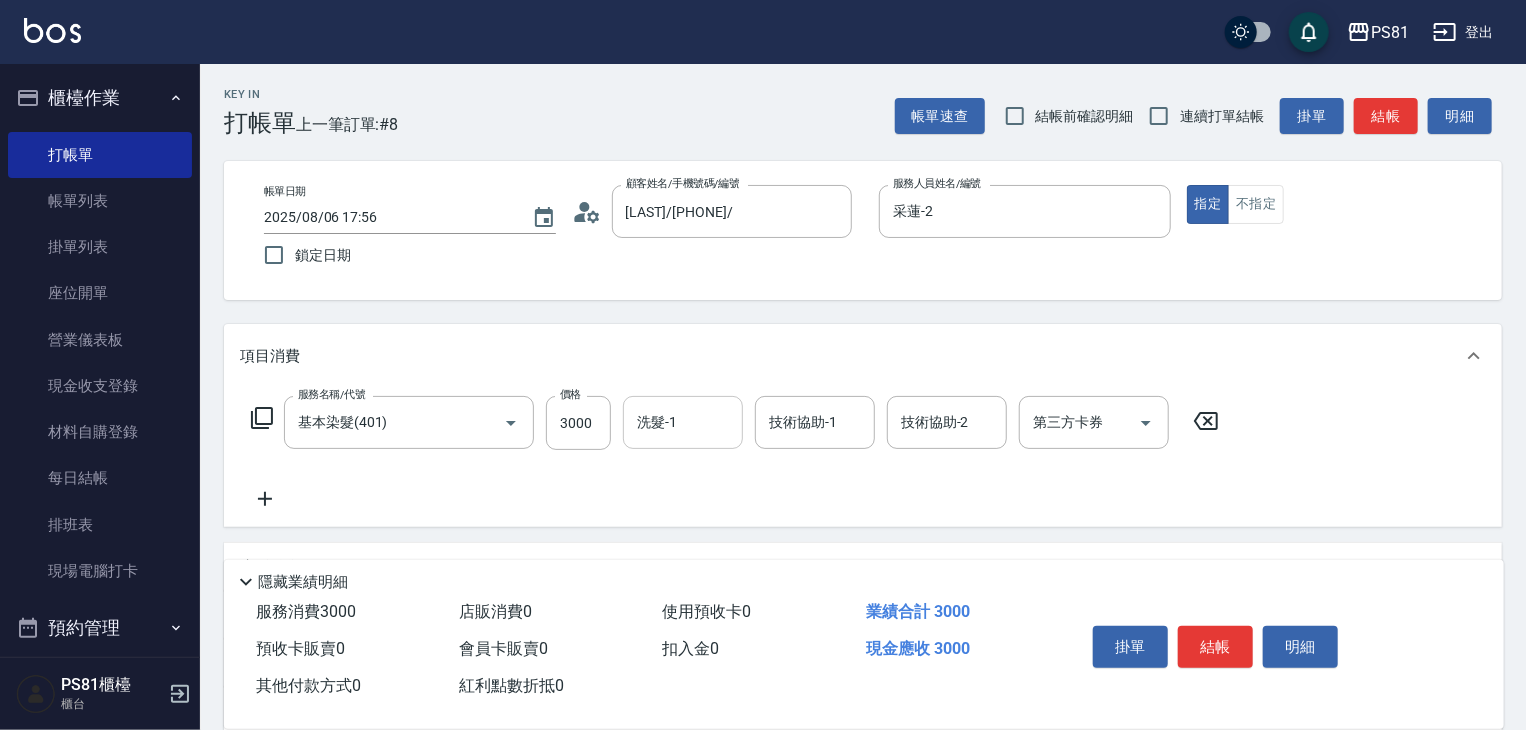 click on "洗髮-1" at bounding box center [683, 422] 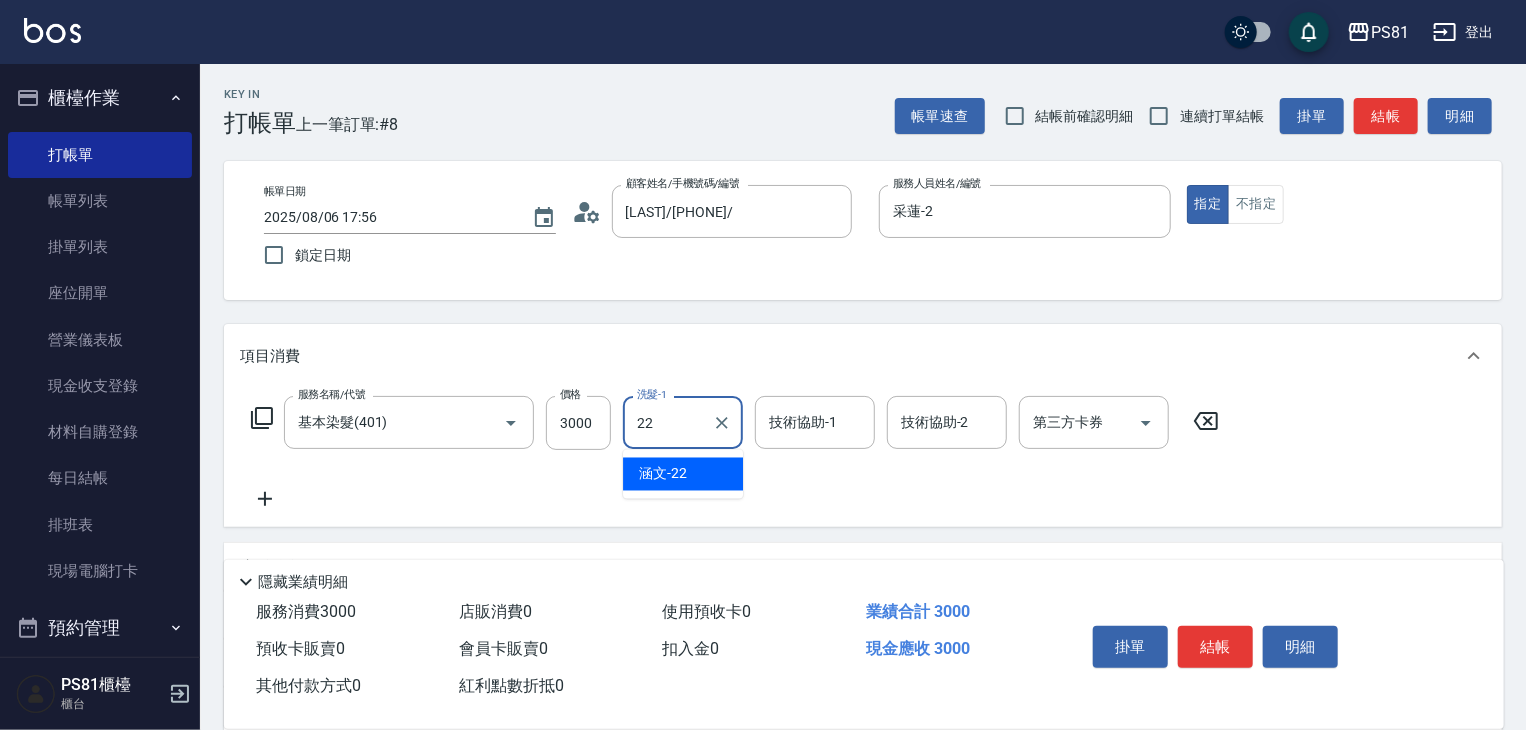 type on "涵文-22" 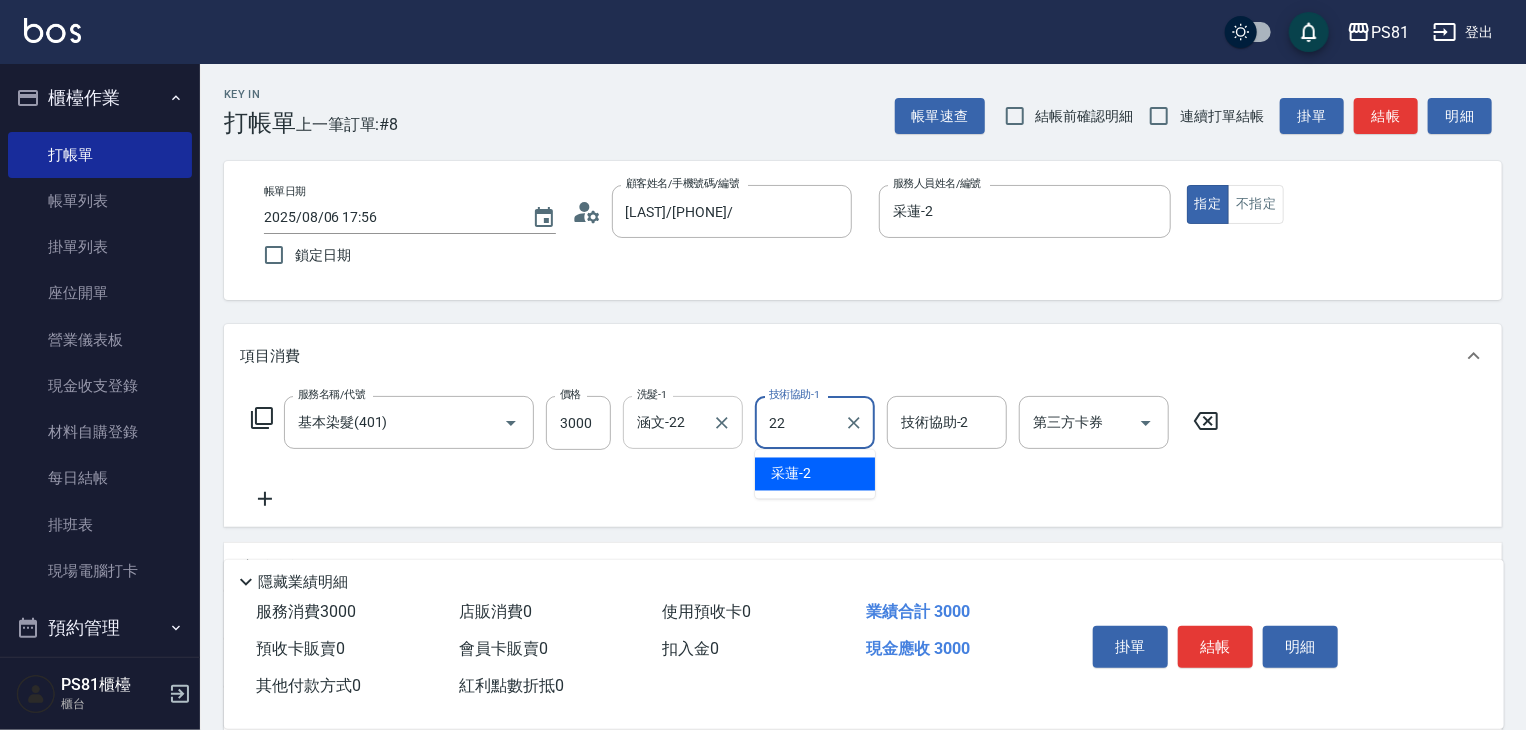 type on "涵文-22" 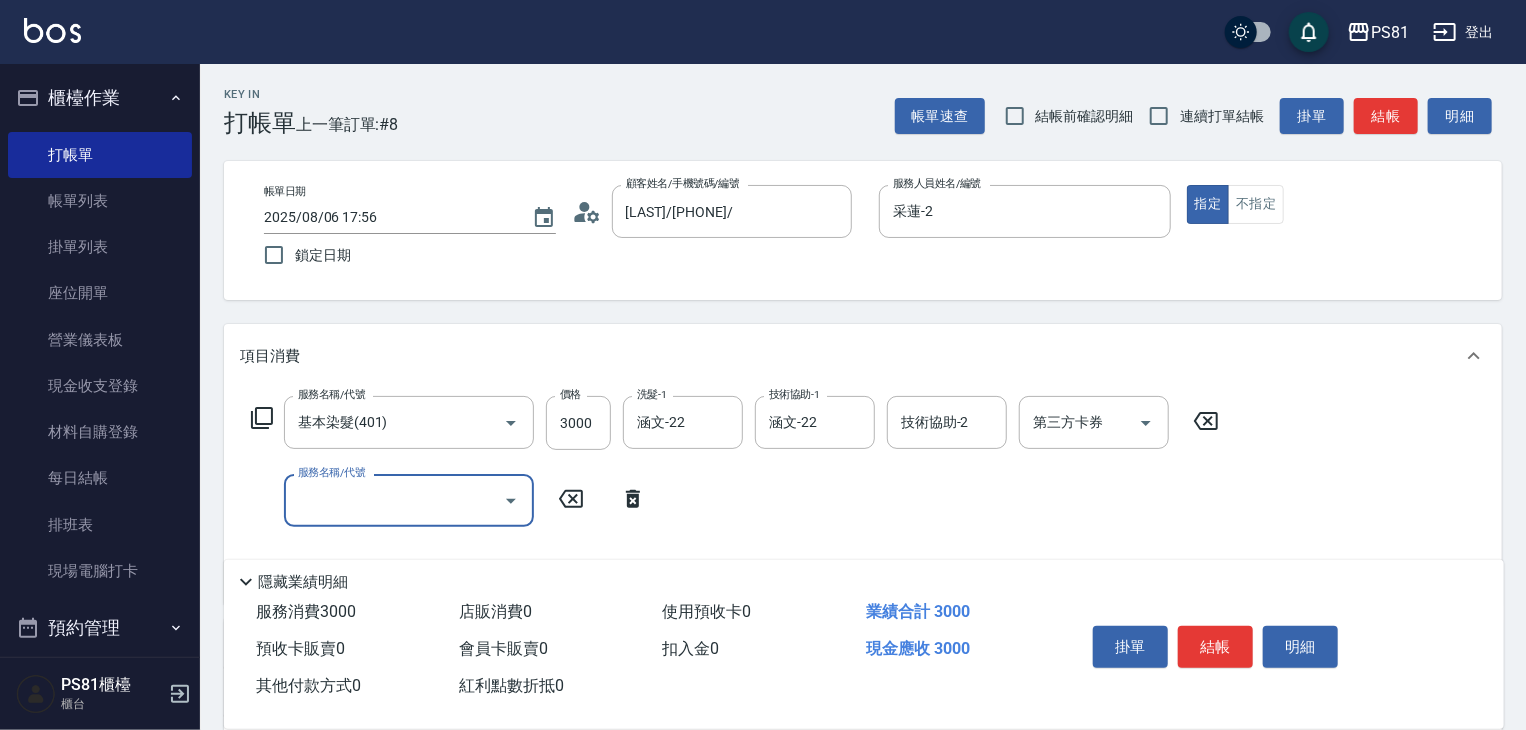 click on "服務名稱/代號 基本染髮(401) 服務名稱/代號 價格 3000 價格 洗髮-1 涵文-22 洗髮-1 技術協助-1 涵文-22 技術協助-1 技術協助-2 技術協助-2 第三方卡券 第三方卡券 服務名稱/代號 服務名稱/代號" at bounding box center (735, 492) 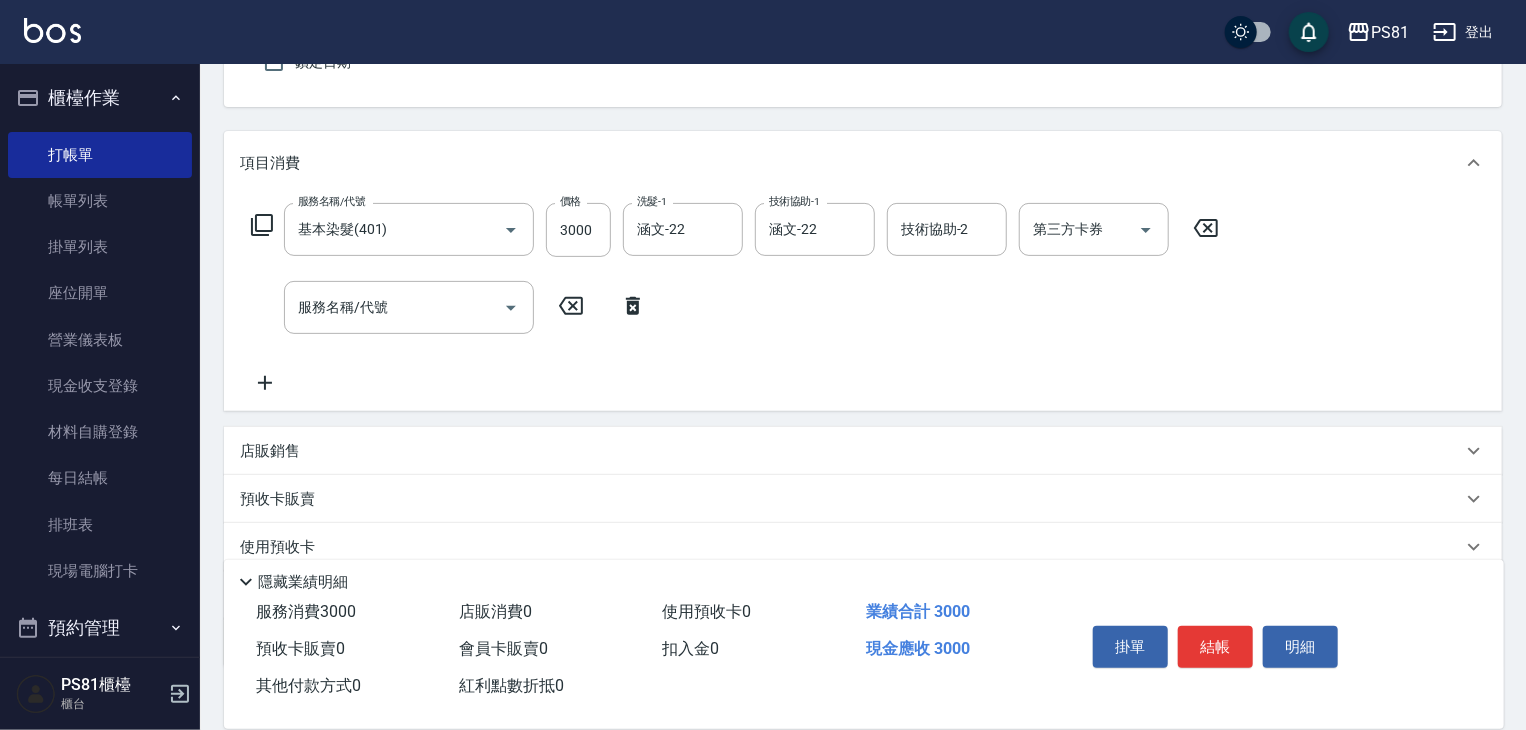 scroll, scrollTop: 200, scrollLeft: 0, axis: vertical 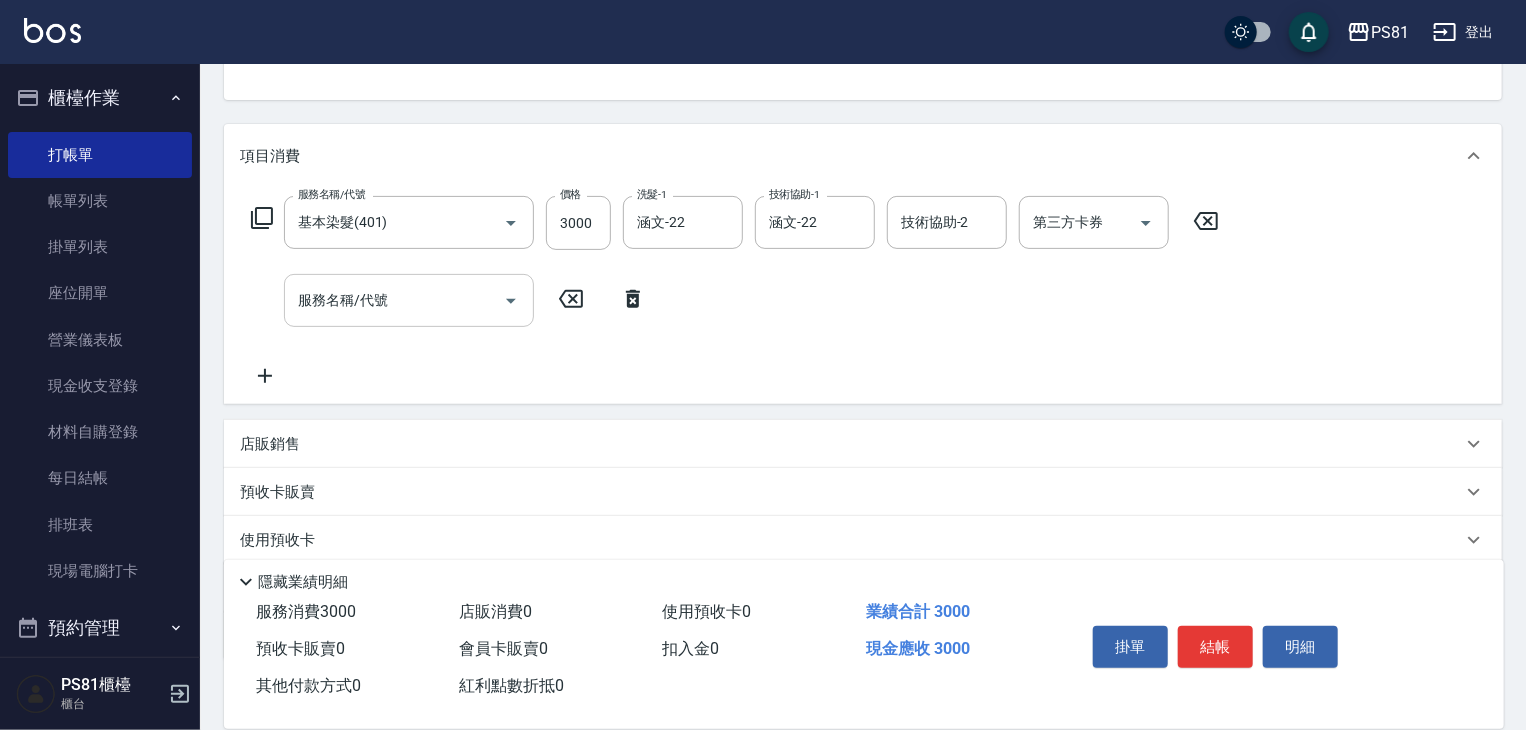 click on "服務名稱/代號" at bounding box center (394, 300) 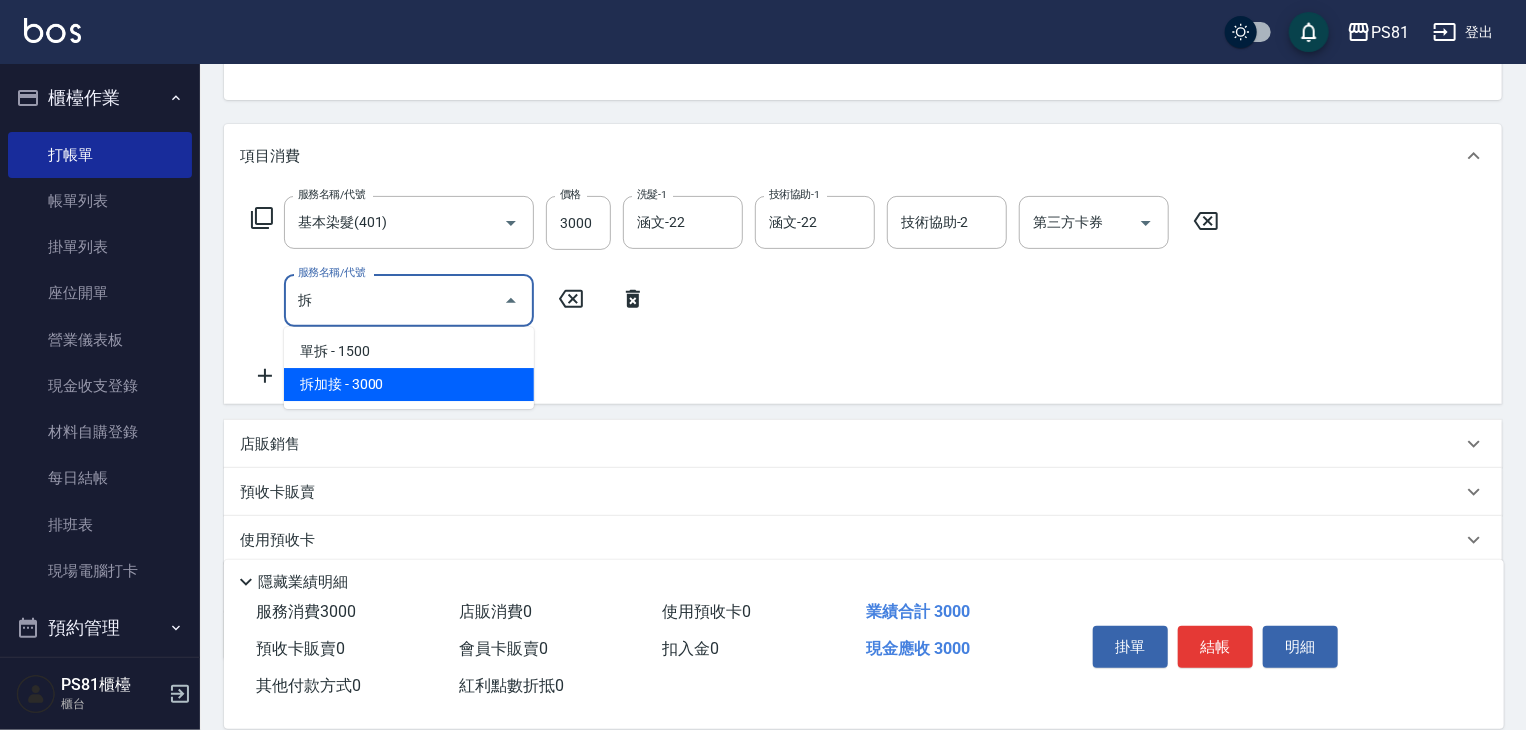 drag, startPoint x: 380, startPoint y: 345, endPoint x: 375, endPoint y: 380, distance: 35.35534 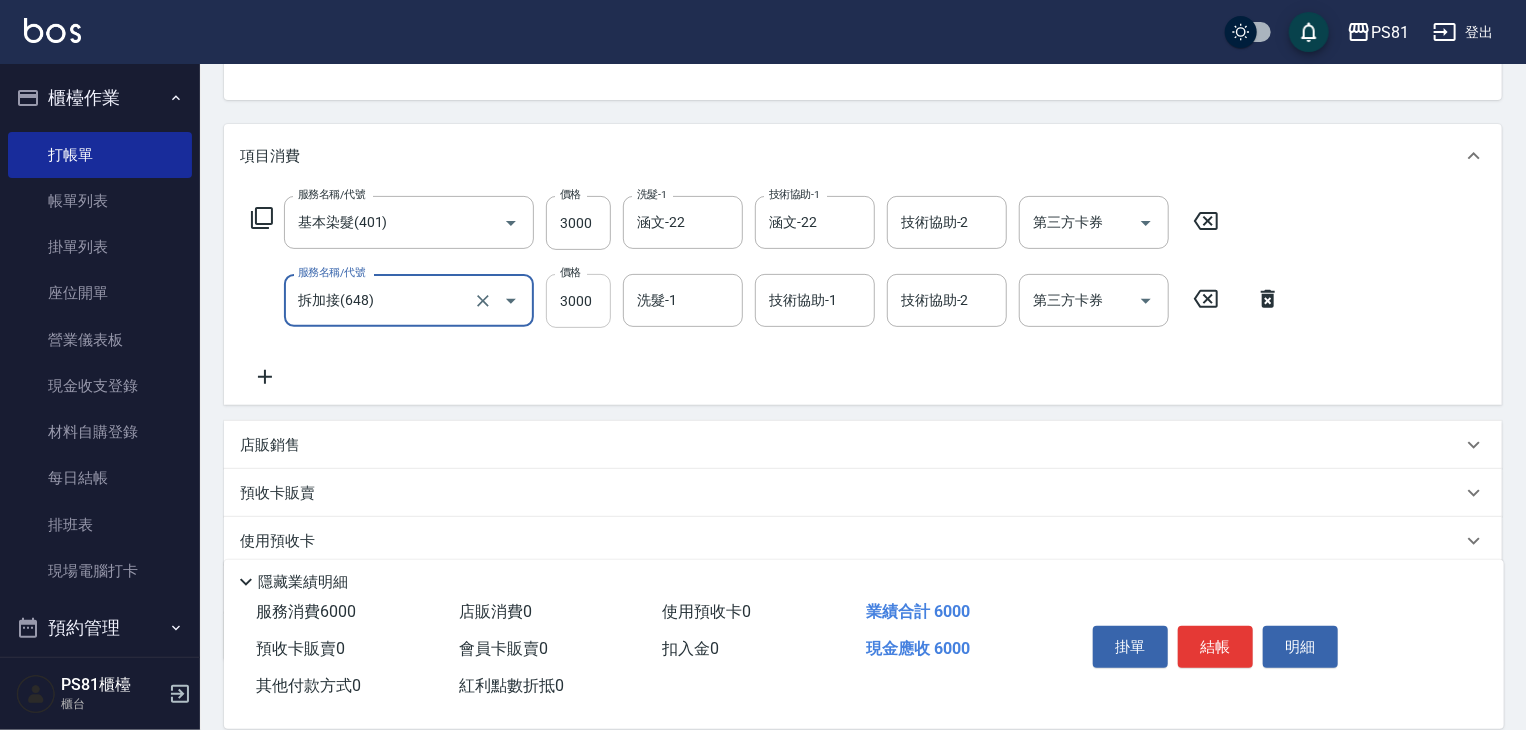 type on "拆加接(648)" 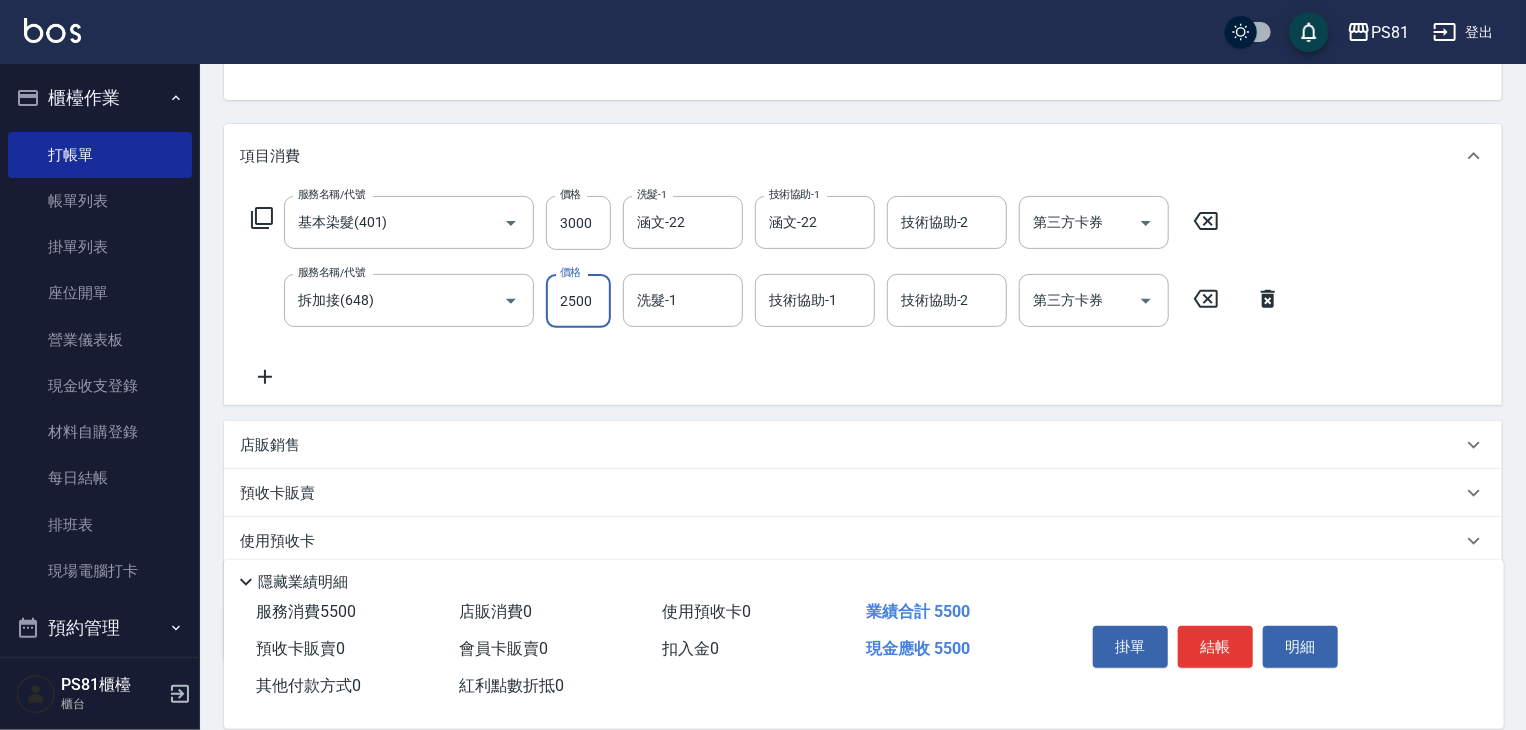 type on "2500" 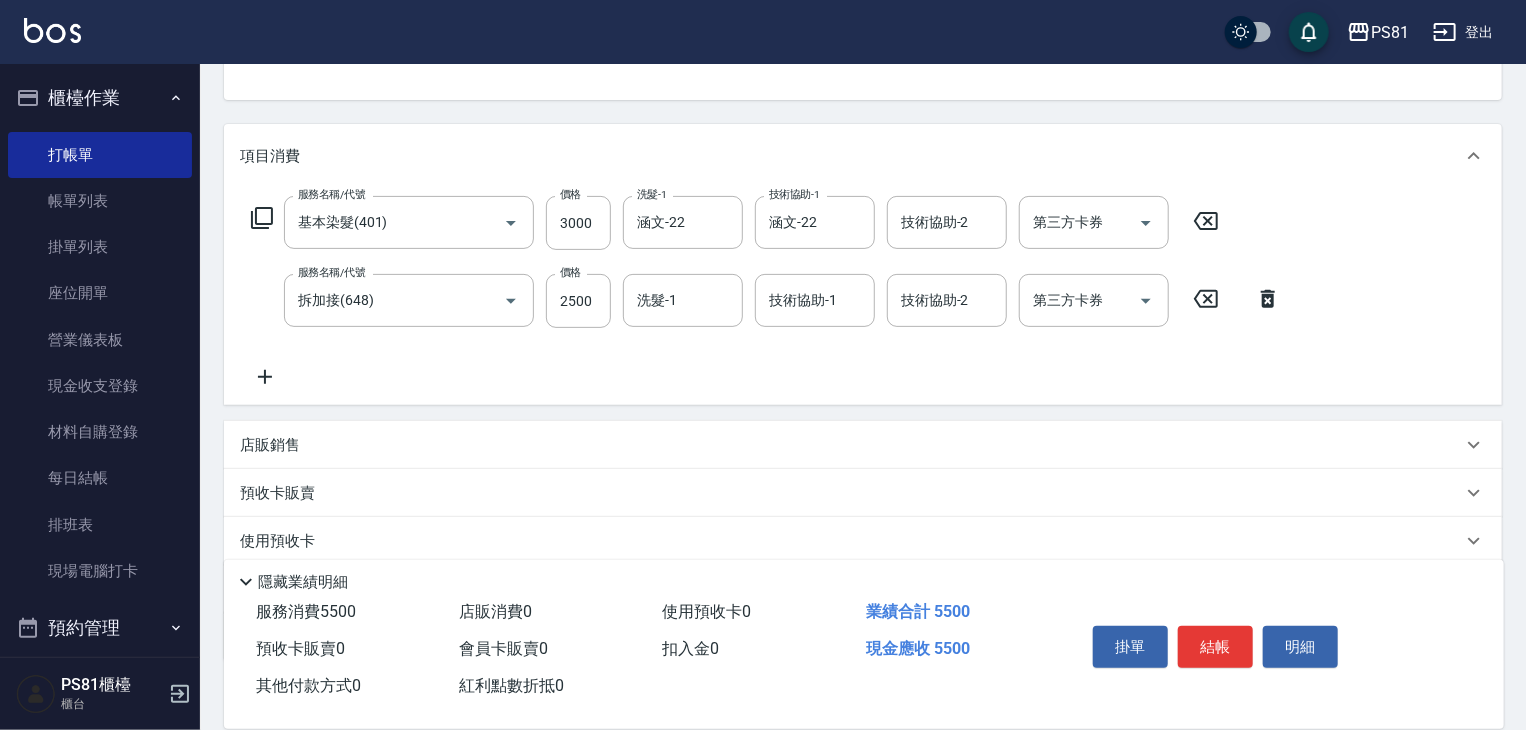 click on "服務名稱/代號 基本染髮(401) 服務名稱/代號 價格 3000 價格 洗髮-1 涵文-22 洗髮-1 技術協助-1 涵文-22 技術協助-1 技術協助-2 技術協助-2 第三方卡券 第三方卡券 服務名稱/代號 拆加接(648) 服務名稱/代號 價格 2500 價格 洗髮-1 洗髮-1 技術協助-1 技術協助-1 技術協助-2 技術協助-2 第三方卡券 第三方卡券" at bounding box center [766, 292] 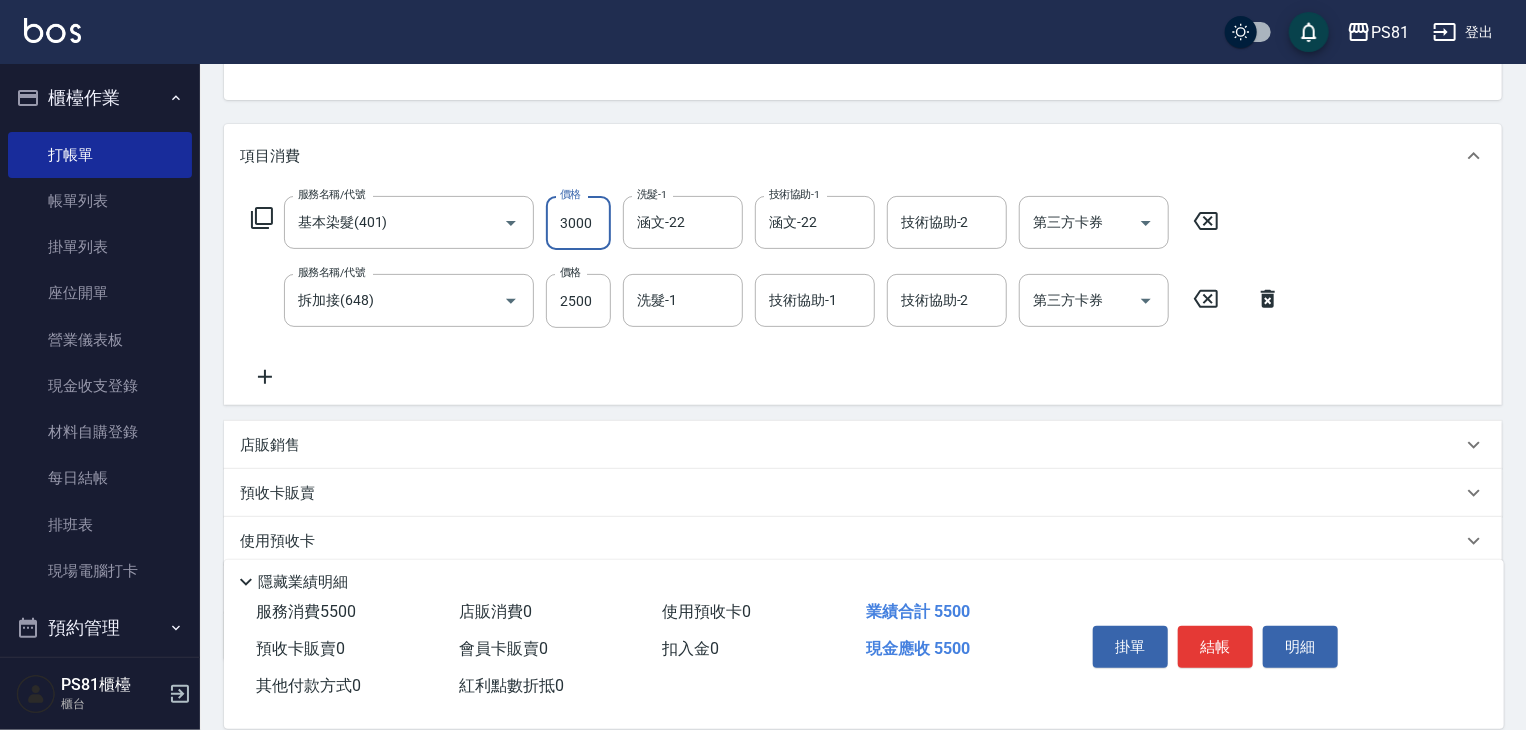 click on "3000" at bounding box center [578, 223] 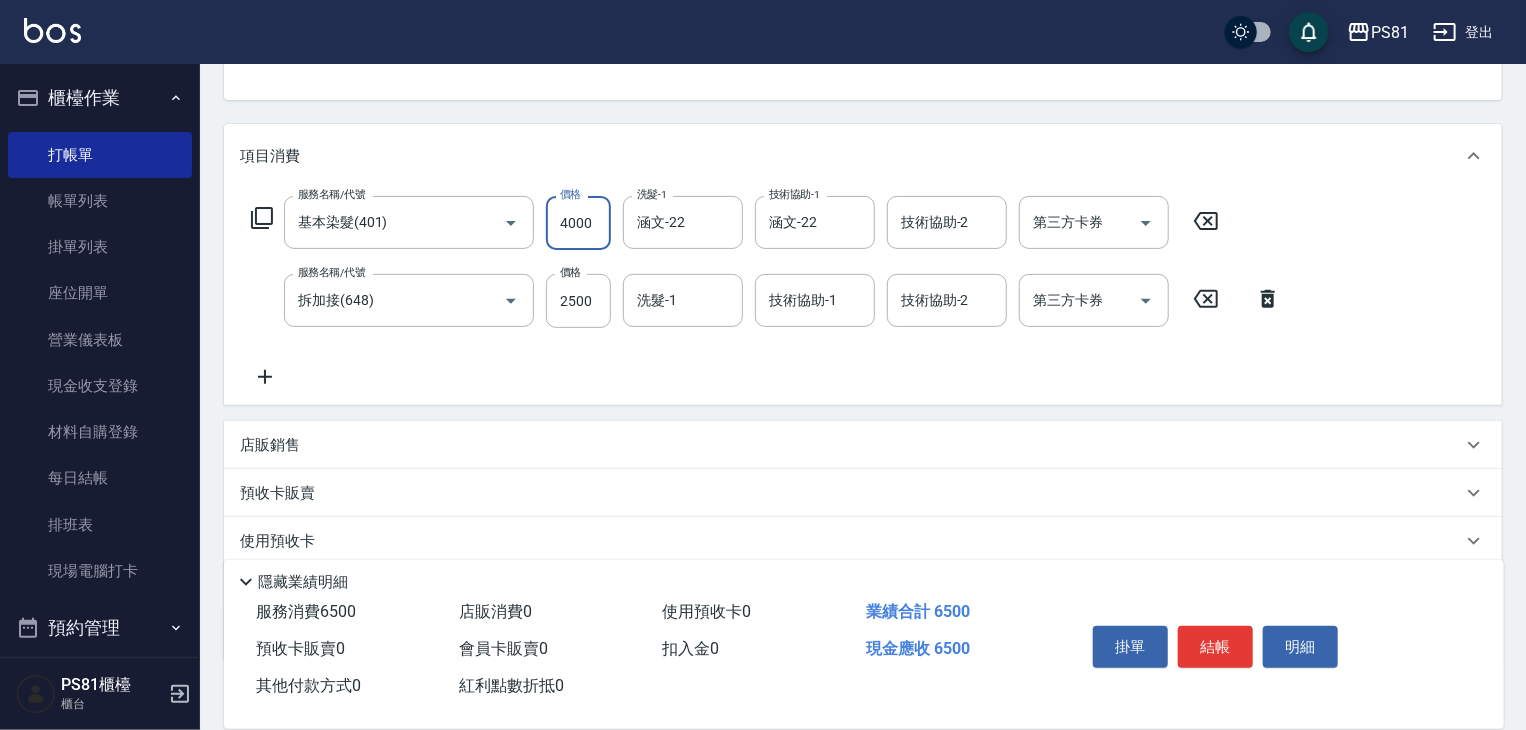 type on "4000" 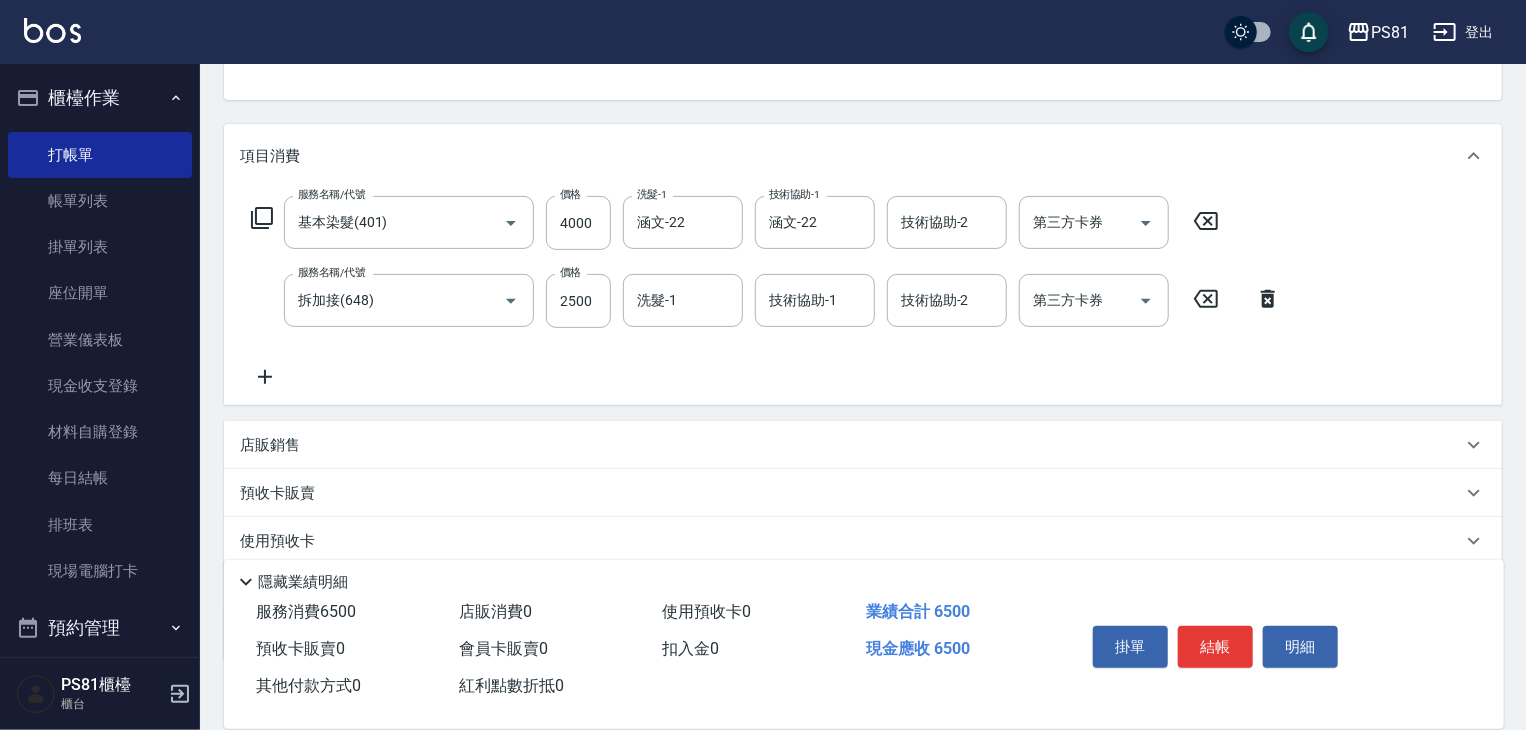click on "服務名稱/代號 基本染髮(401) 服務名稱/代號 價格 4000 價格 洗髮-1 涵文-22 洗髮-1 技術協助-1 涵文-22 技術協助-1 技術協助-2 技術協助-2 第三方卡券 第三方卡券 服務名稱/代號 拆加接(648) 服務名稱/代號 價格 2500 價格 洗髮-1 洗髮-1 技術協助-1 技術協助-1 技術協助-2 技術協助-2 第三方卡券 第三方卡券" at bounding box center (766, 292) 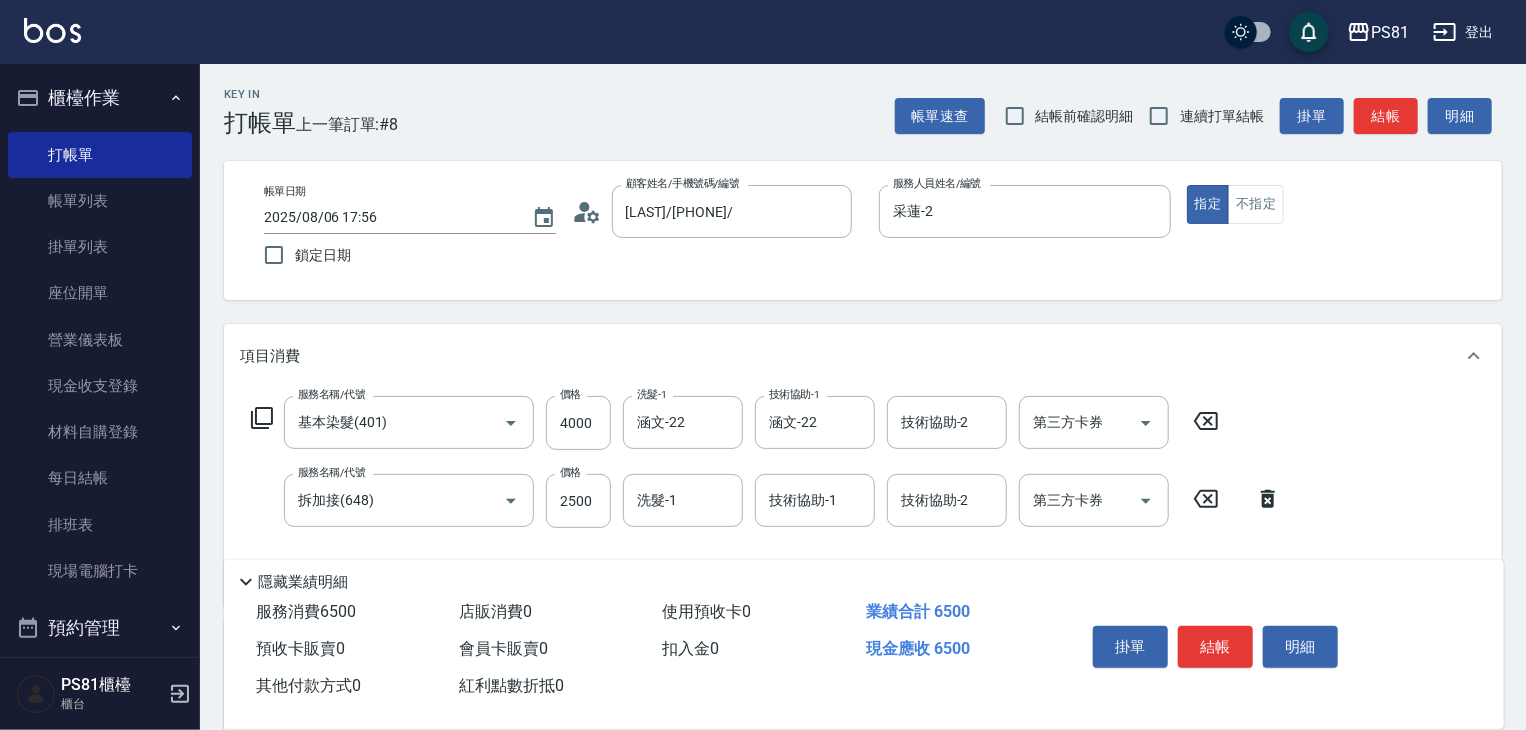 scroll, scrollTop: 0, scrollLeft: 0, axis: both 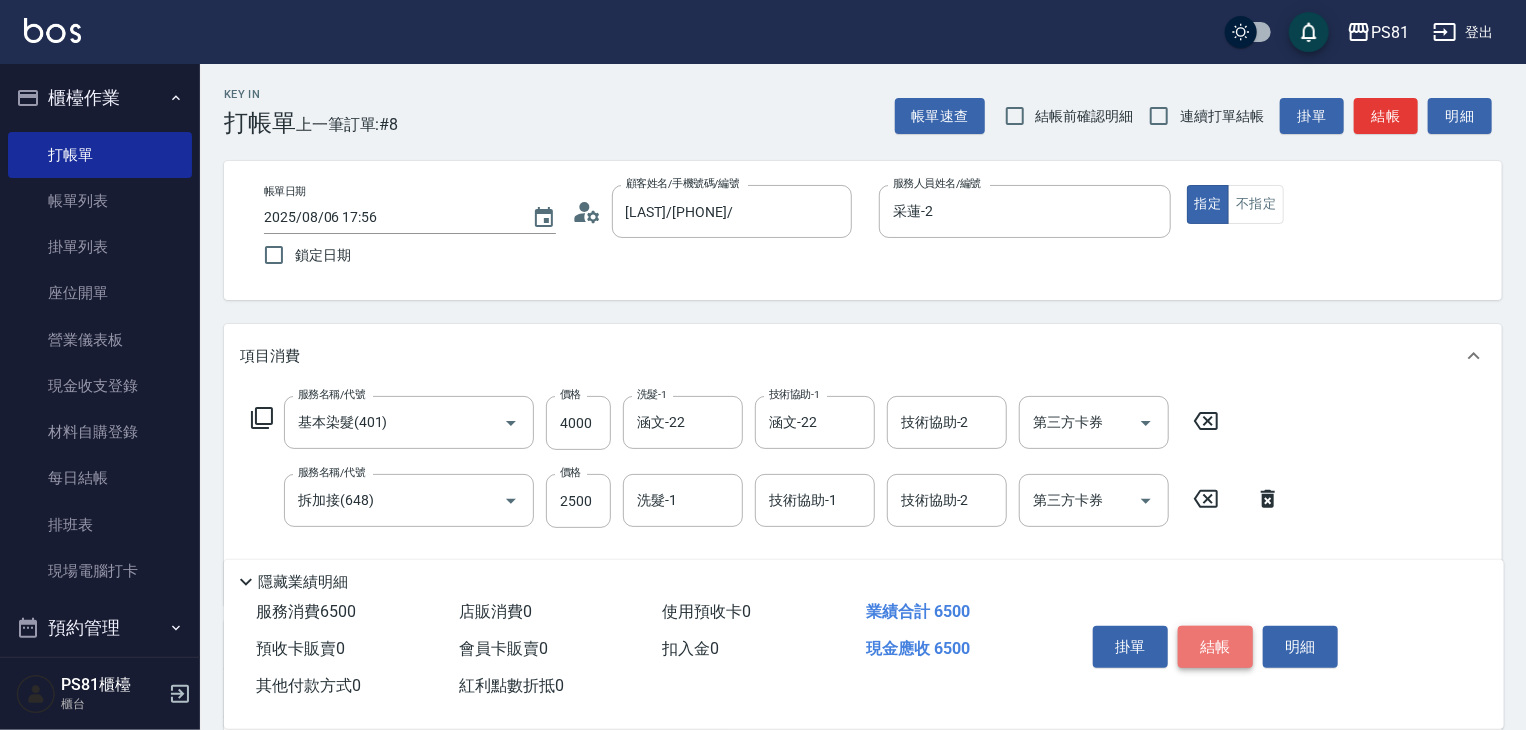 click on "結帳" at bounding box center (1215, 647) 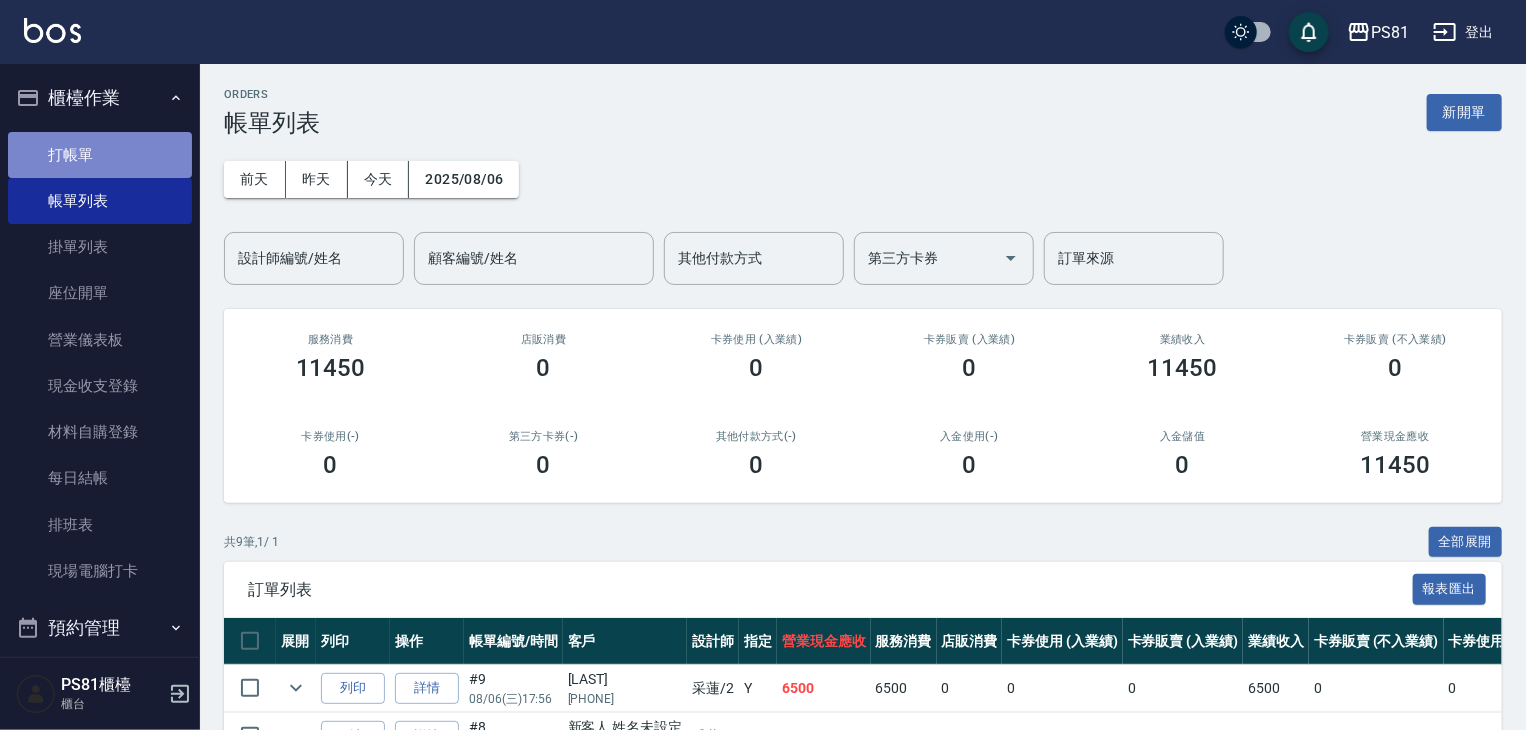 click on "打帳單" at bounding box center (100, 155) 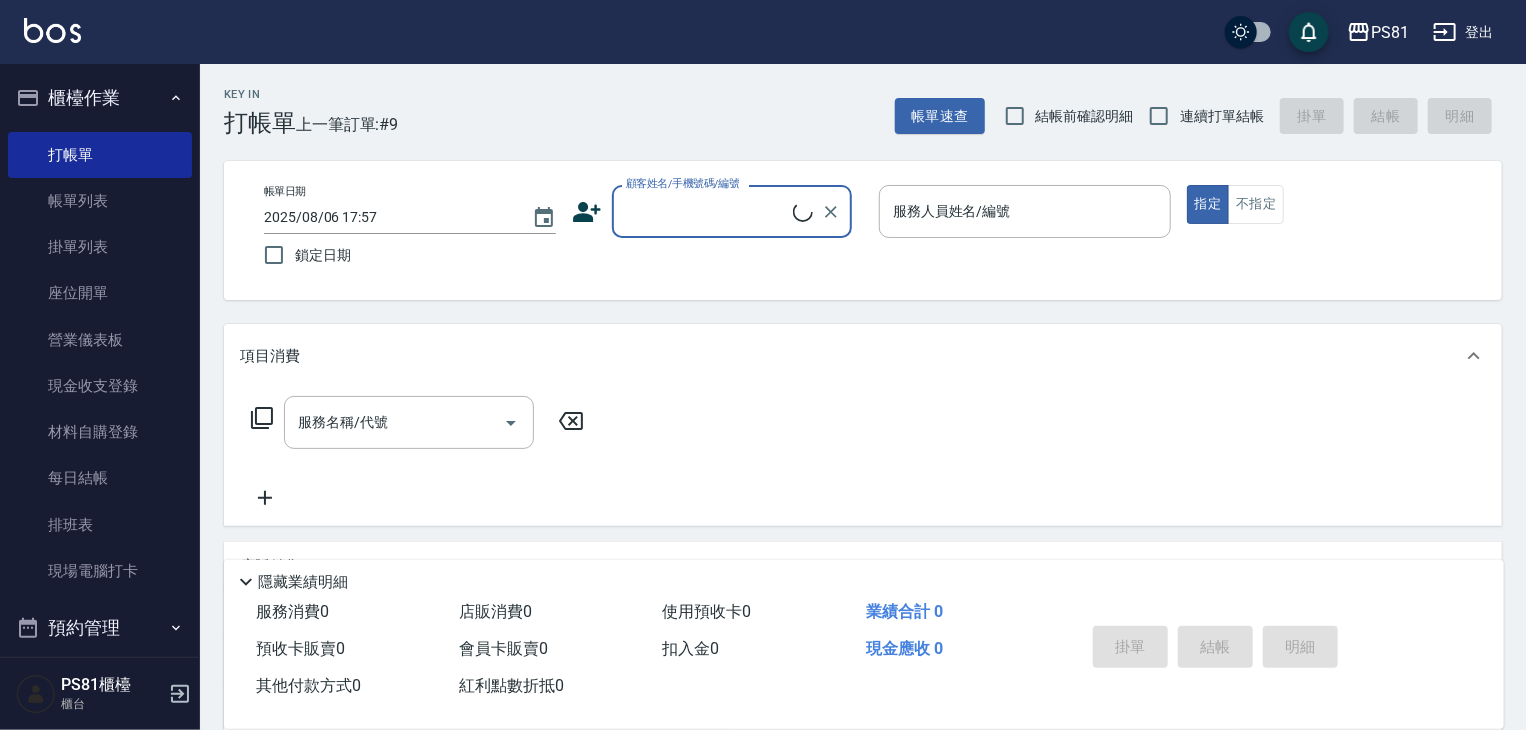 click on "顧客姓名/手機號碼/編號" at bounding box center (707, 211) 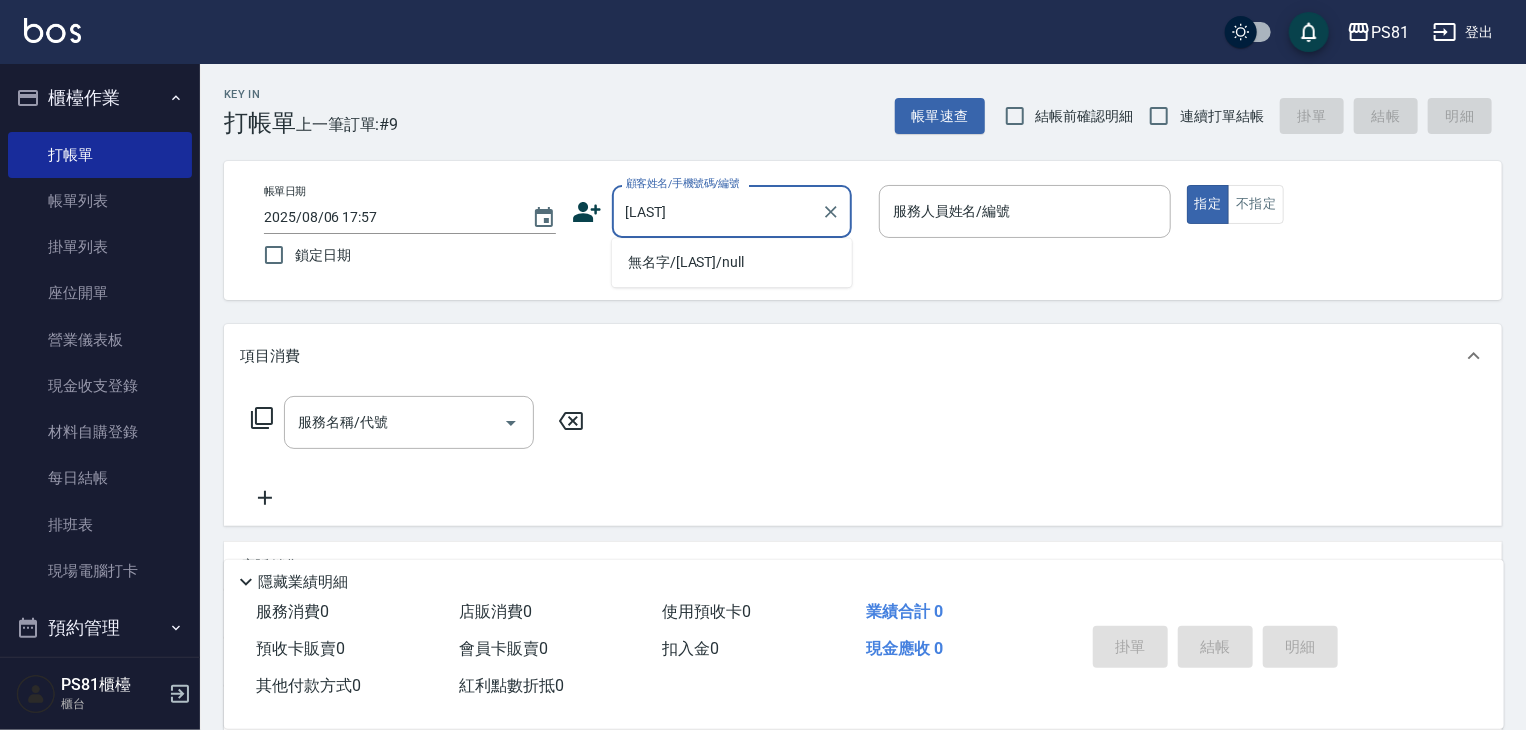 click on "無名字/[LAST]/null" at bounding box center [732, 262] 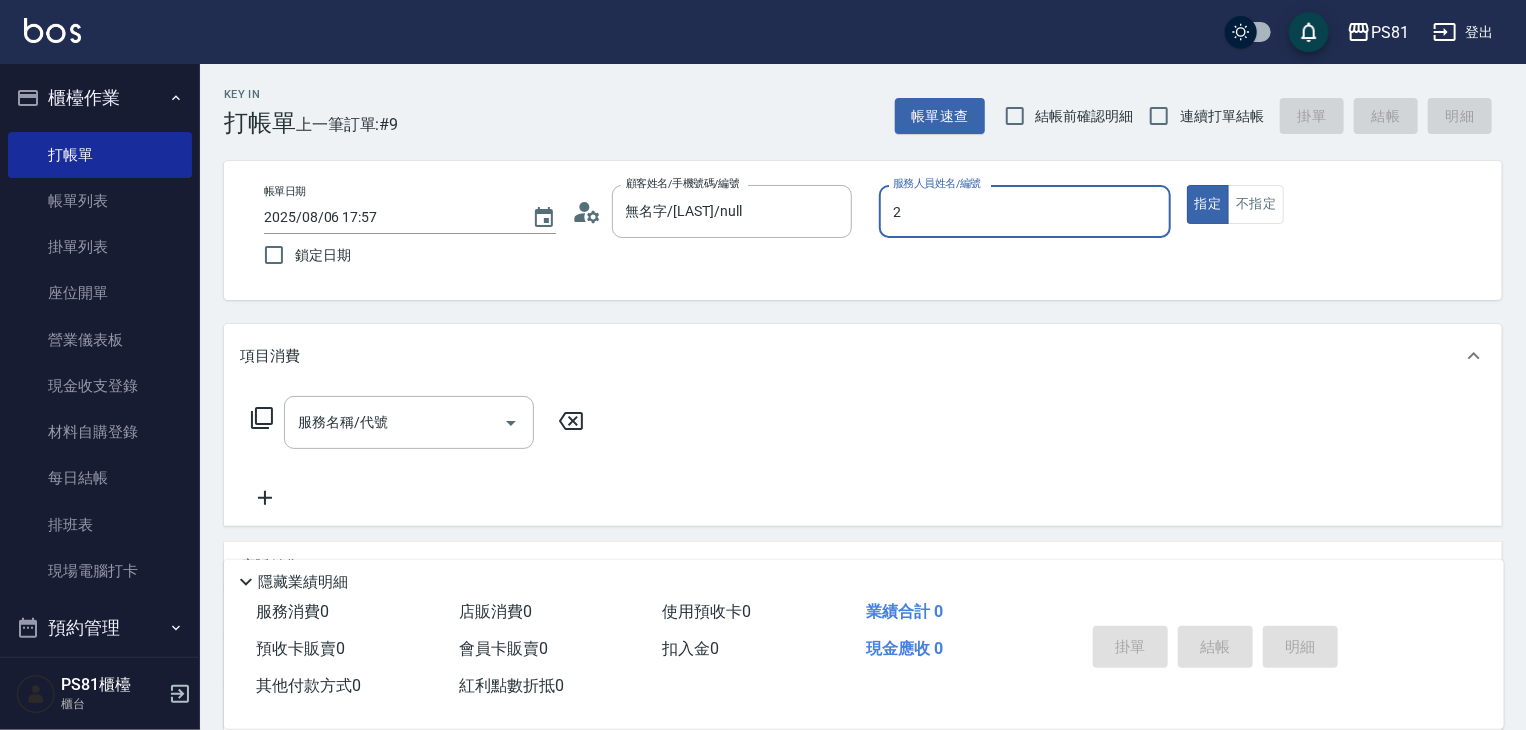 type on "采蓮-2" 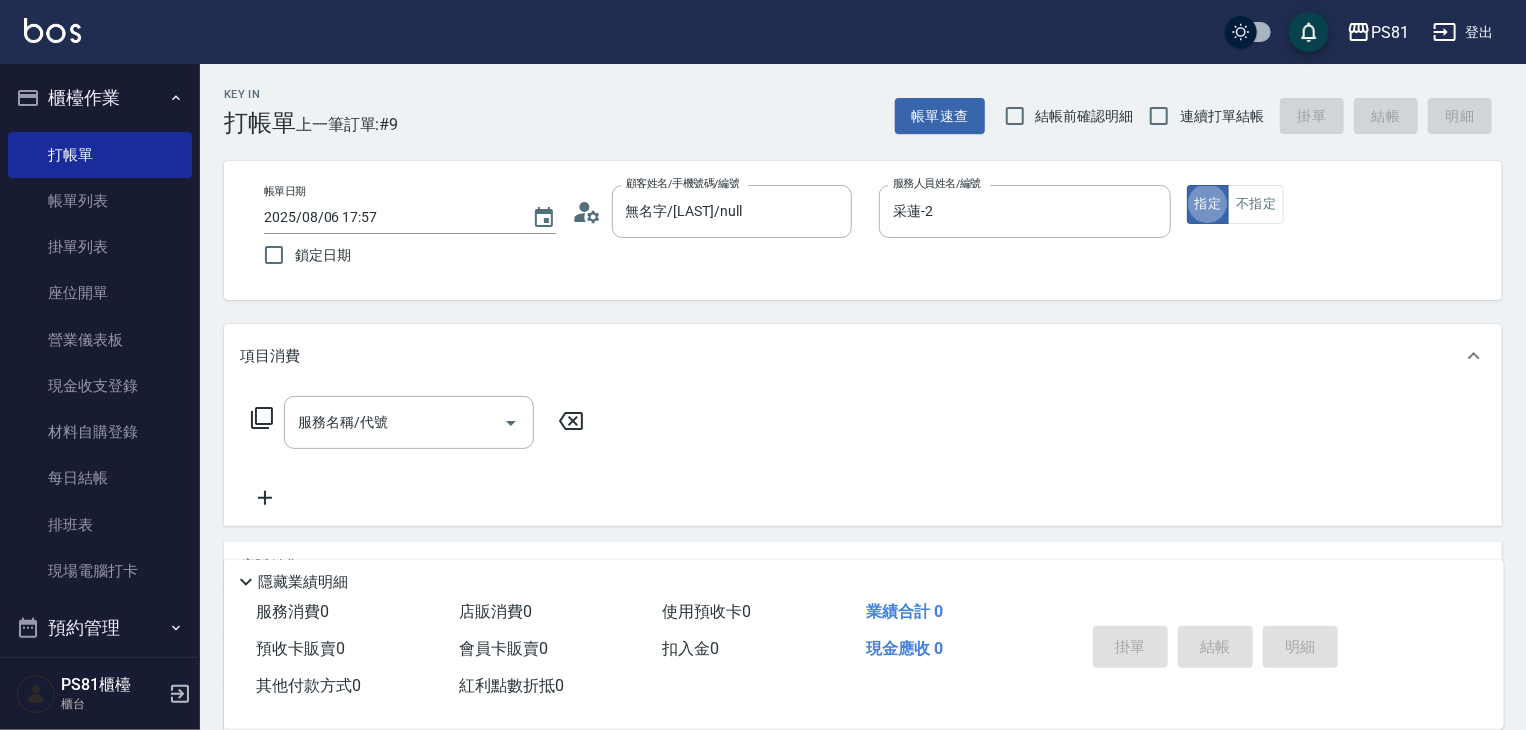 type on "true" 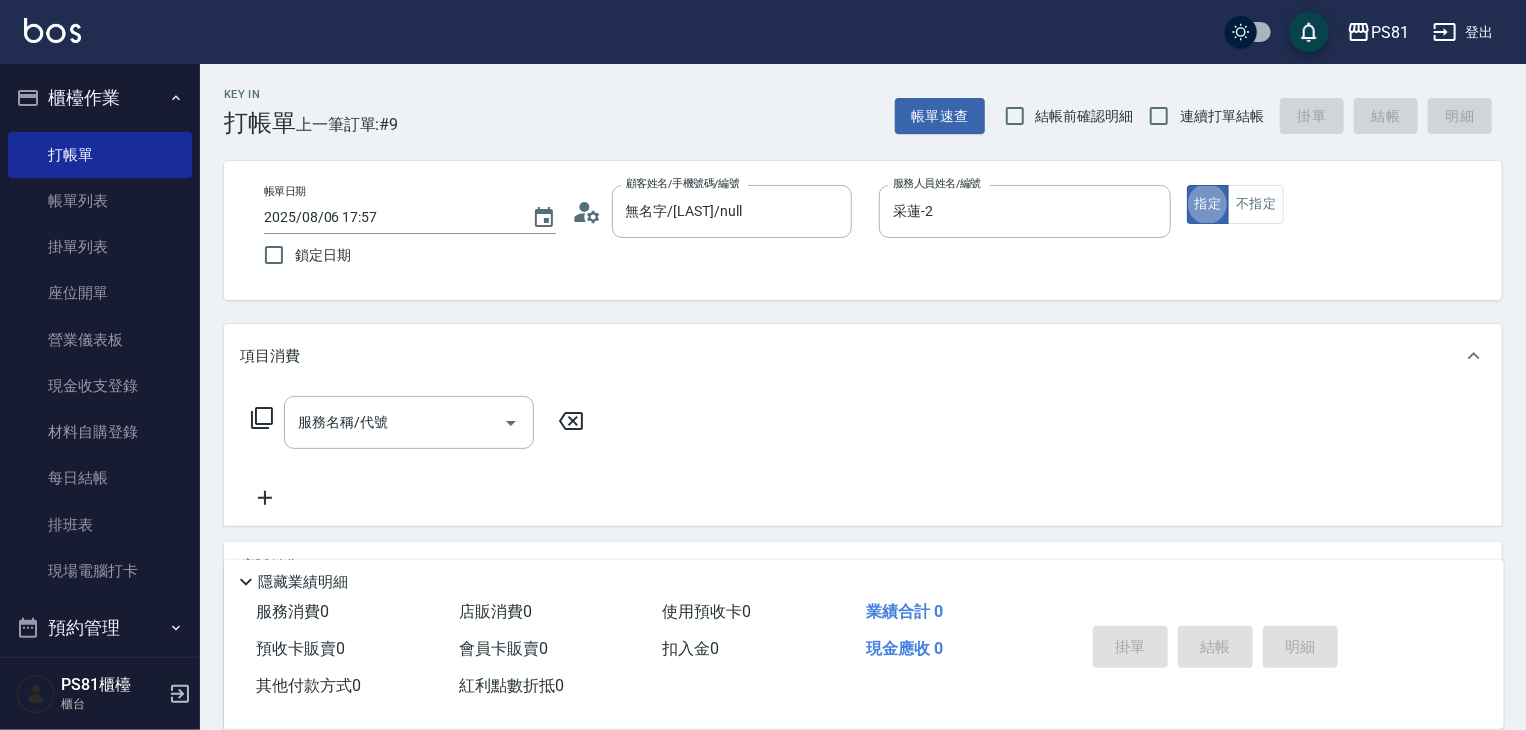 click on "帳單日期 2025/08/06 17:57 鎖定日期 顧客姓名/手機號碼/編號 無名字/[LAST]/null 顧客姓名/手機號碼/編號 服務人員姓名/編號 采蓮-2 服務人員姓名/編號 指定 不指定" at bounding box center (863, 230) 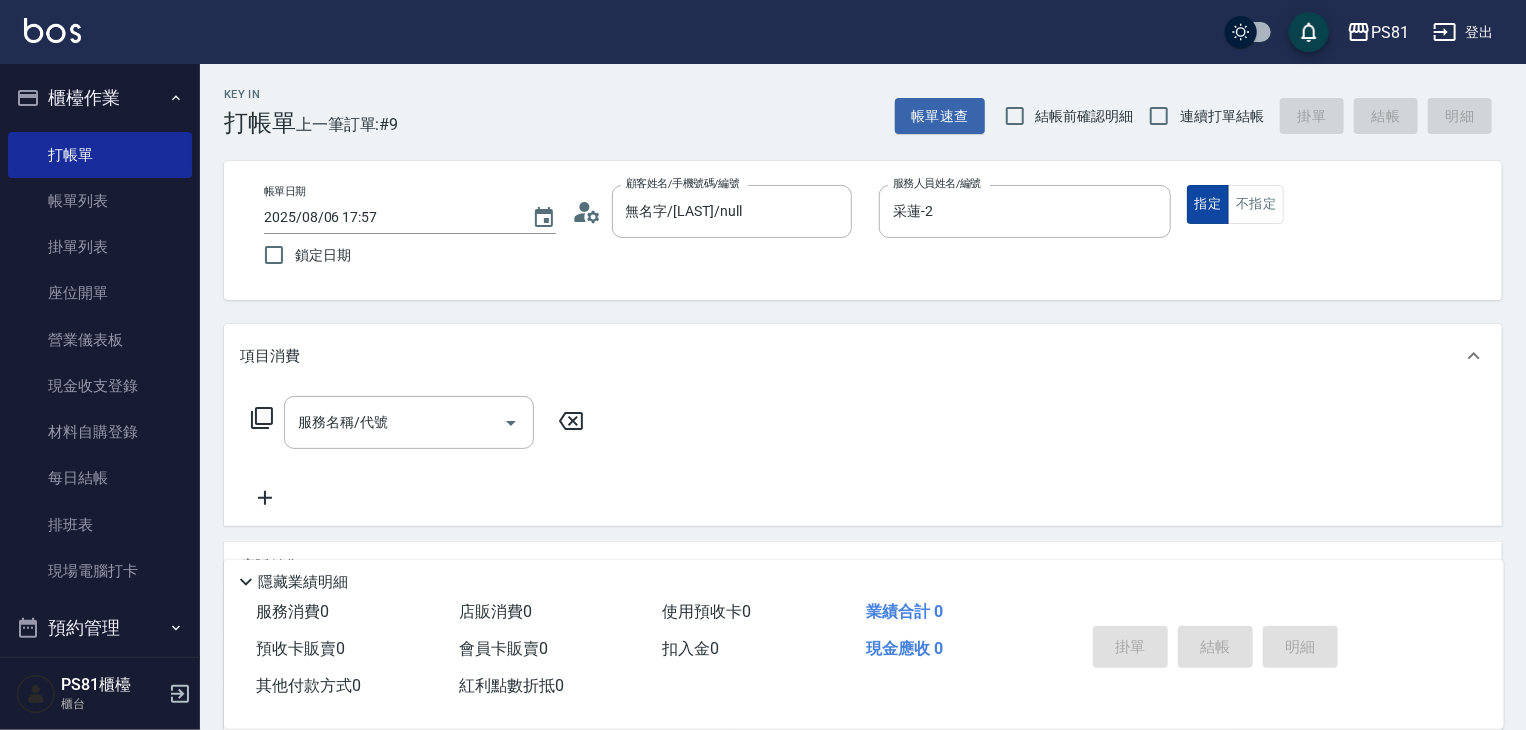 drag, startPoint x: 1196, startPoint y: 206, endPoint x: 1093, endPoint y: 219, distance: 103.81715 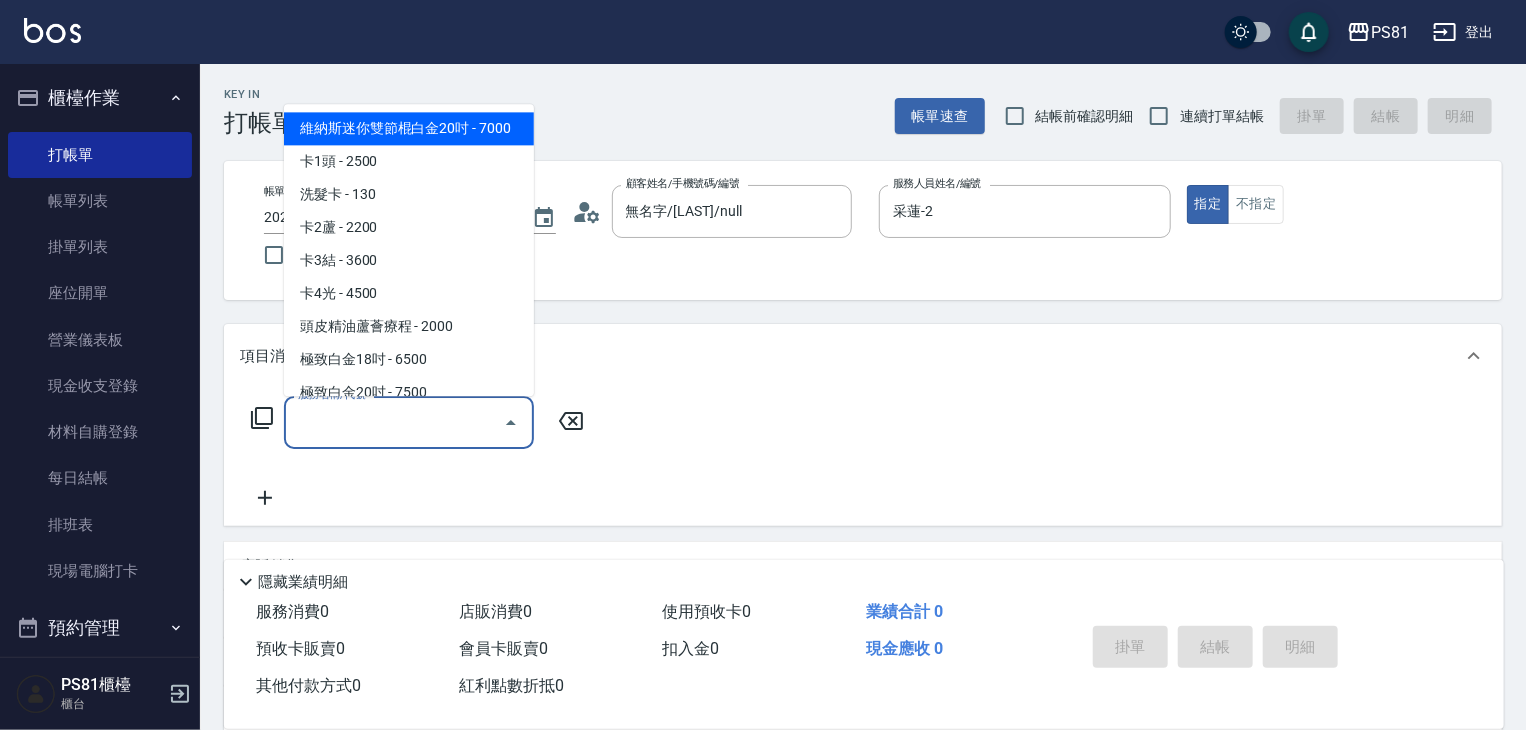 click on "服務名稱/代號" at bounding box center (394, 422) 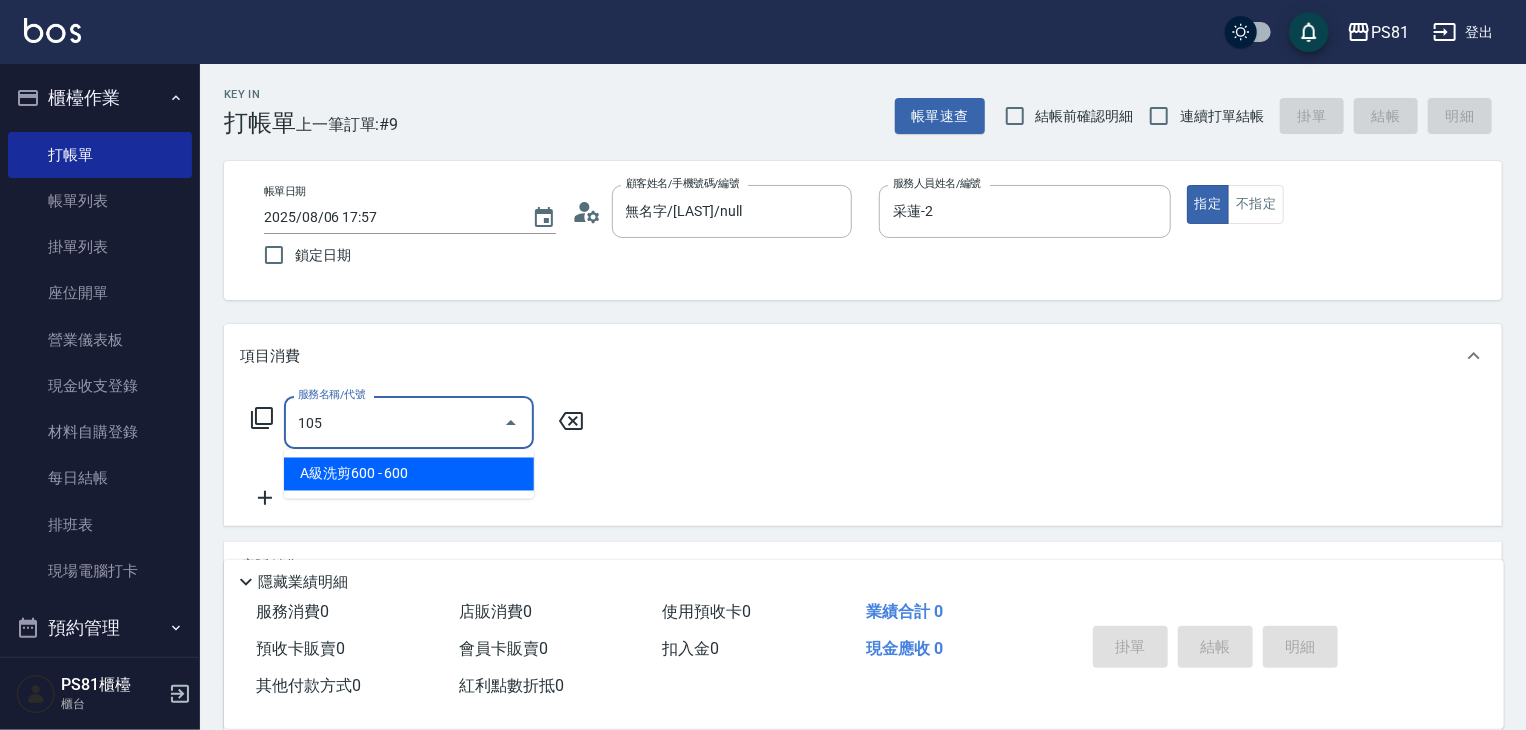 type on "A級洗剪600(105)" 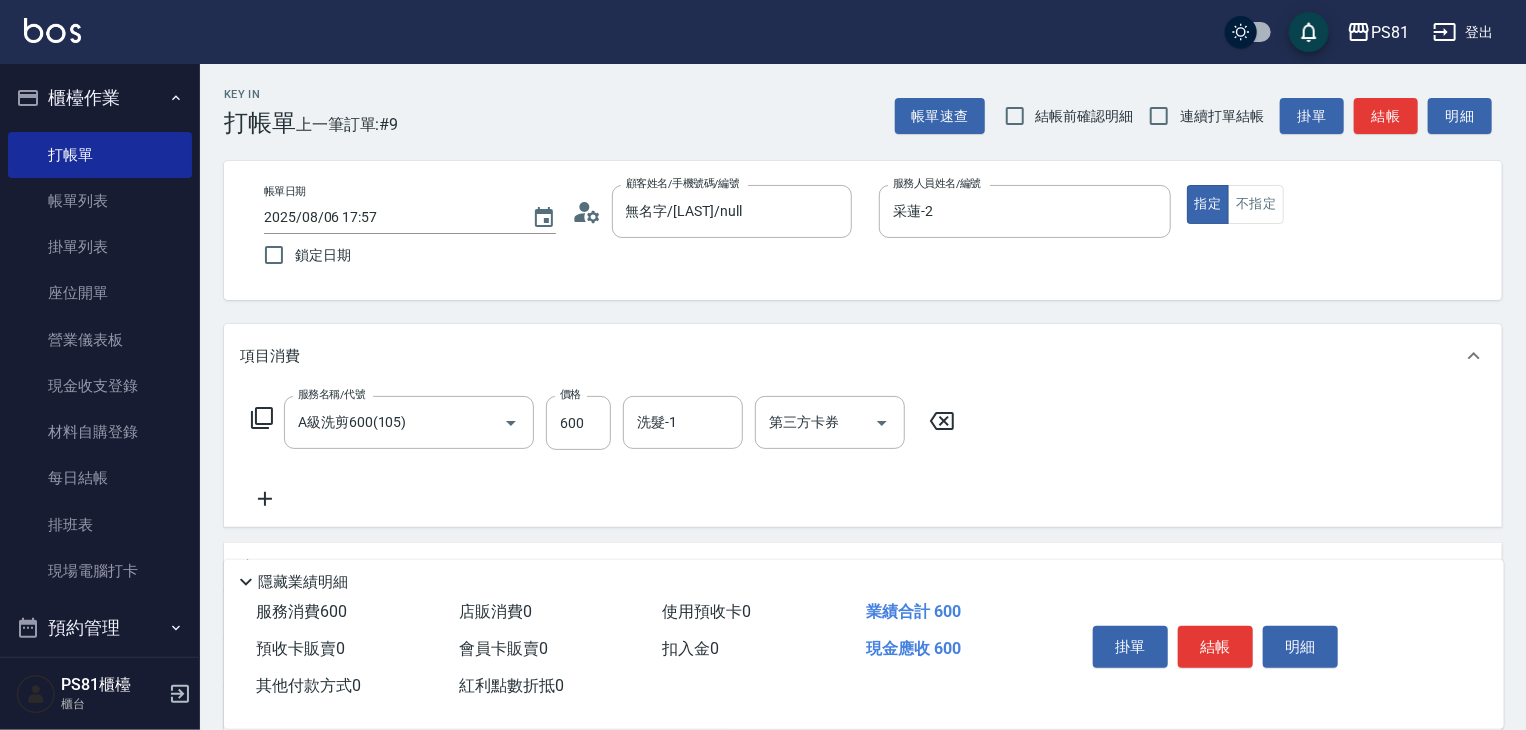 drag, startPoint x: 968, startPoint y: 501, endPoint x: 1201, endPoint y: 590, distance: 249.41933 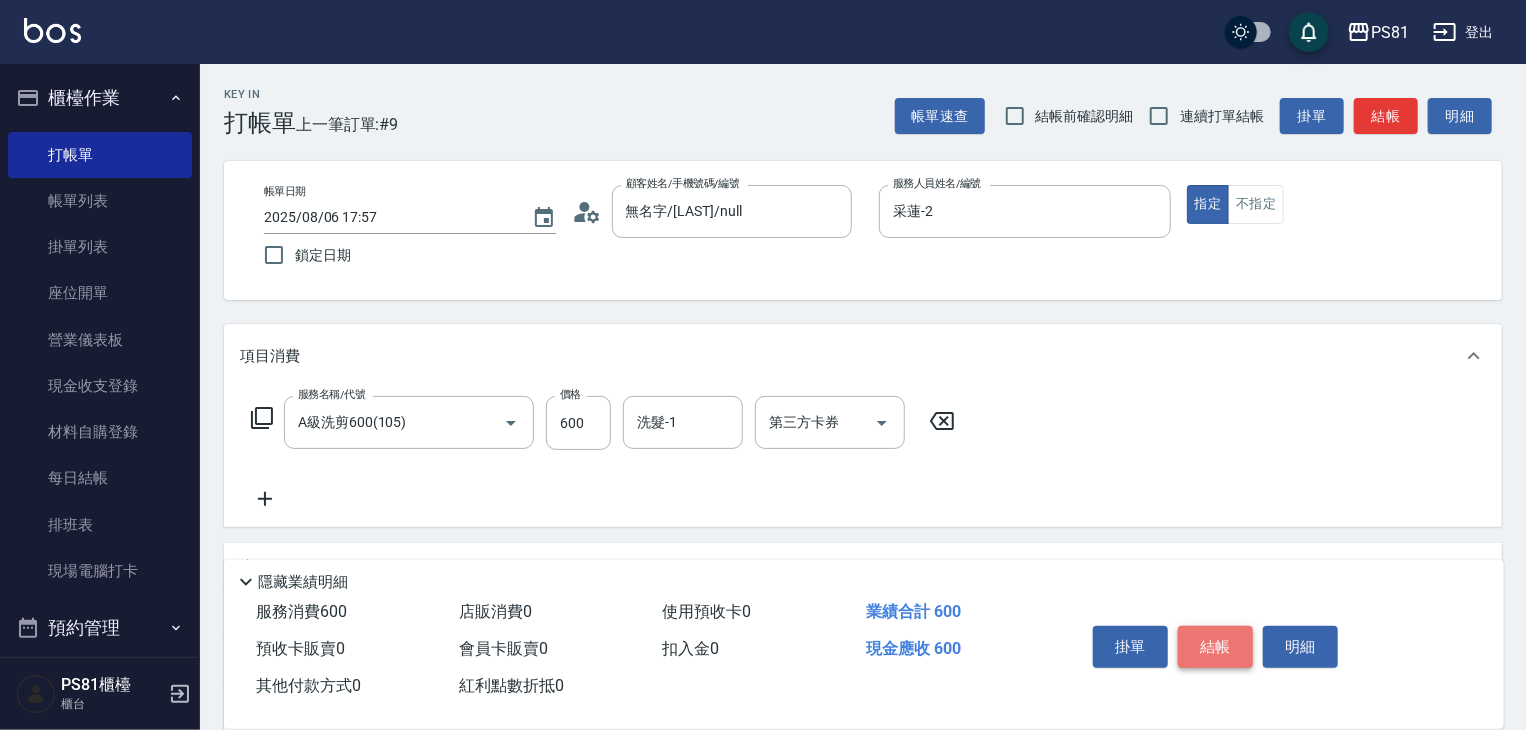 click on "結帳" at bounding box center (1215, 647) 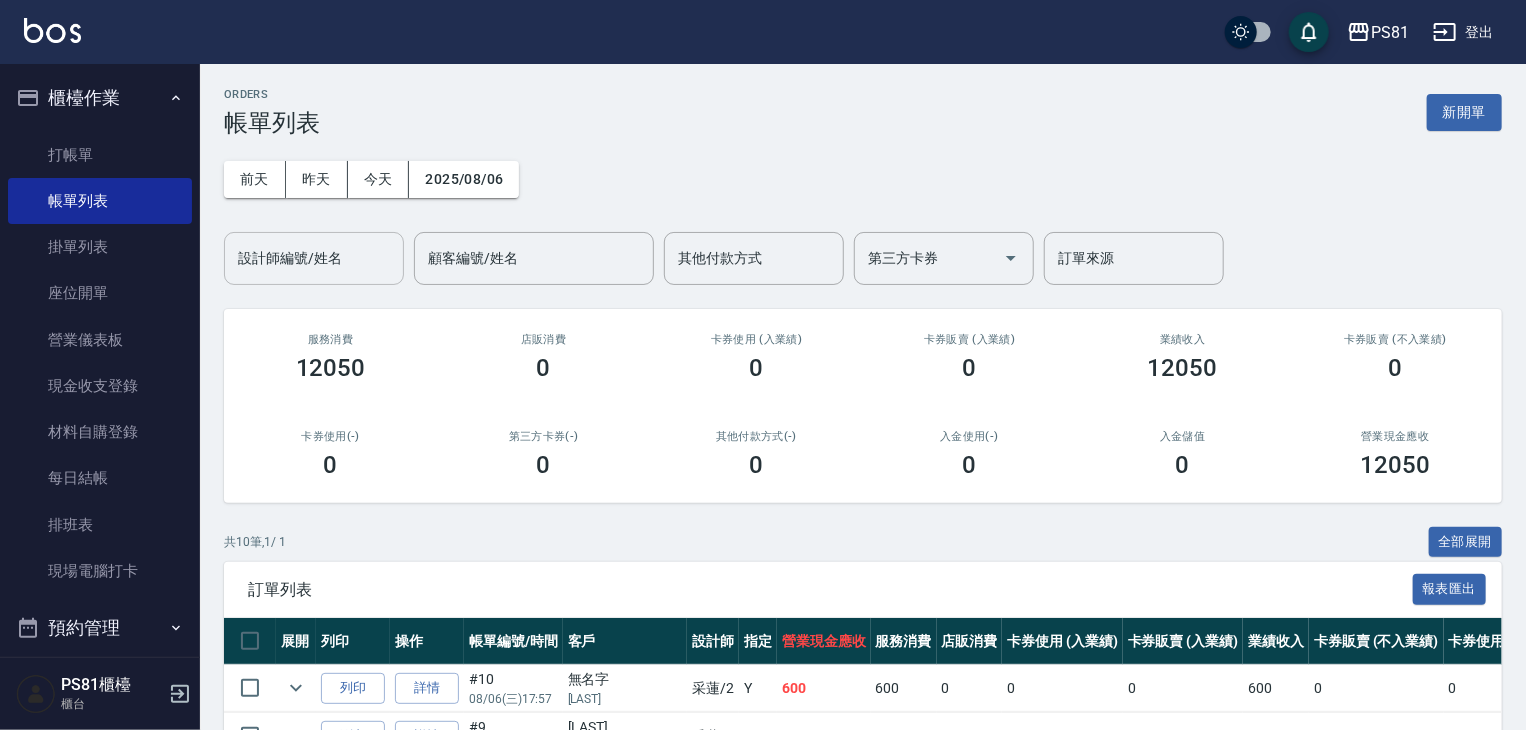 click on "設計師編號/姓名" at bounding box center [314, 258] 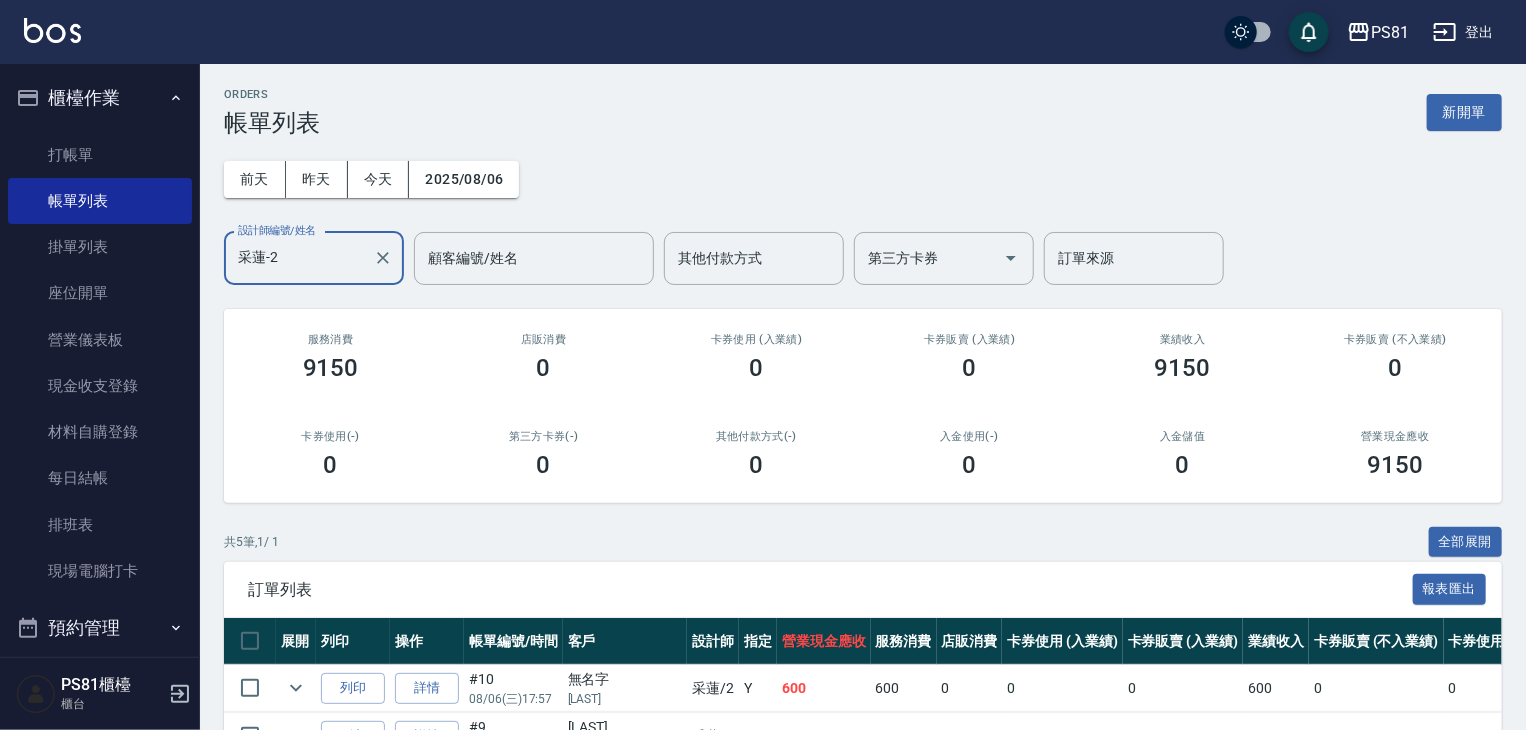 type on "采蓮-2" 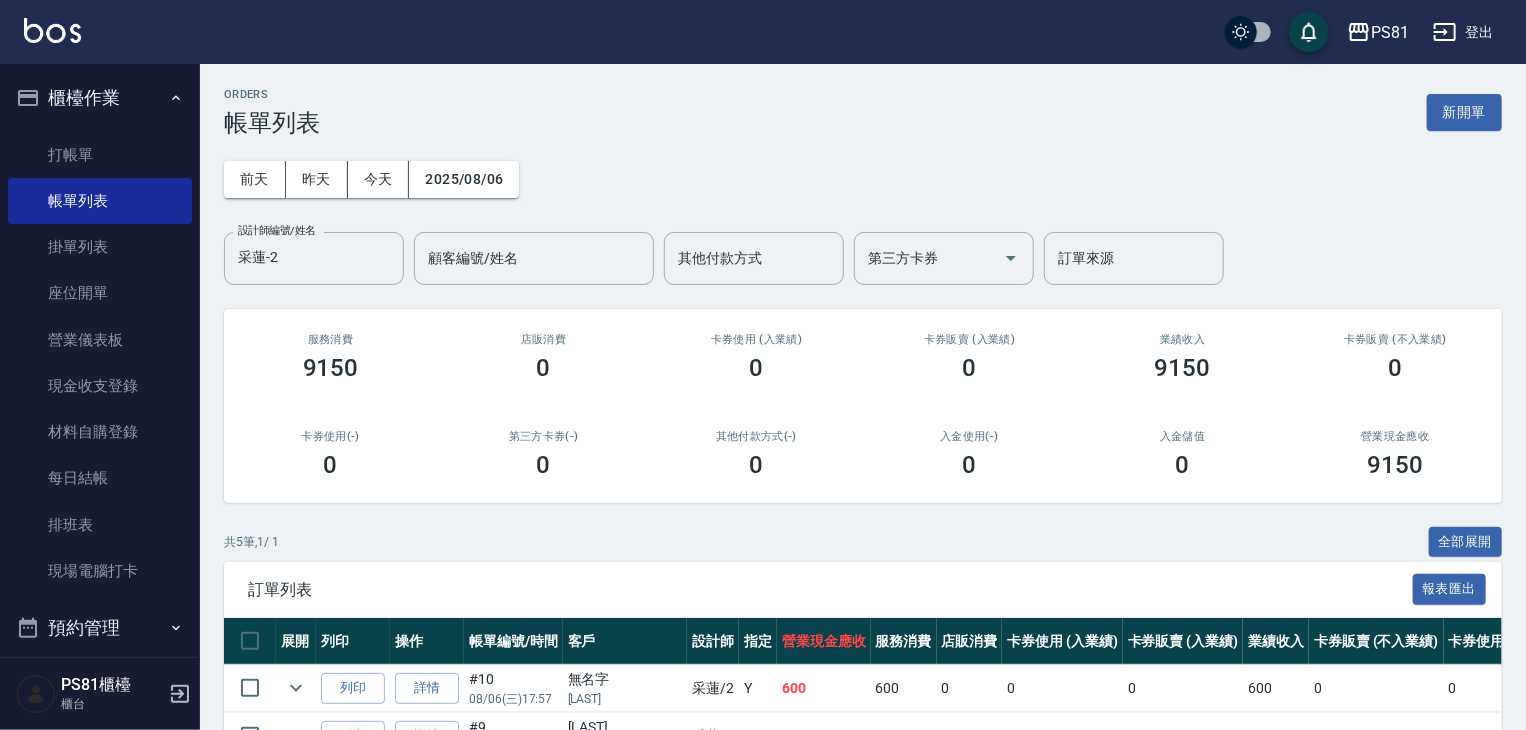 click on "卡券使用(-)" at bounding box center (330, 436) 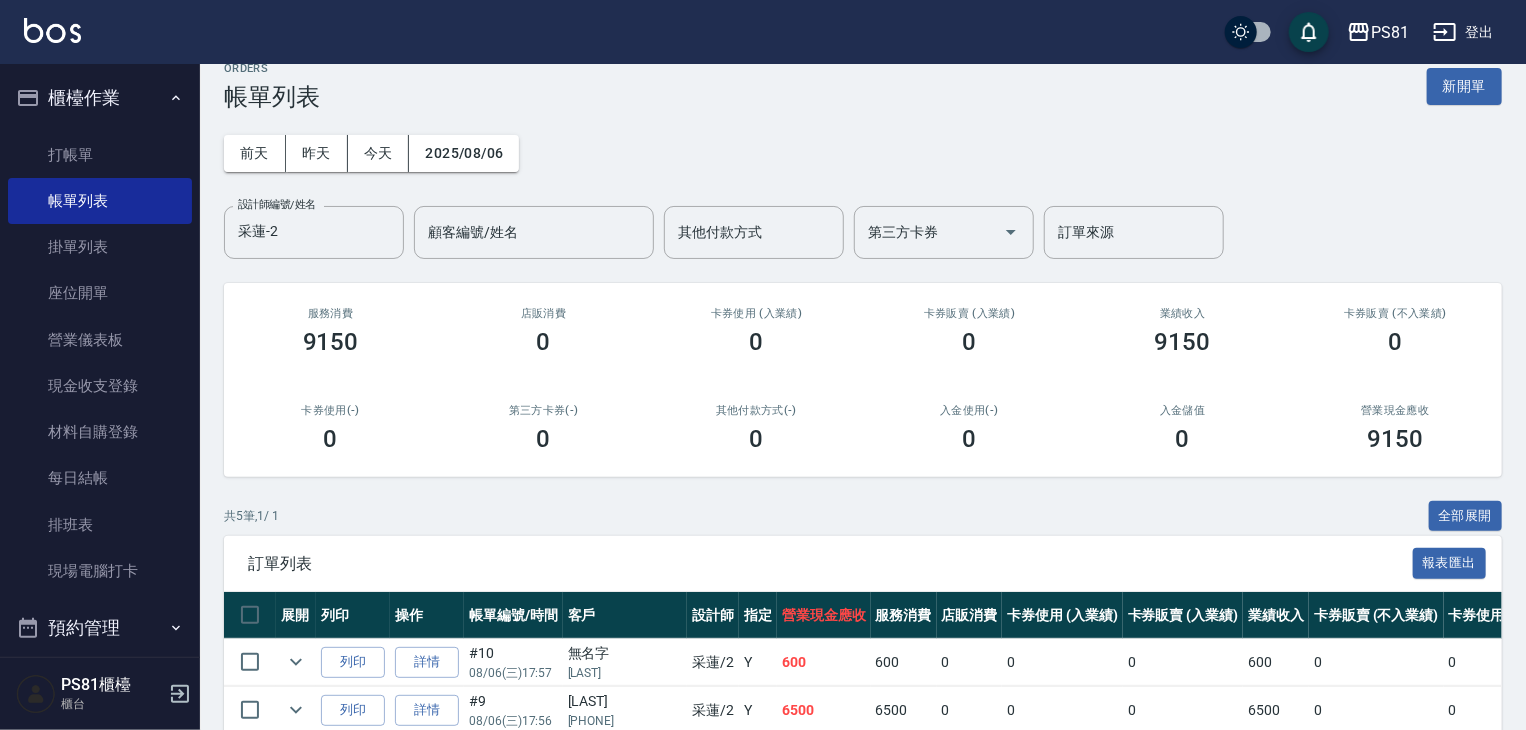 scroll, scrollTop: 0, scrollLeft: 0, axis: both 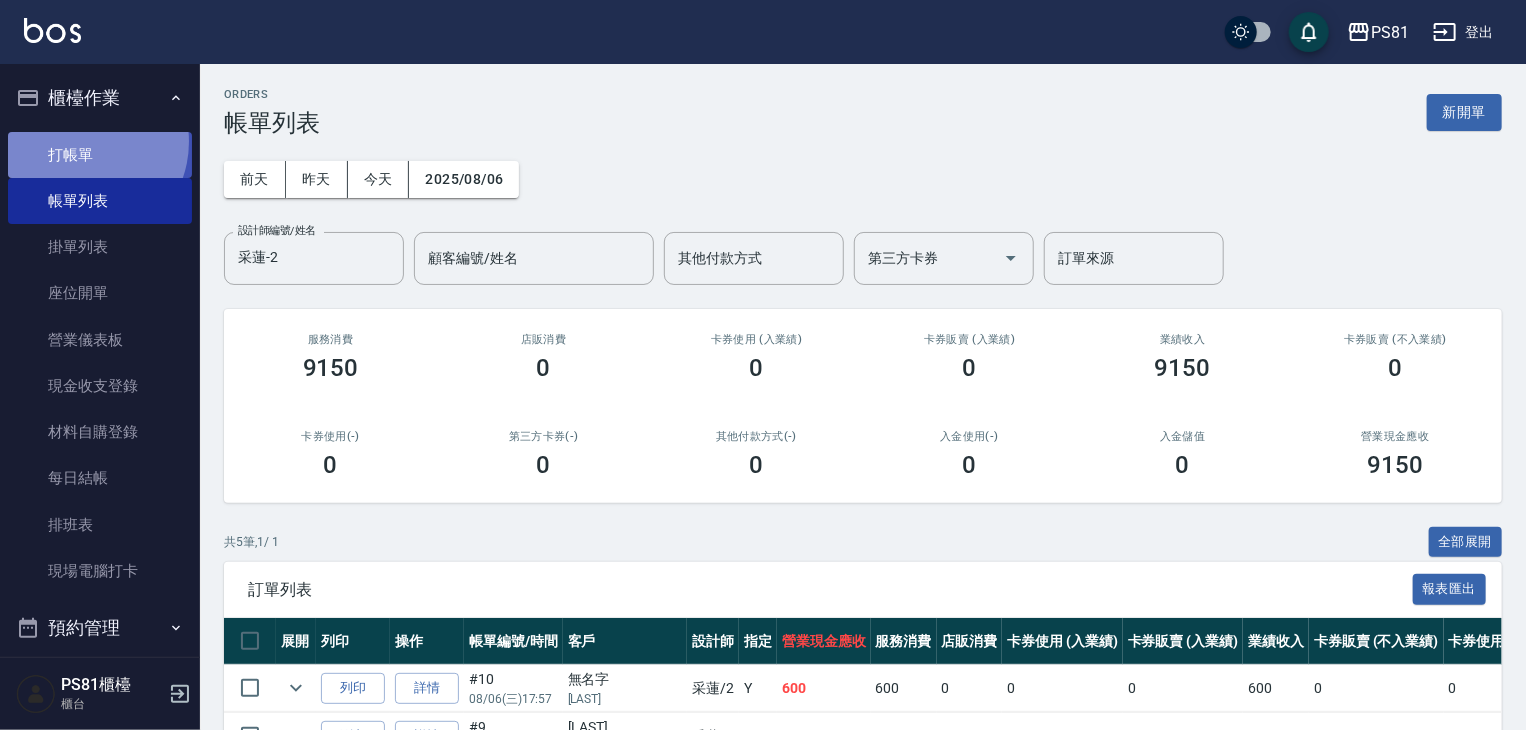 click on "打帳單" at bounding box center (100, 155) 